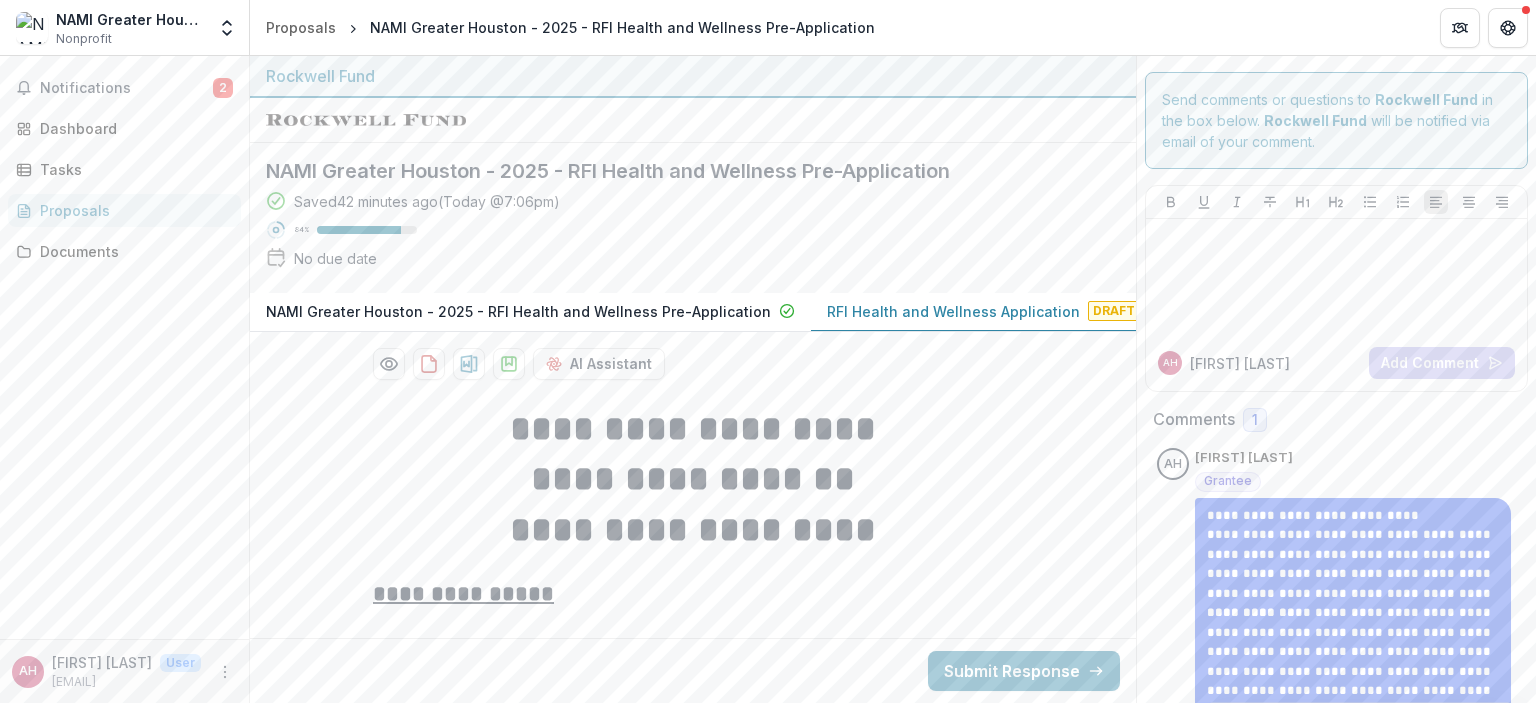 scroll, scrollTop: 0, scrollLeft: 0, axis: both 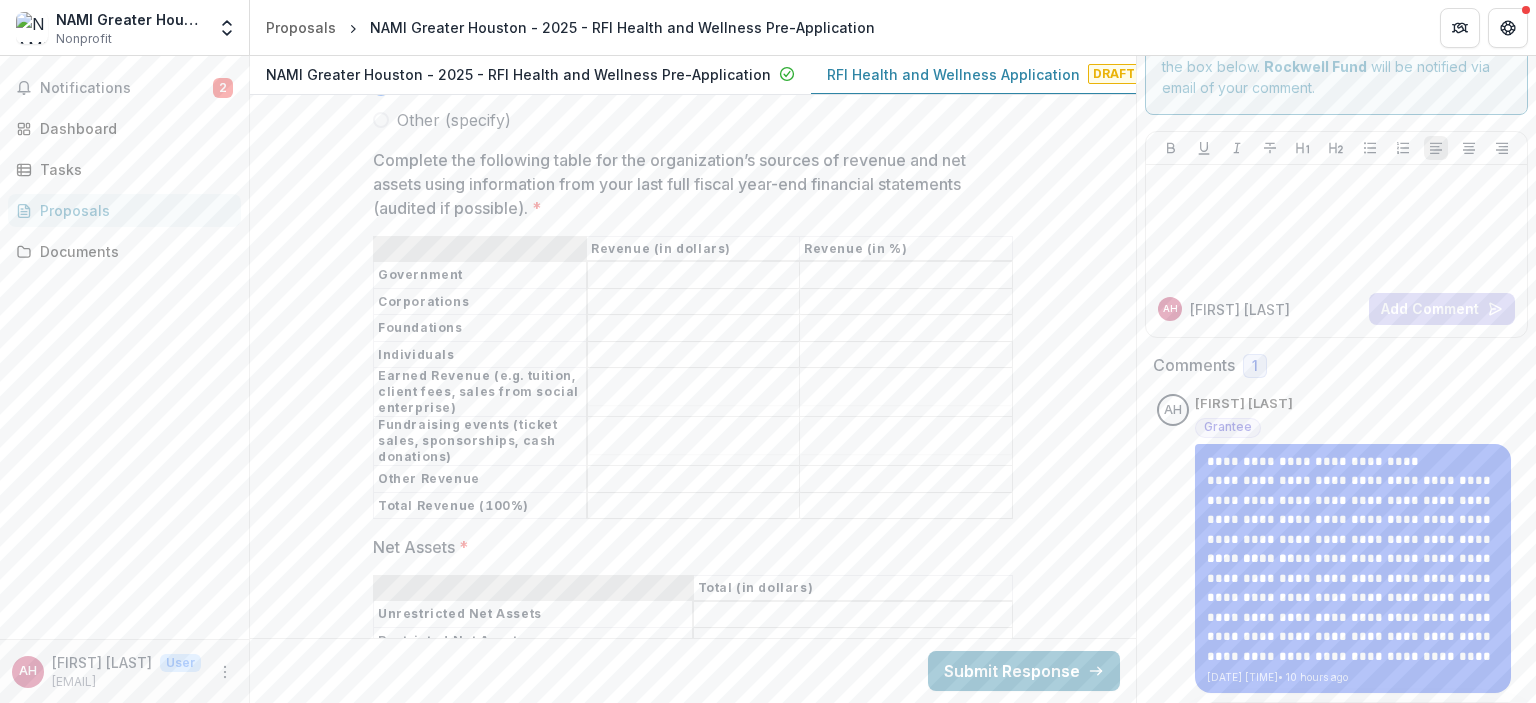 click on "Complete the following table for the organization’s sources of revenue and net assets using information from your last full fiscal year-end financial statements (audited if possible). *" at bounding box center (906, 276) 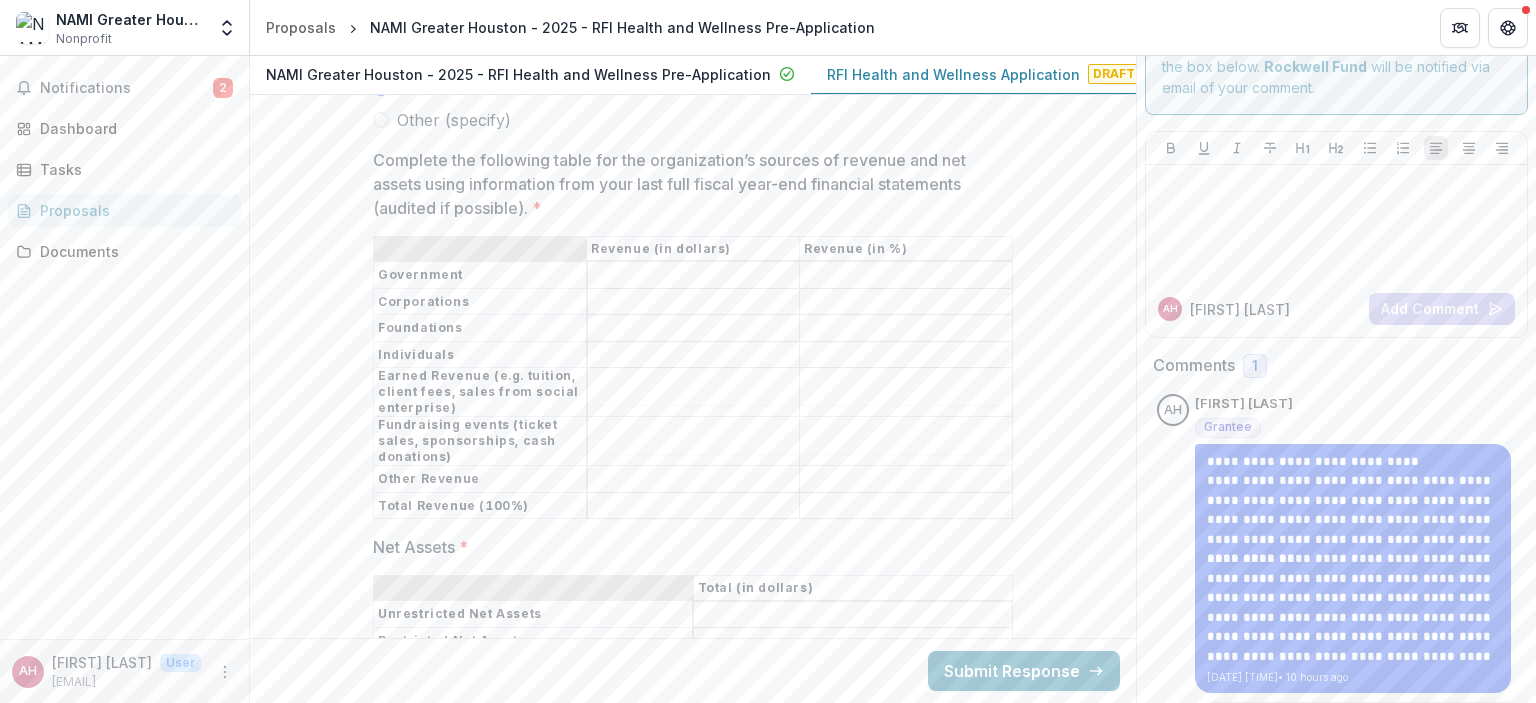 paste on "**********" 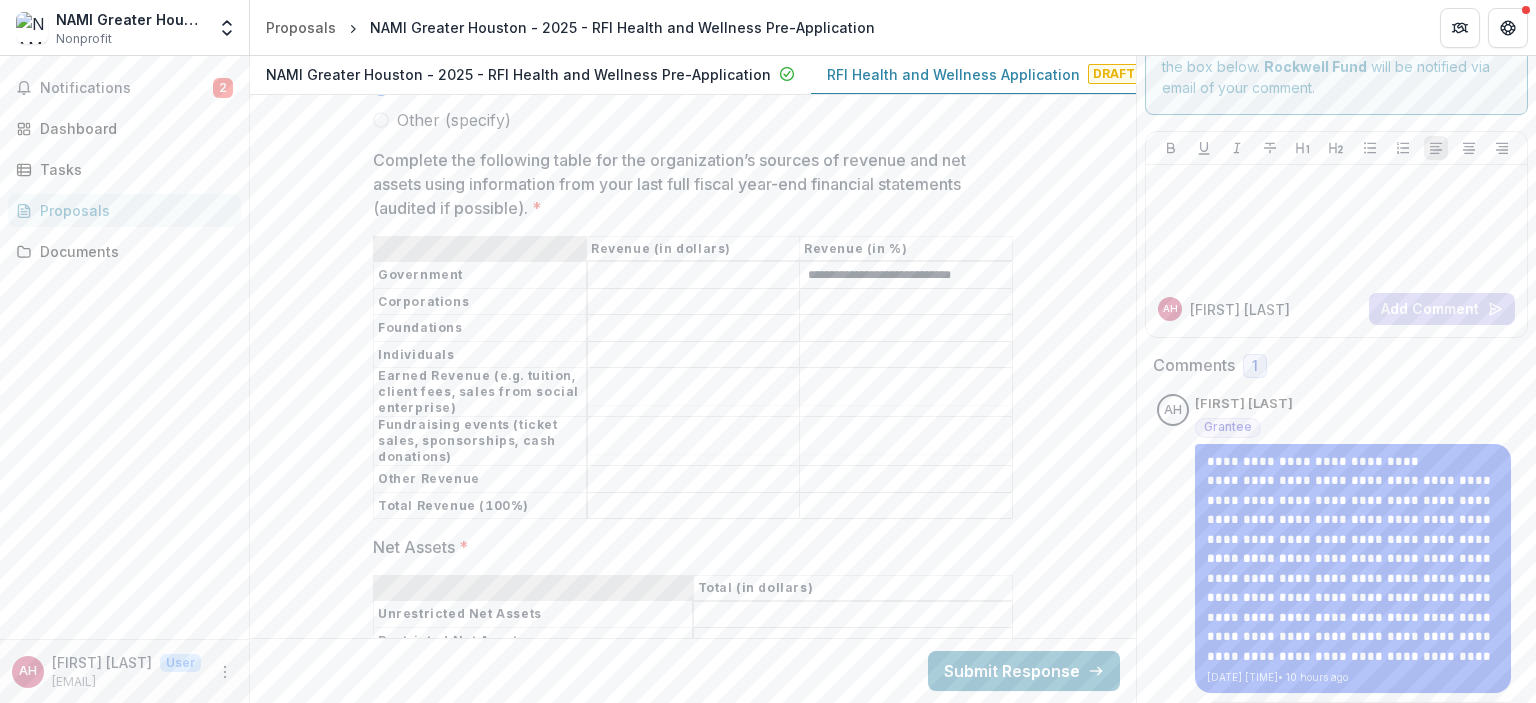 scroll, scrollTop: 0, scrollLeft: 19, axis: horizontal 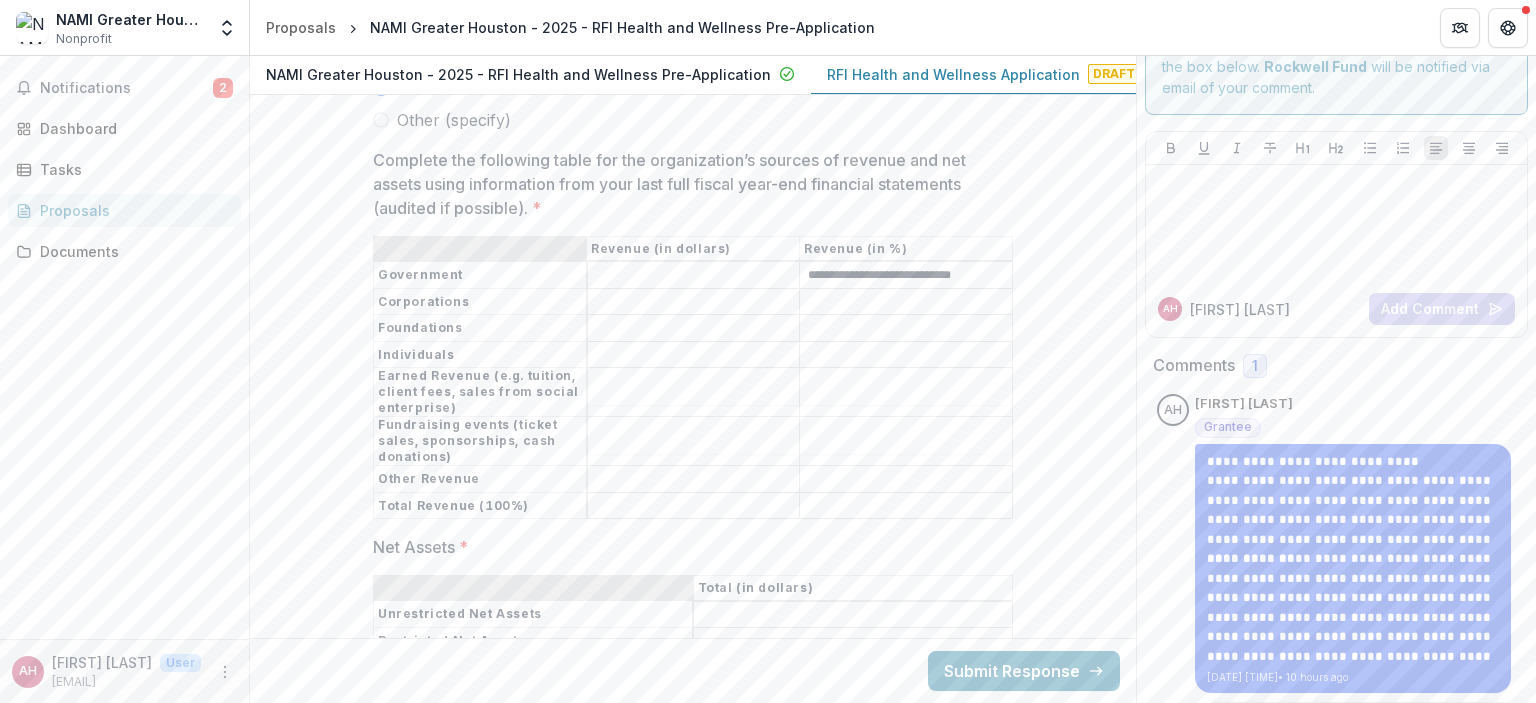 type on "**********" 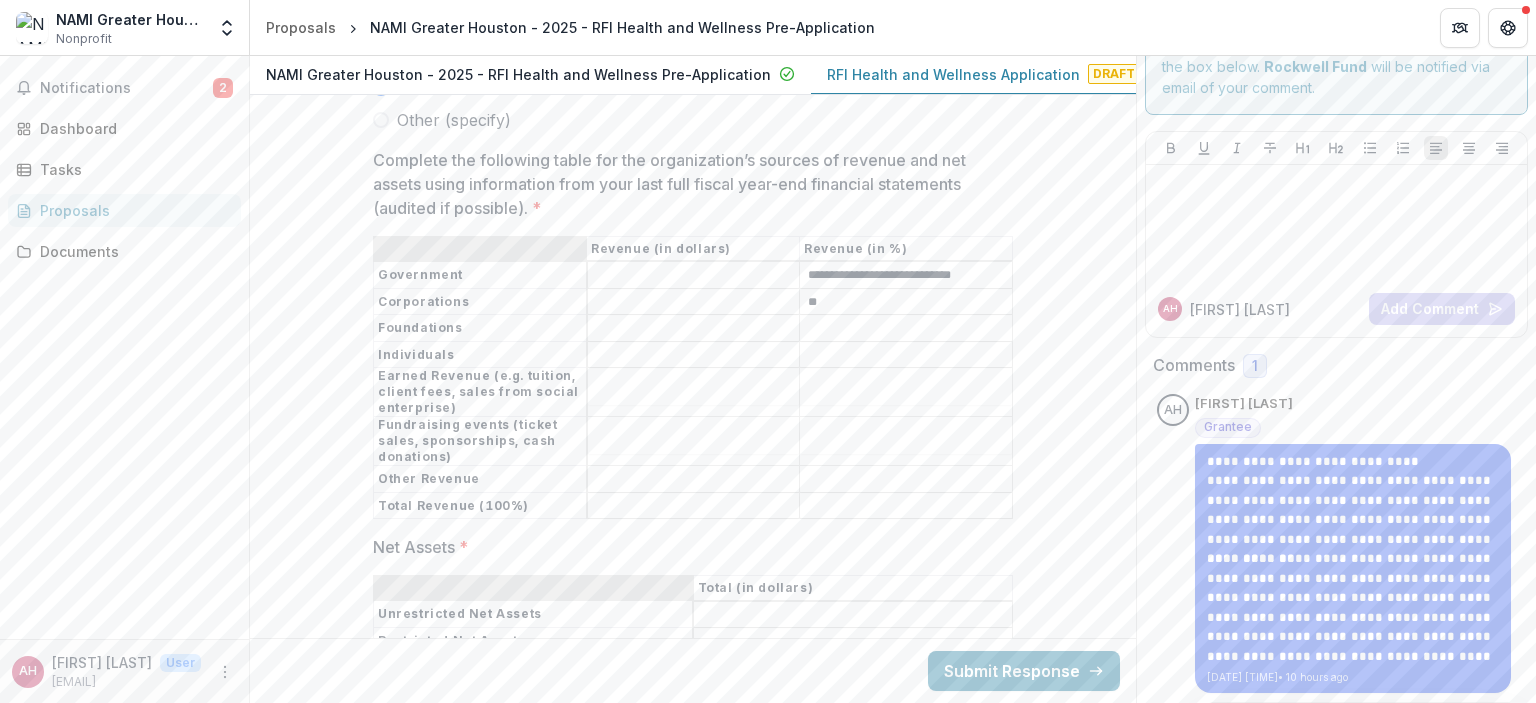 click on "**********" at bounding box center [906, 276] 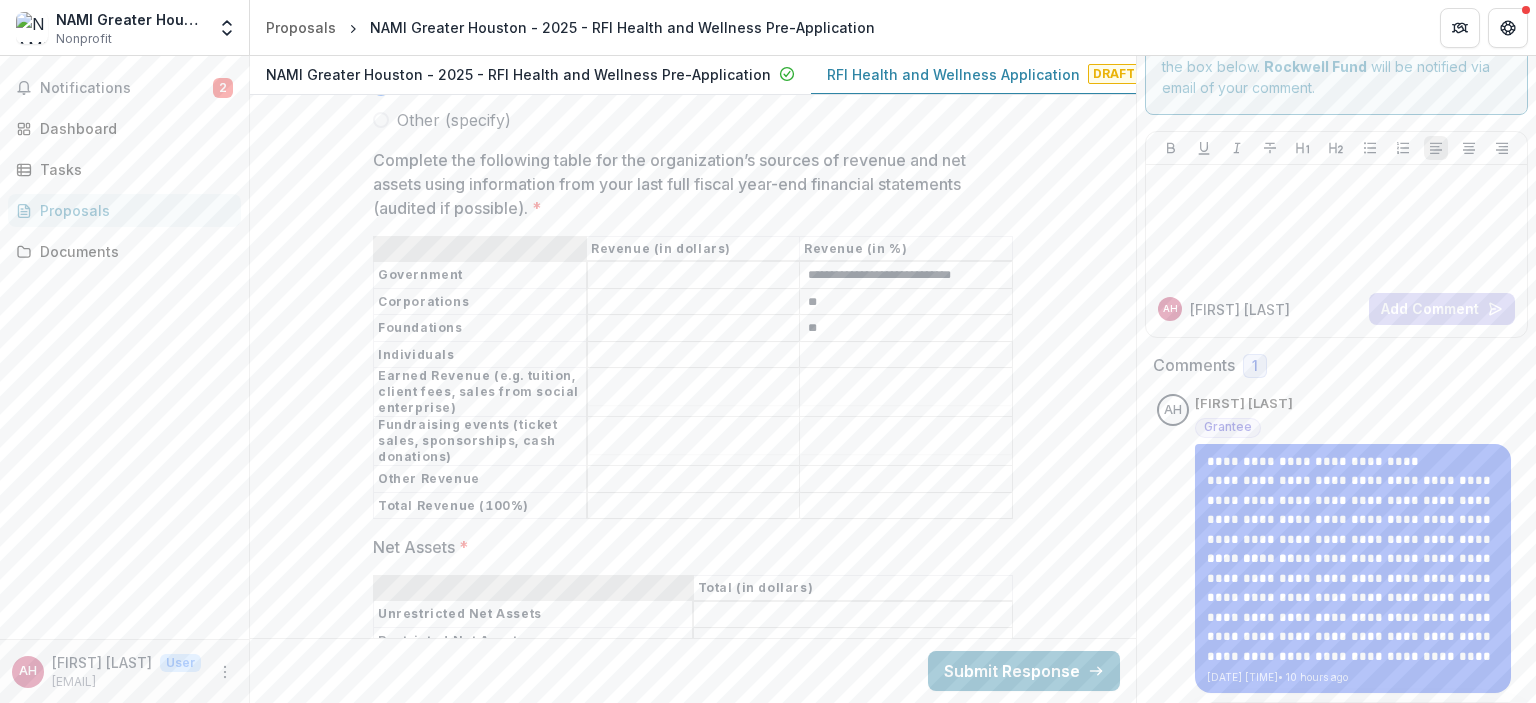 type on "**" 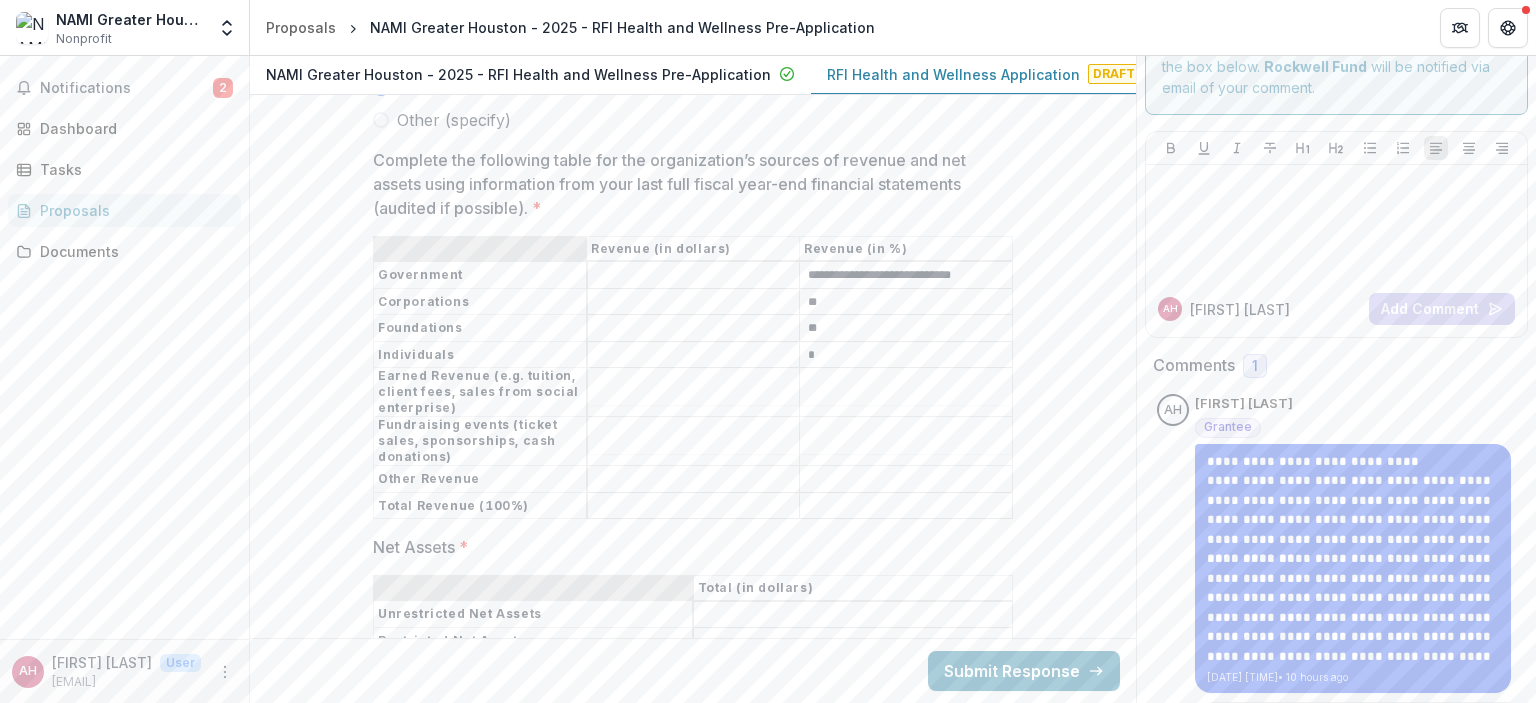 type on "*" 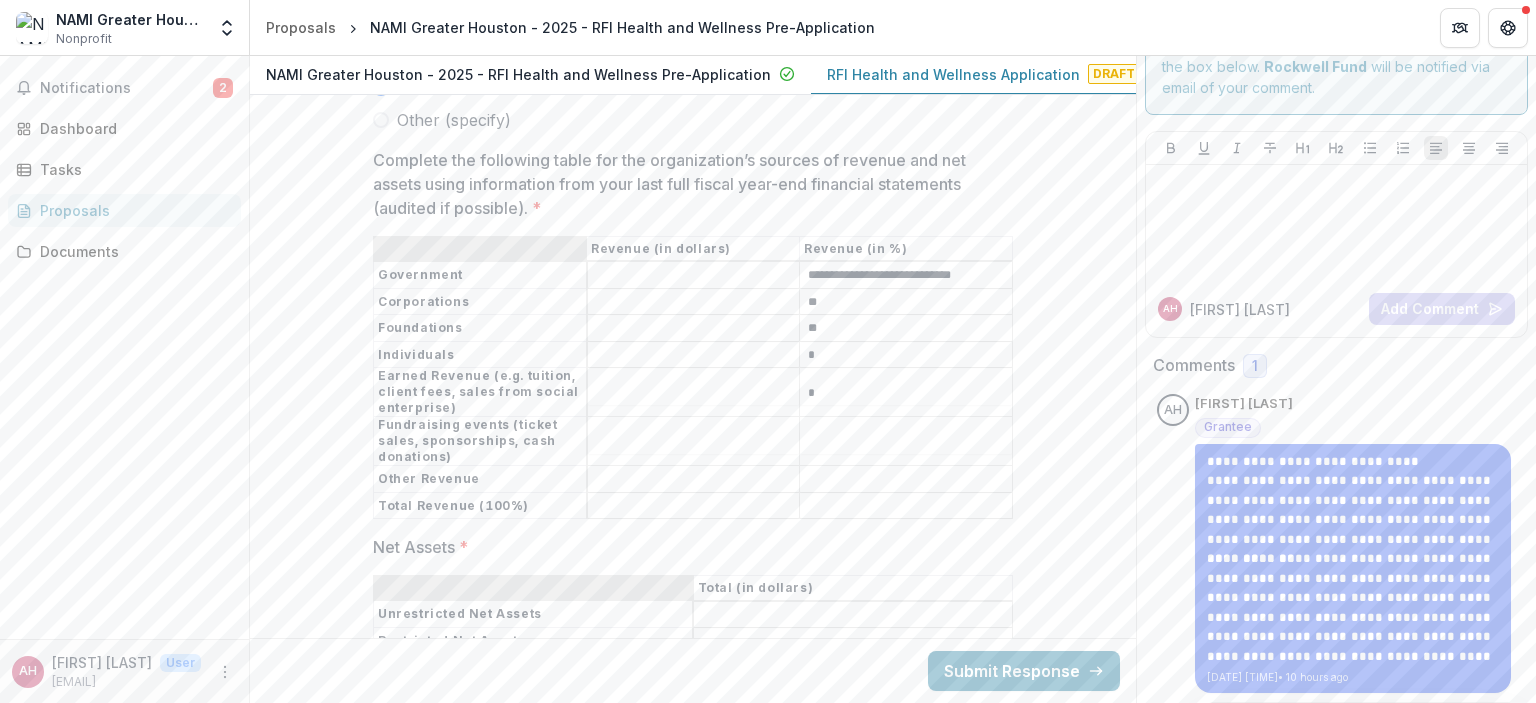 type on "*" 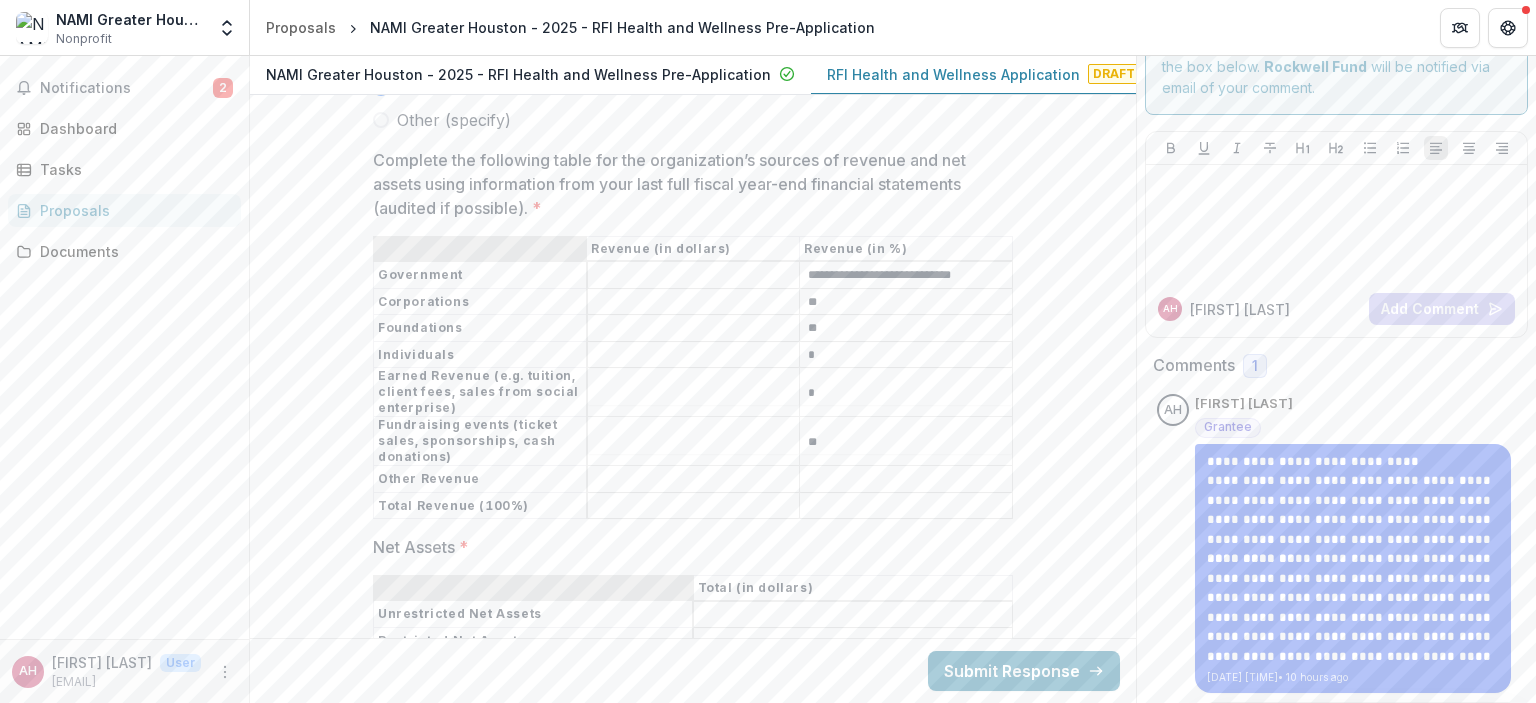 type on "**" 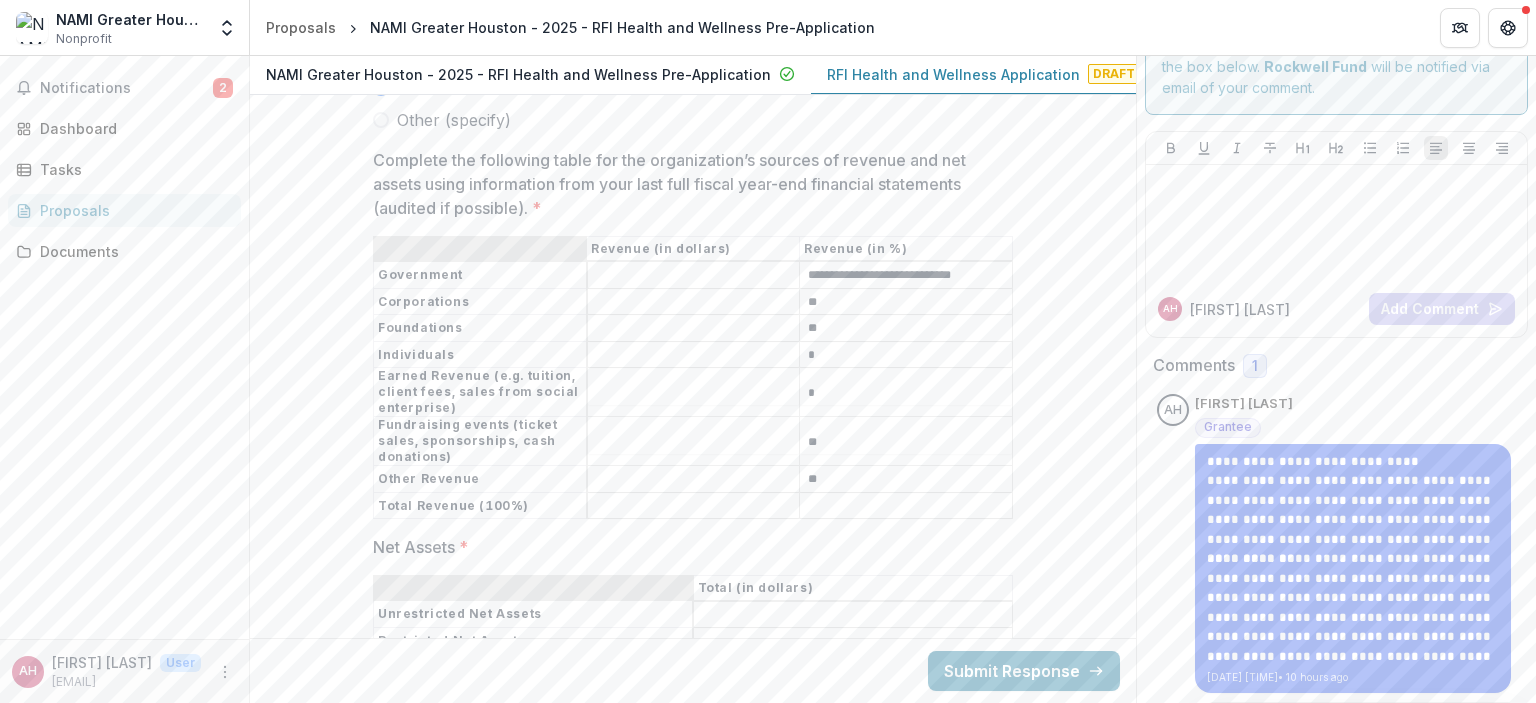 type on "**" 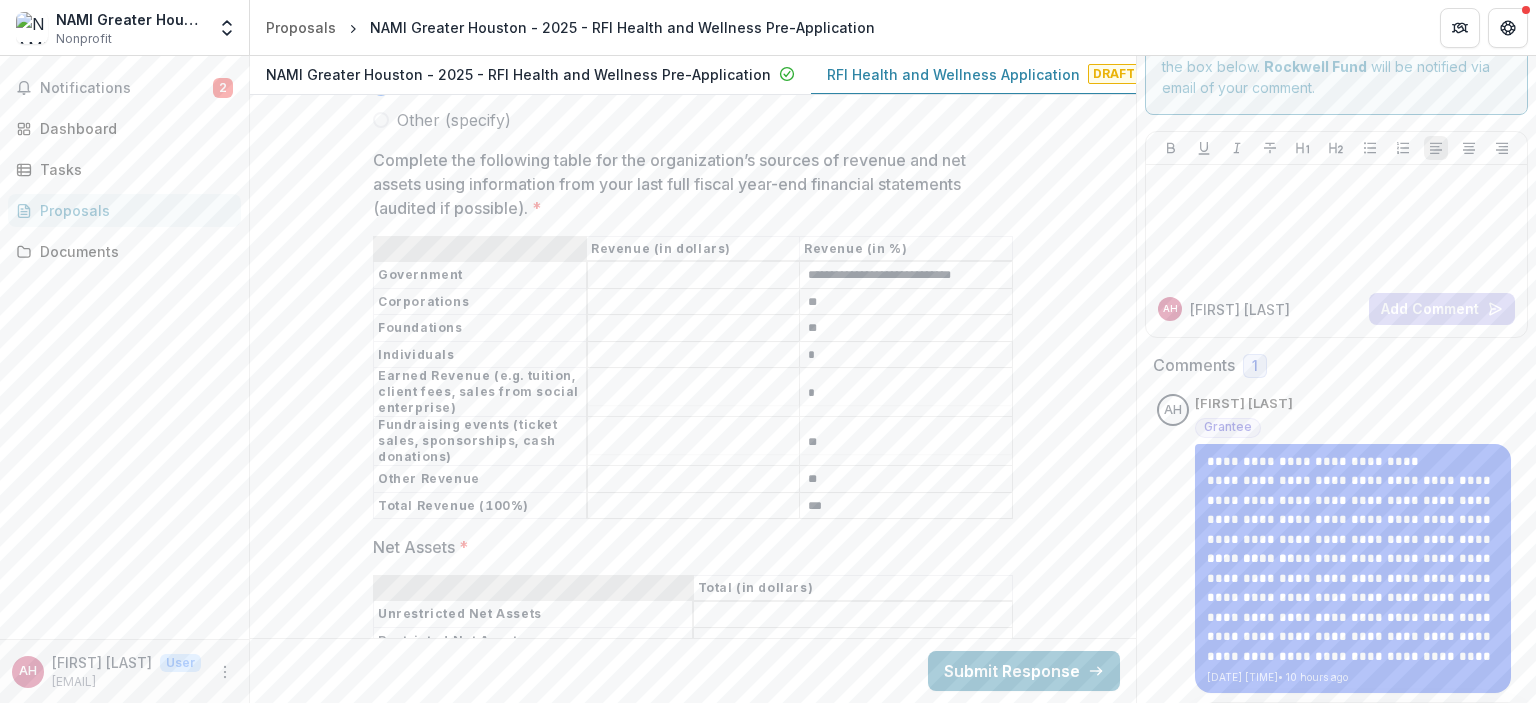 type on "***" 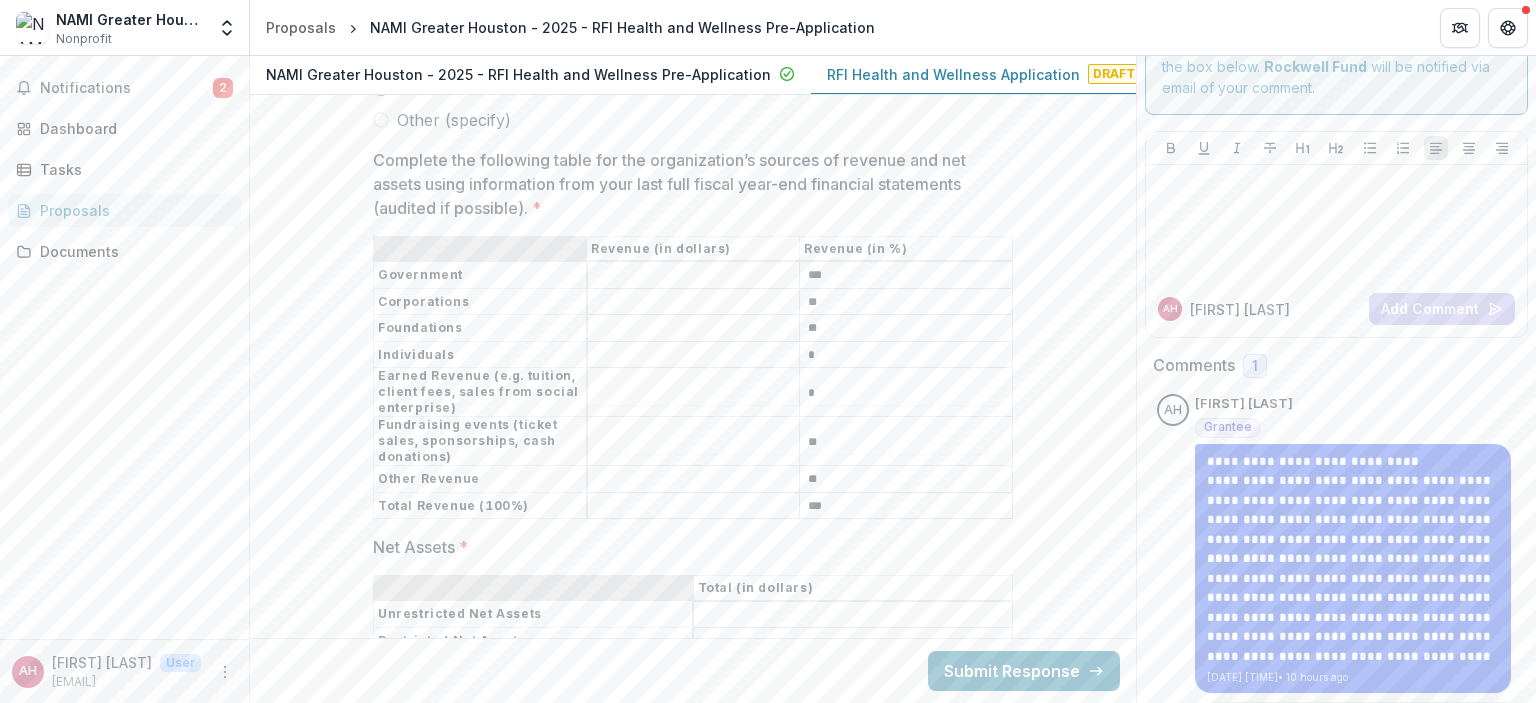 scroll, scrollTop: 0, scrollLeft: 0, axis: both 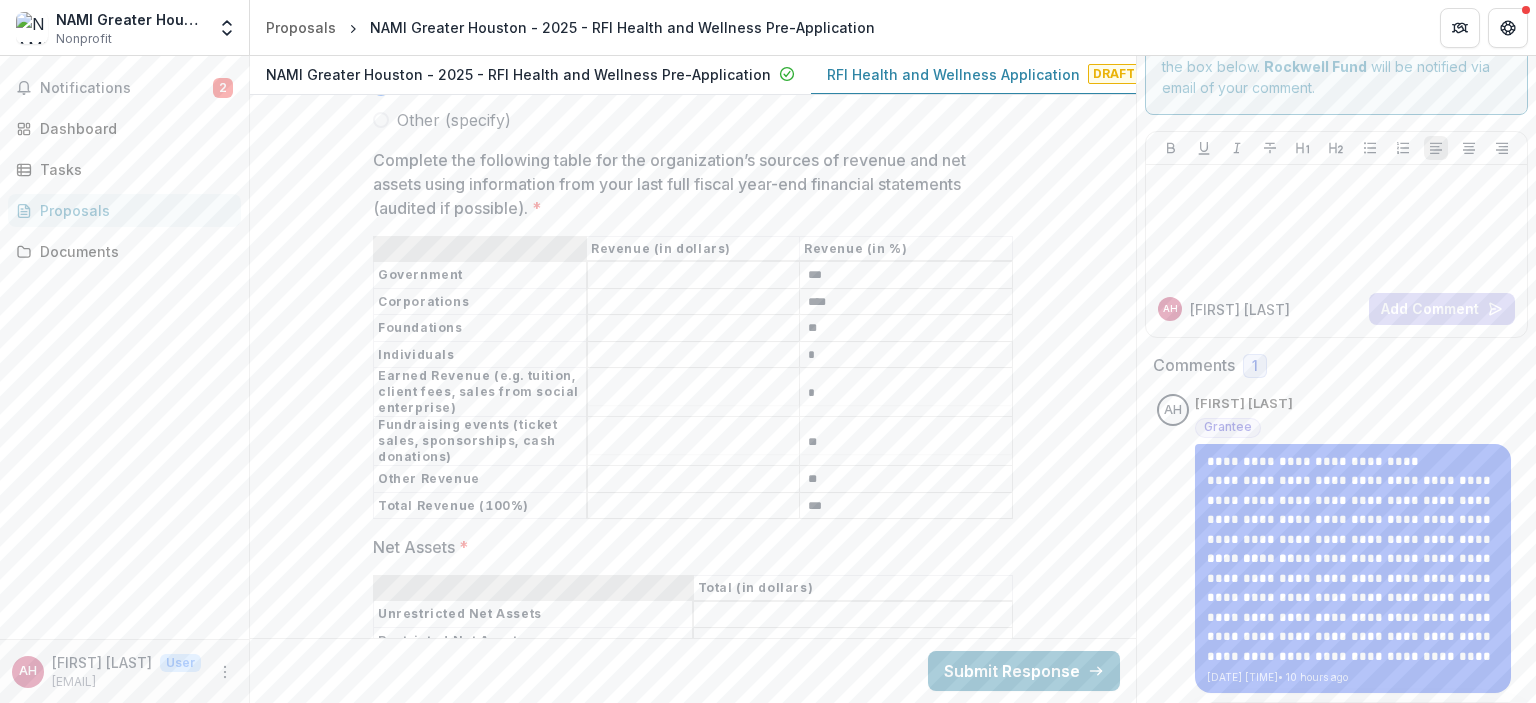 type on "***" 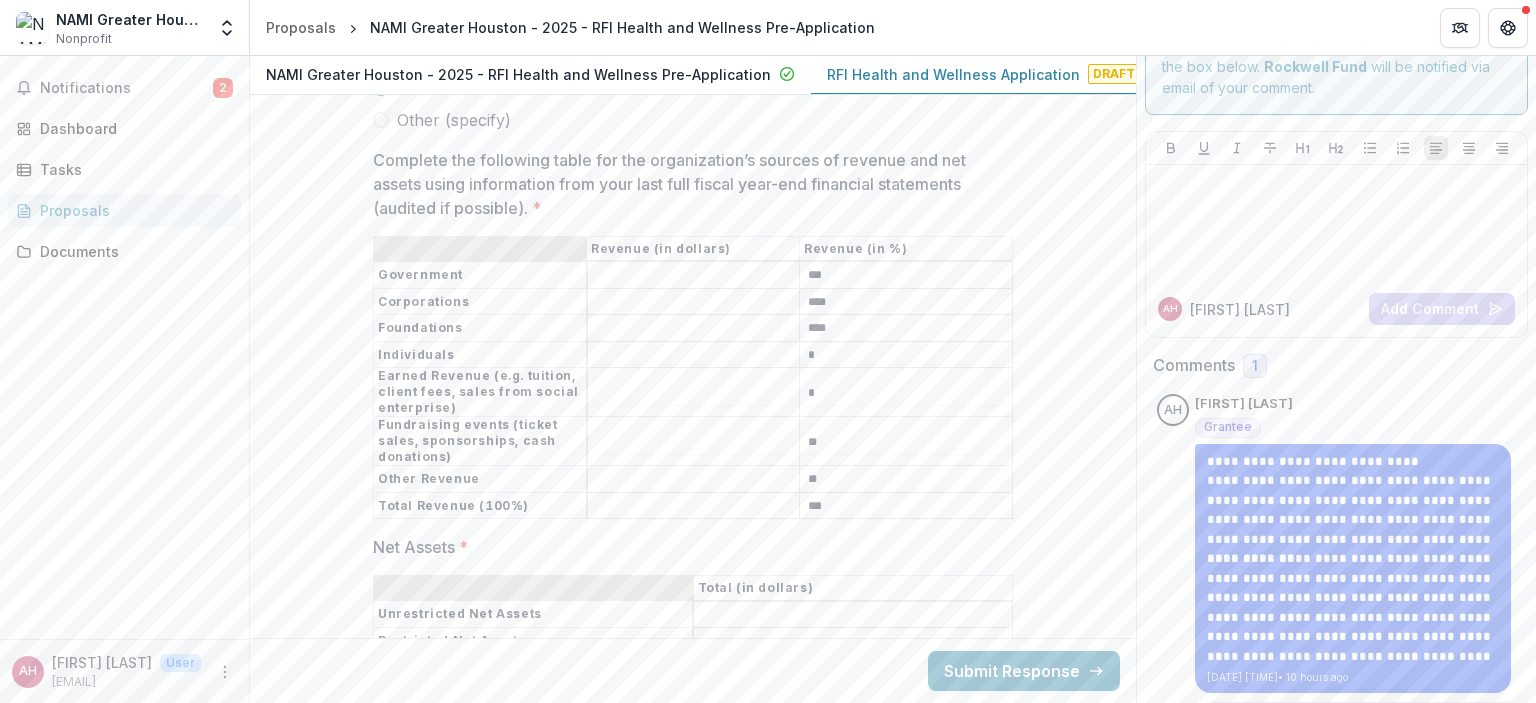 type on "***" 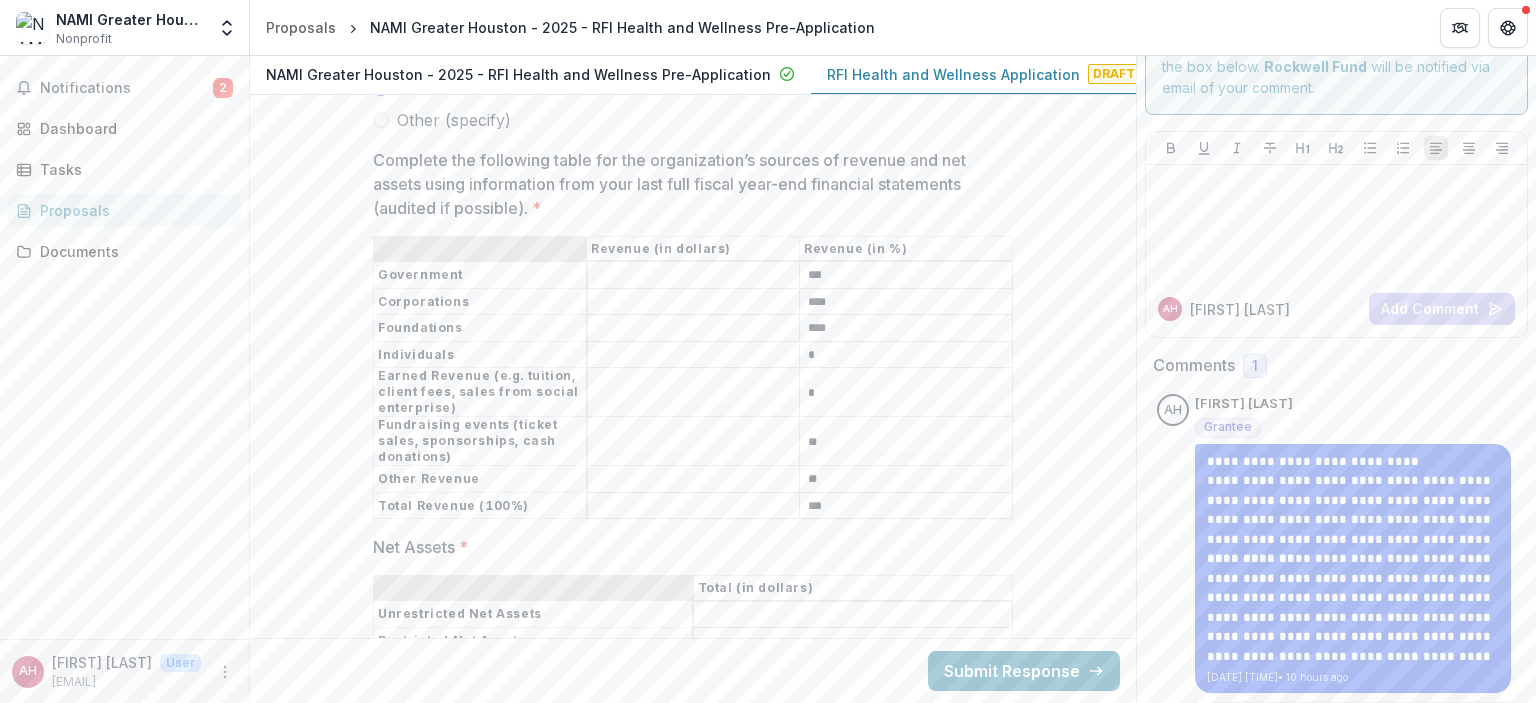 paste on "*" 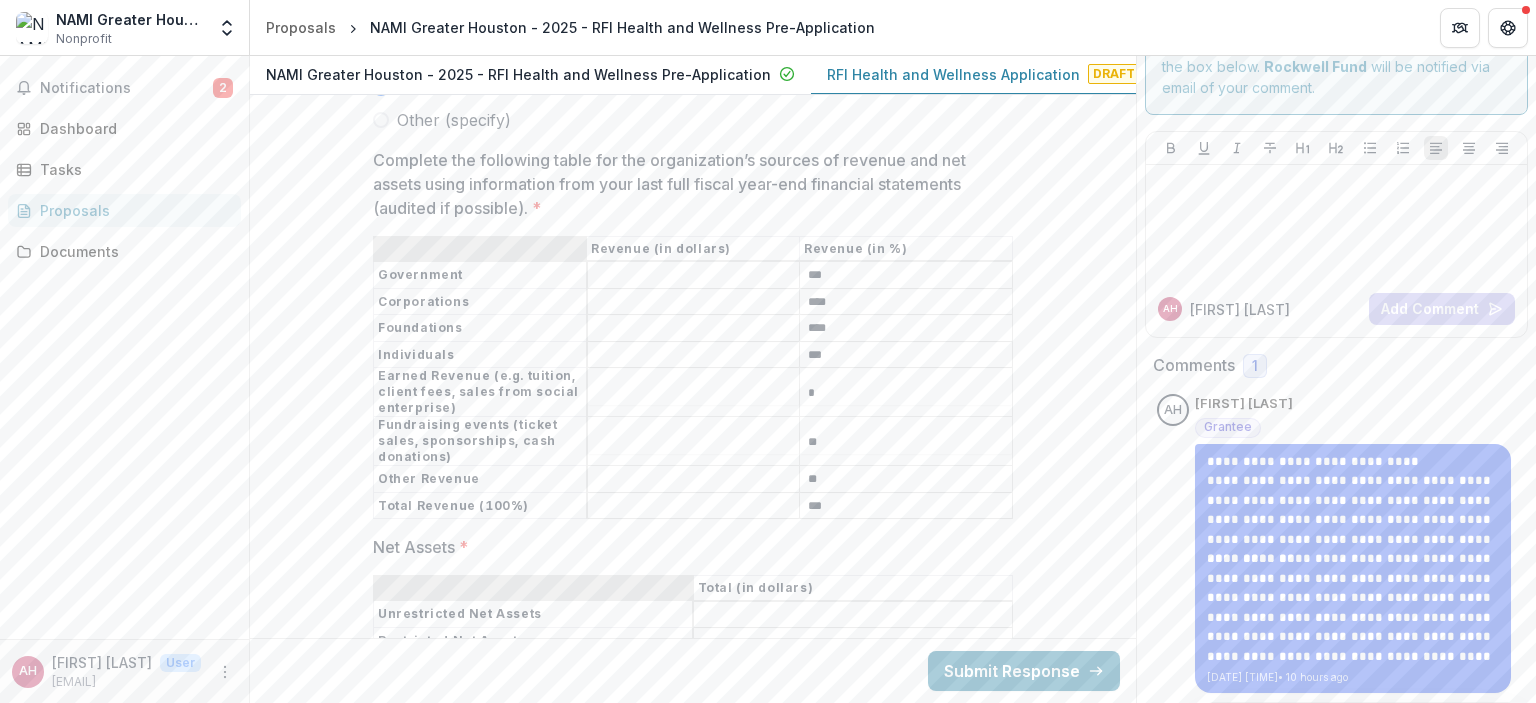 type on "**" 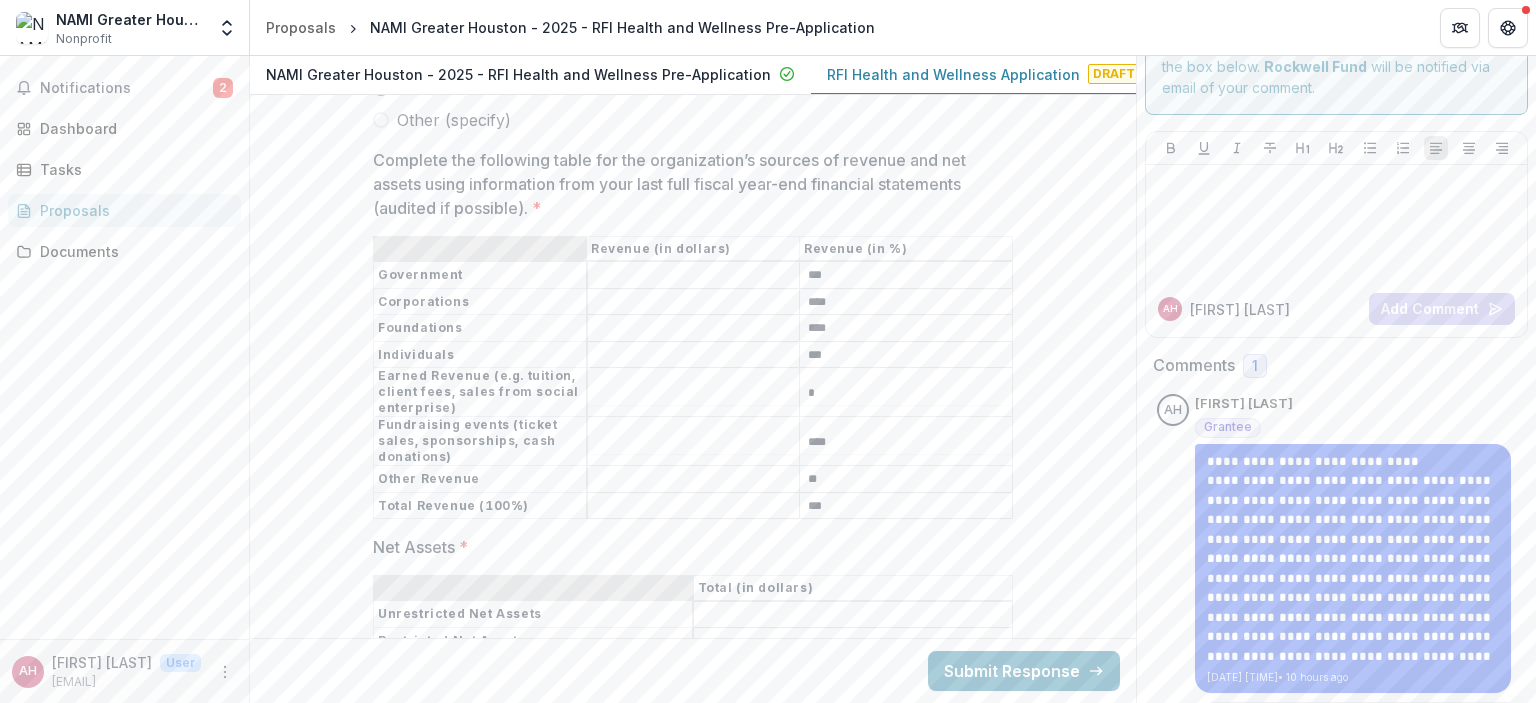 type on "***" 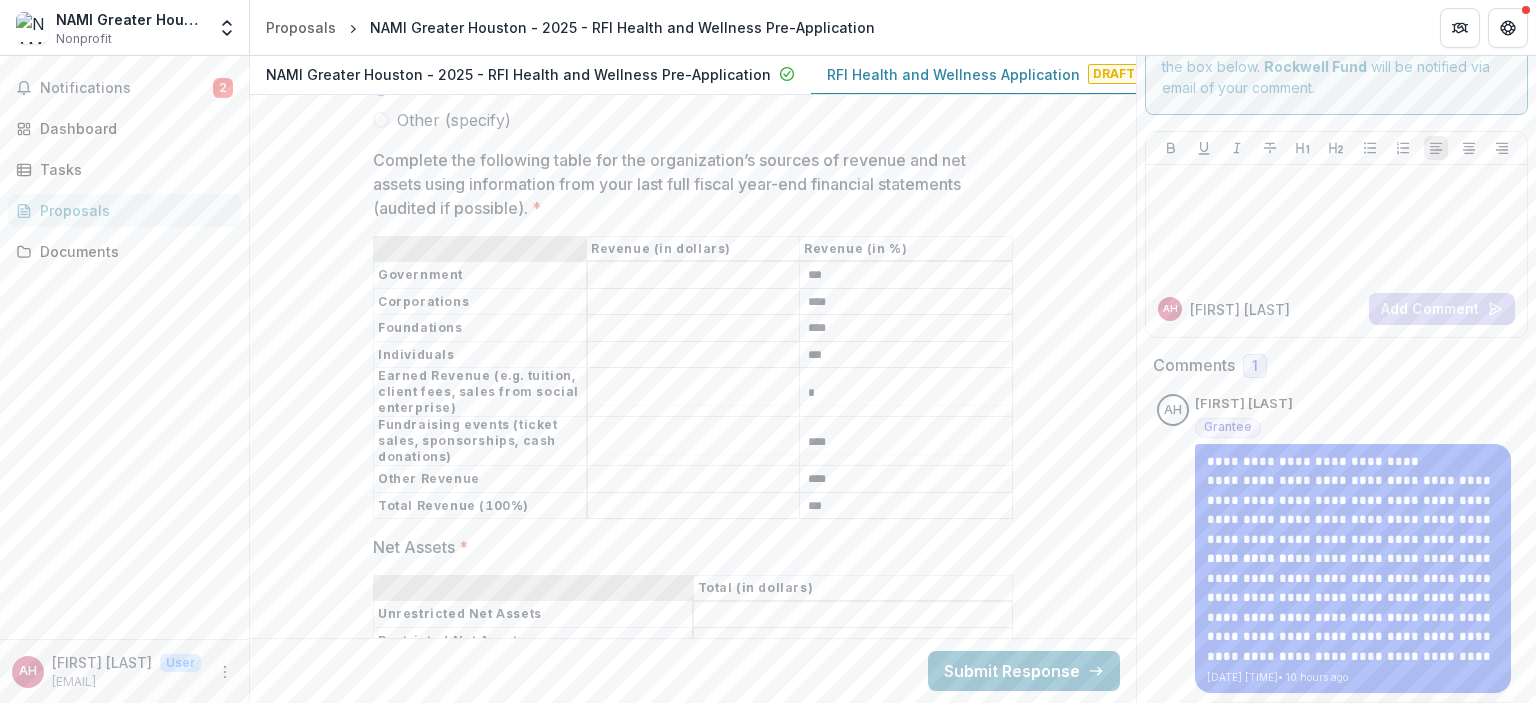 type on "***" 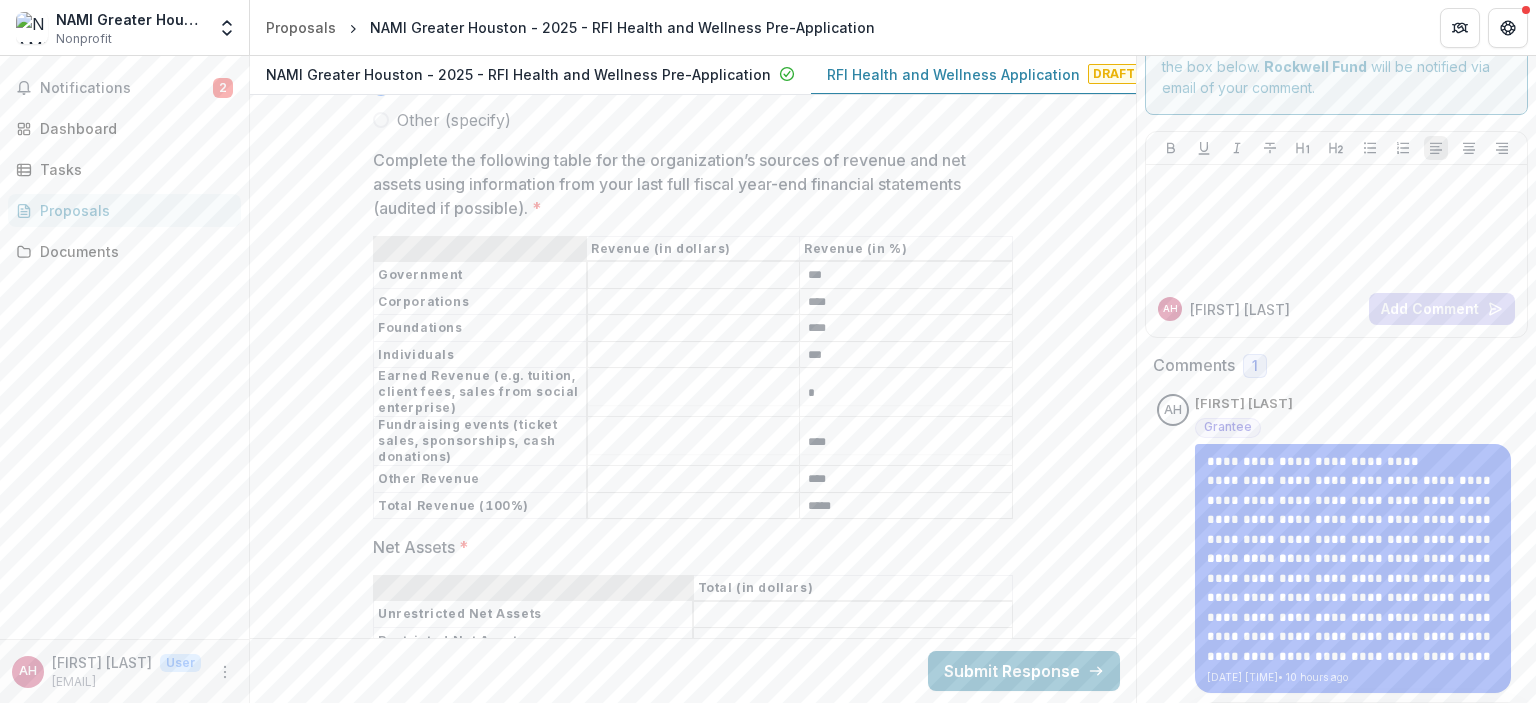 type on "****" 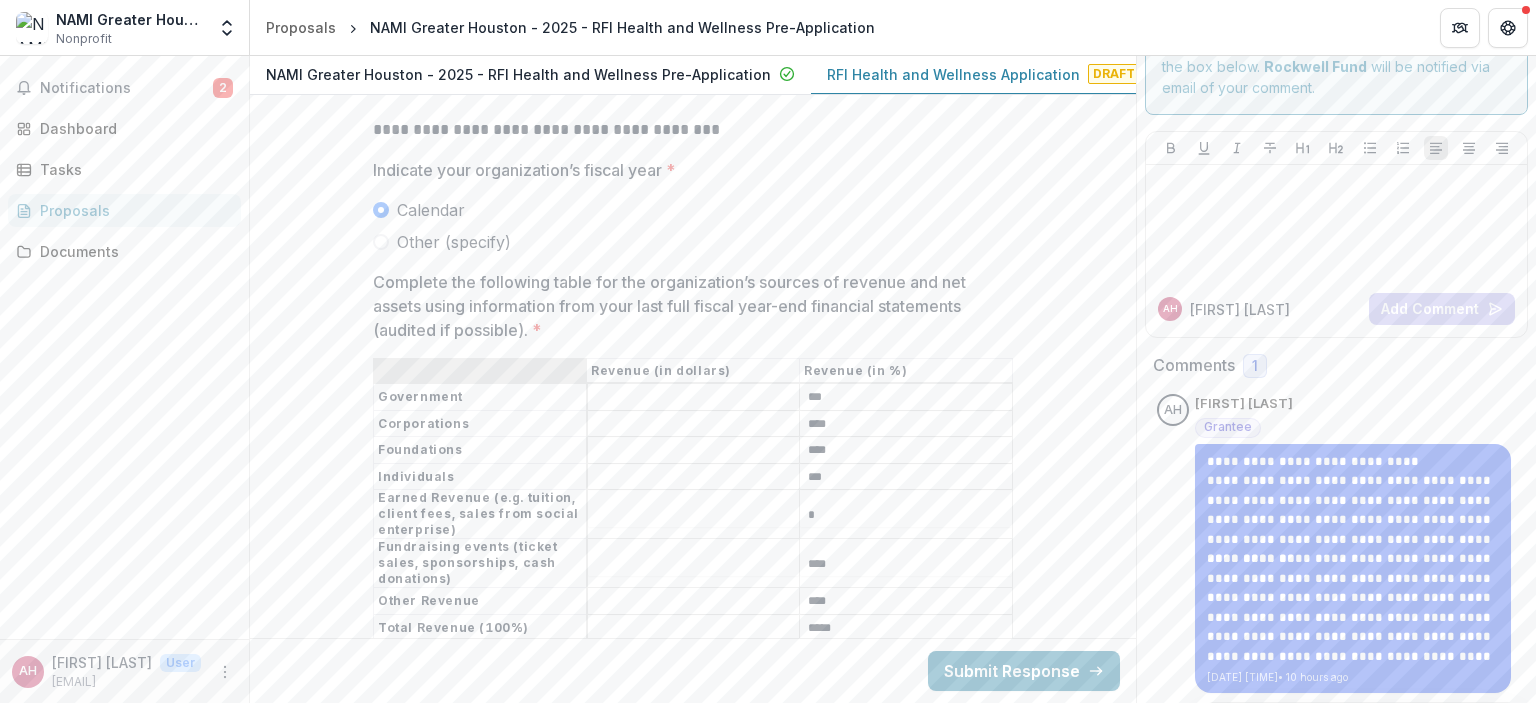 scroll, scrollTop: 10926, scrollLeft: 0, axis: vertical 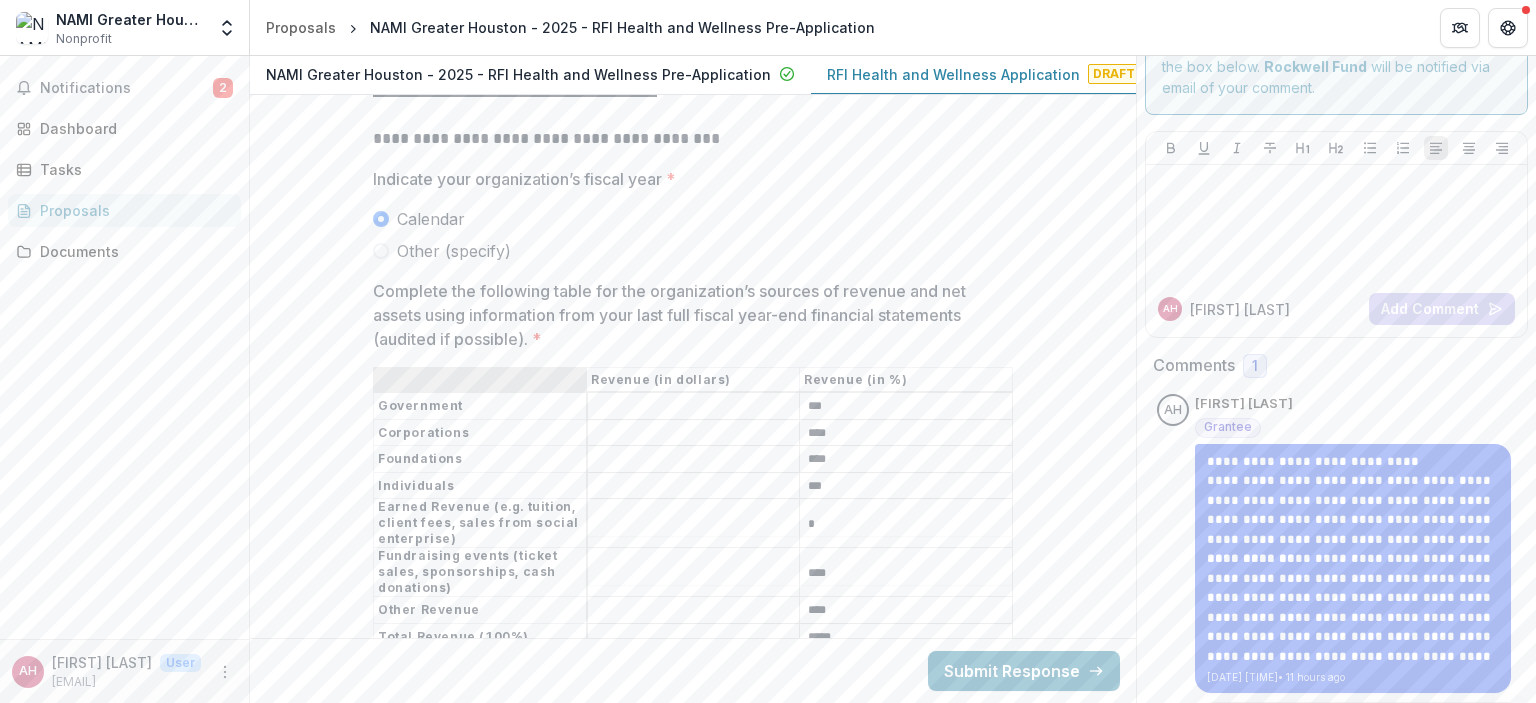 click on "Complete the following table for the organization’s sources of revenue and net assets using information from your last full fiscal year-end financial statements (audited if possible). *" at bounding box center (694, 433) 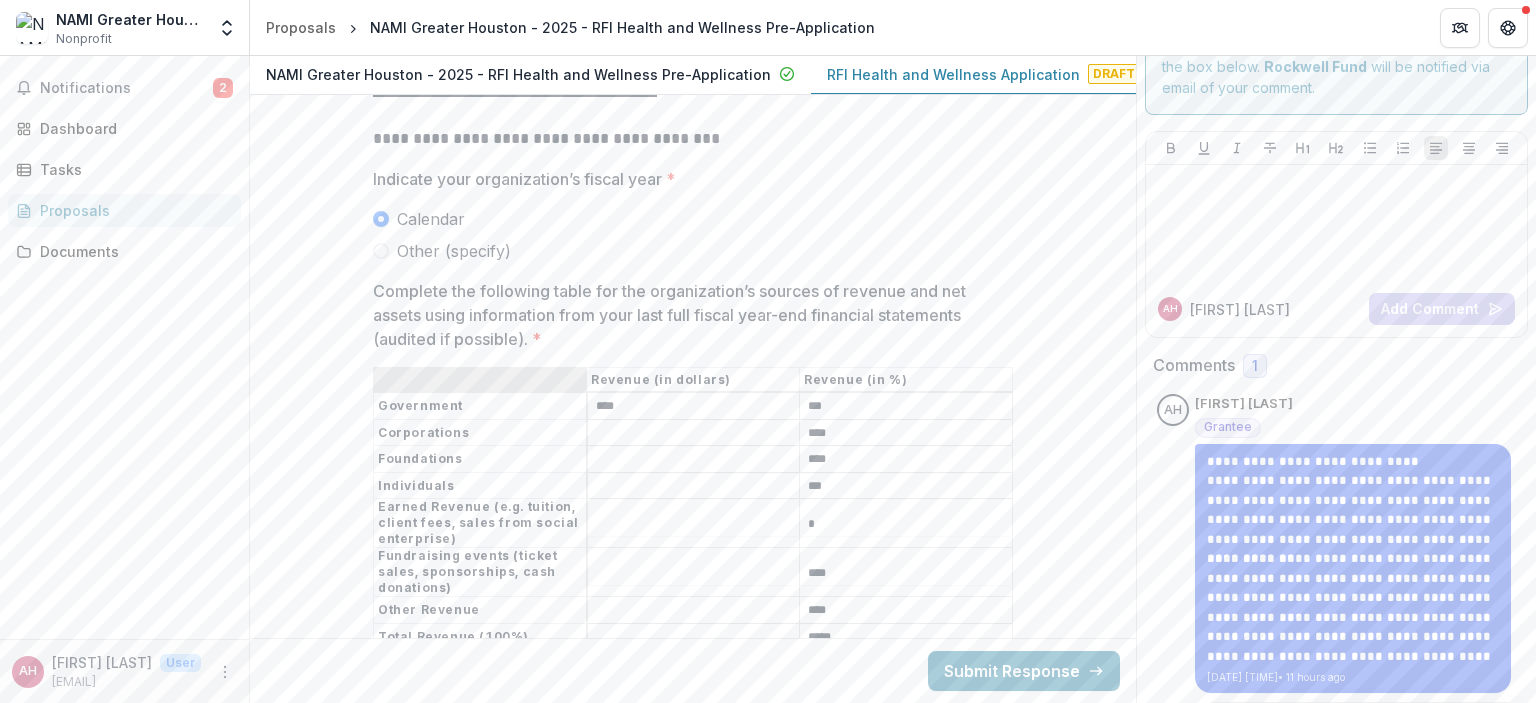 type on "****" 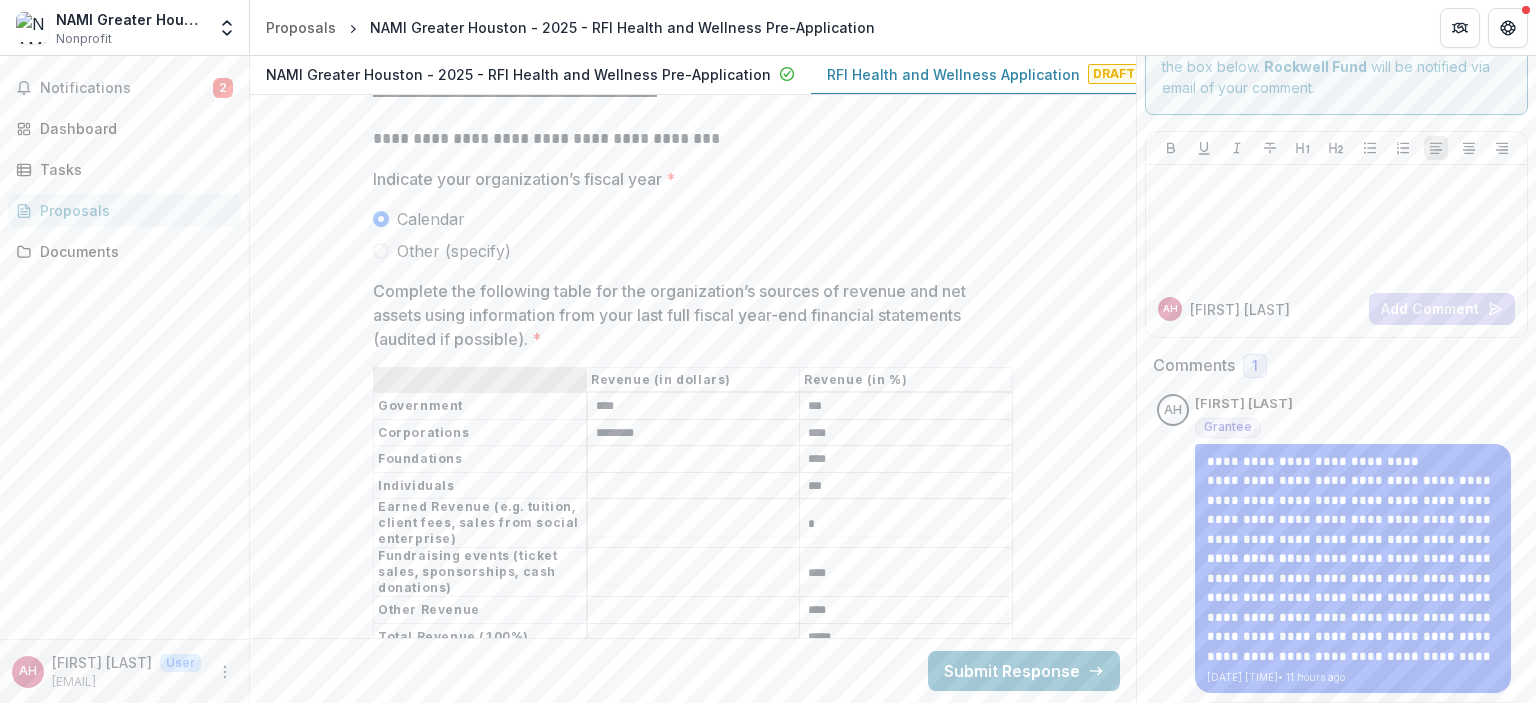 type on "********" 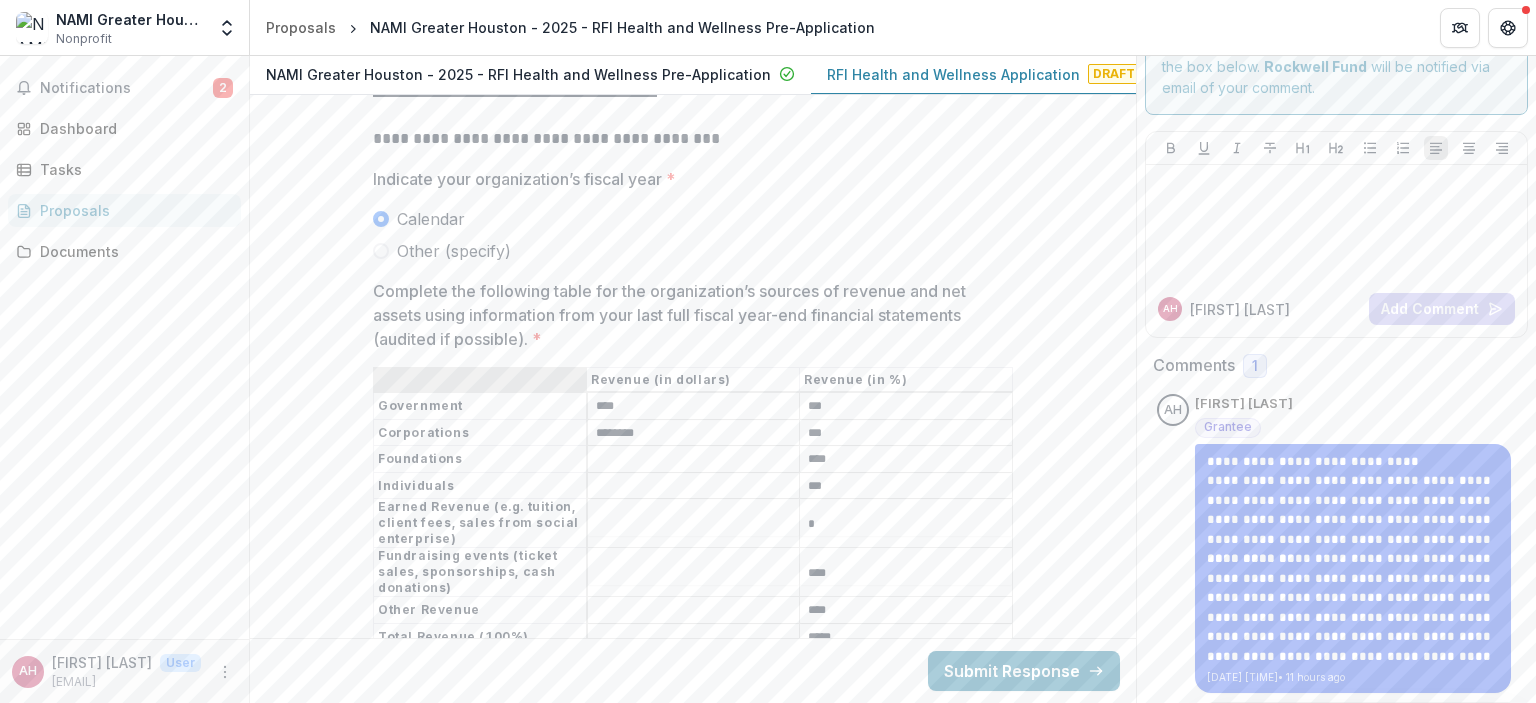 type on "**" 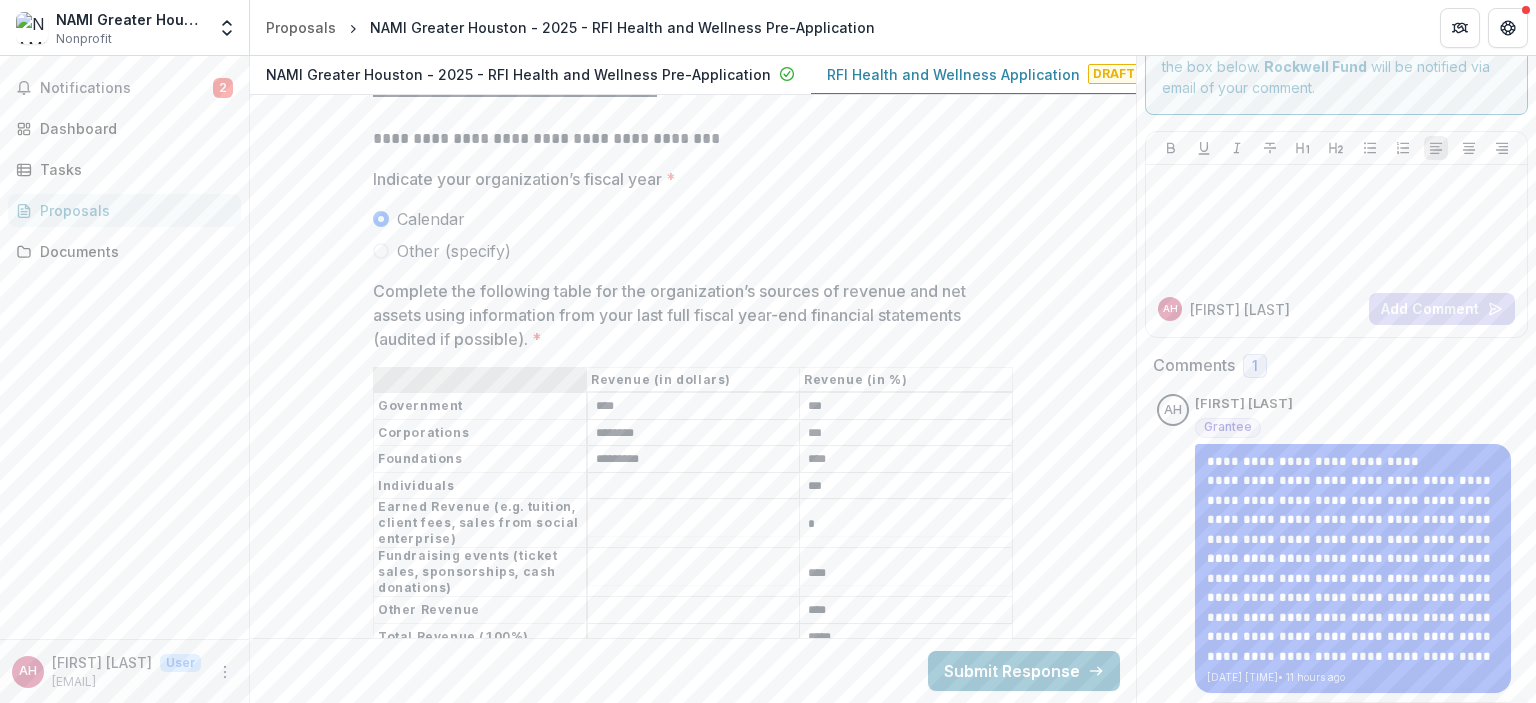 type on "*********" 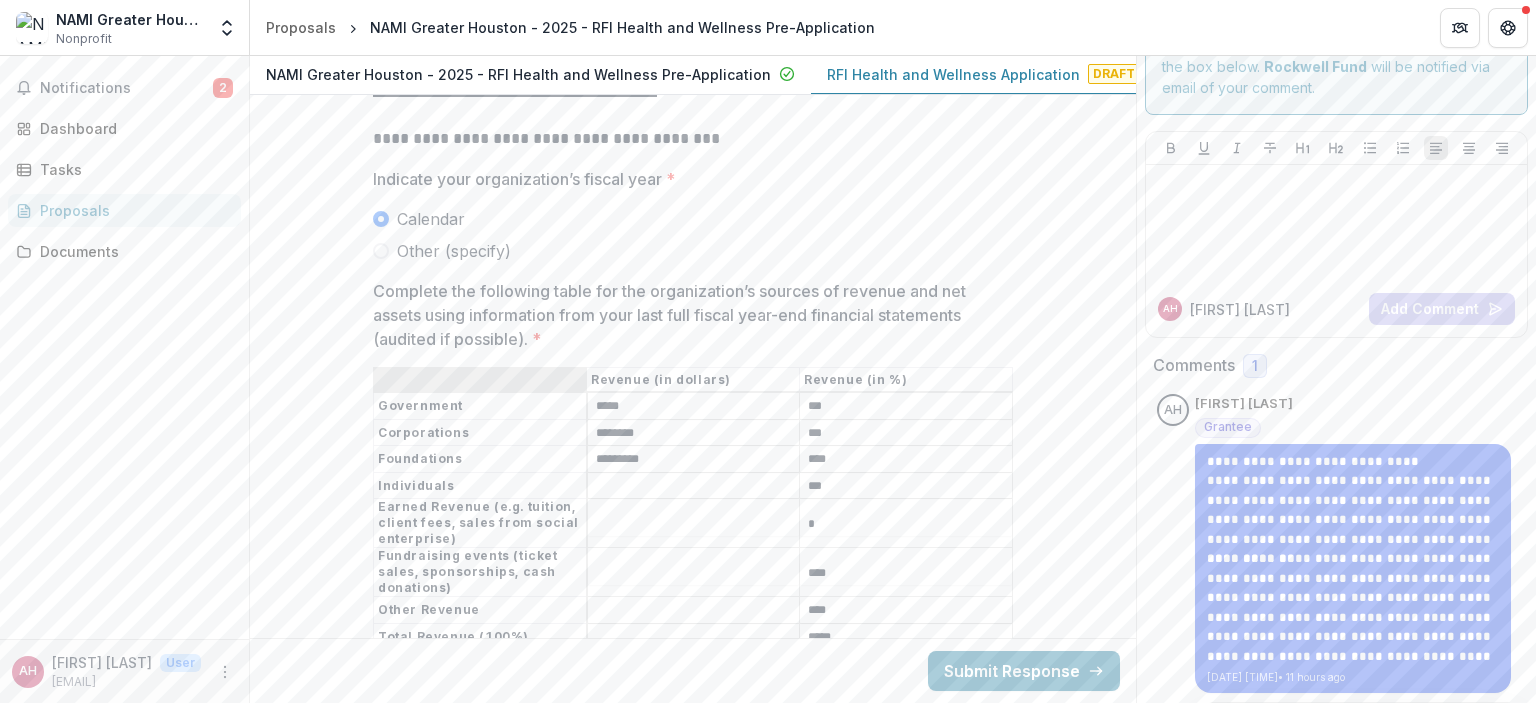 type on "*****" 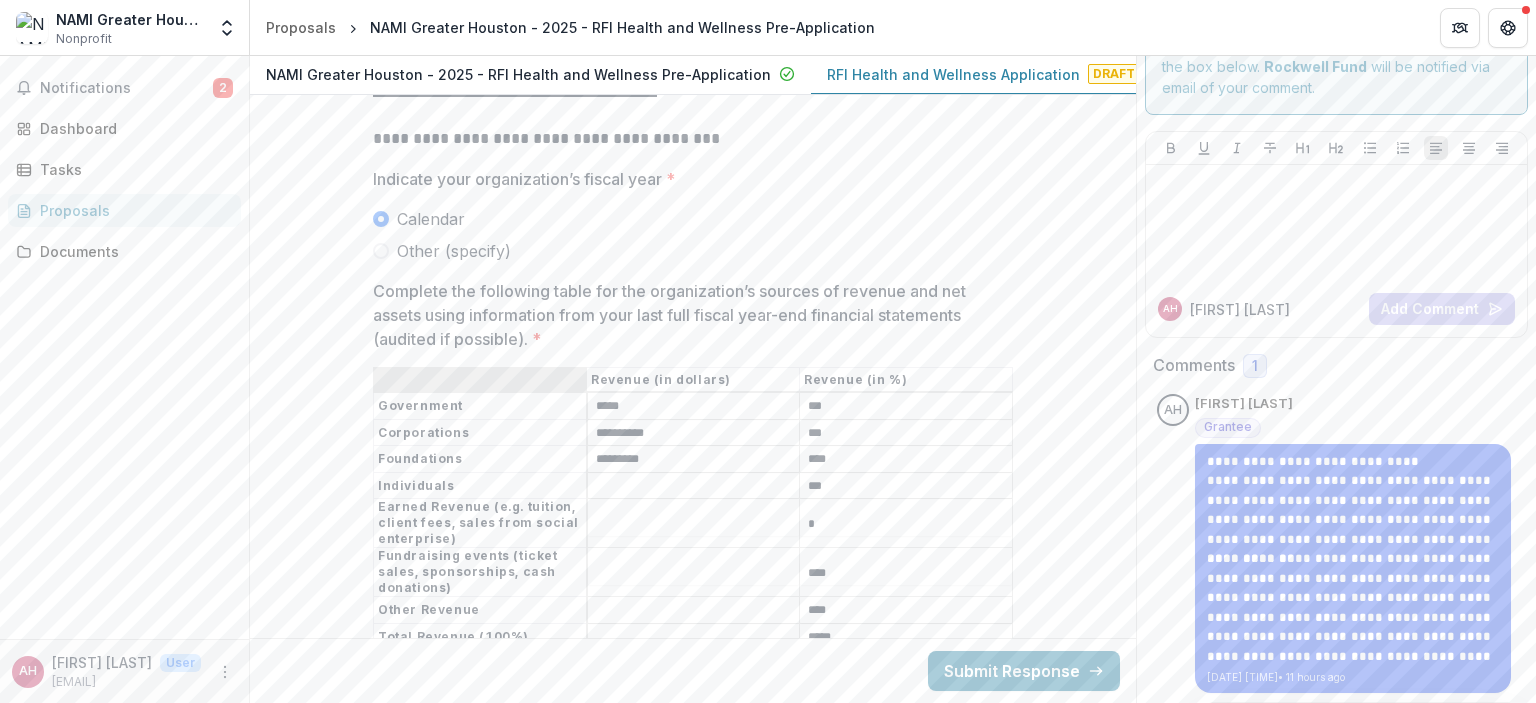 type on "**********" 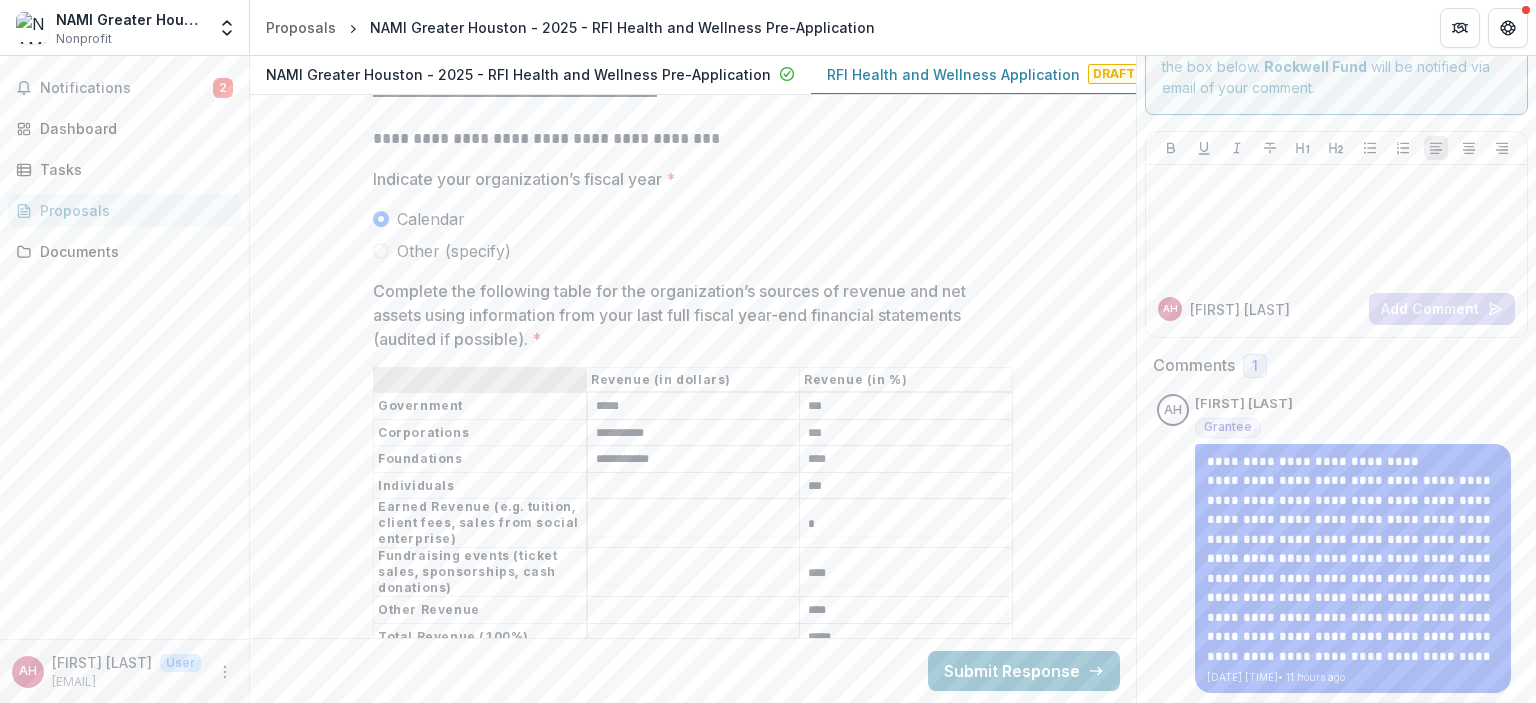 type on "**********" 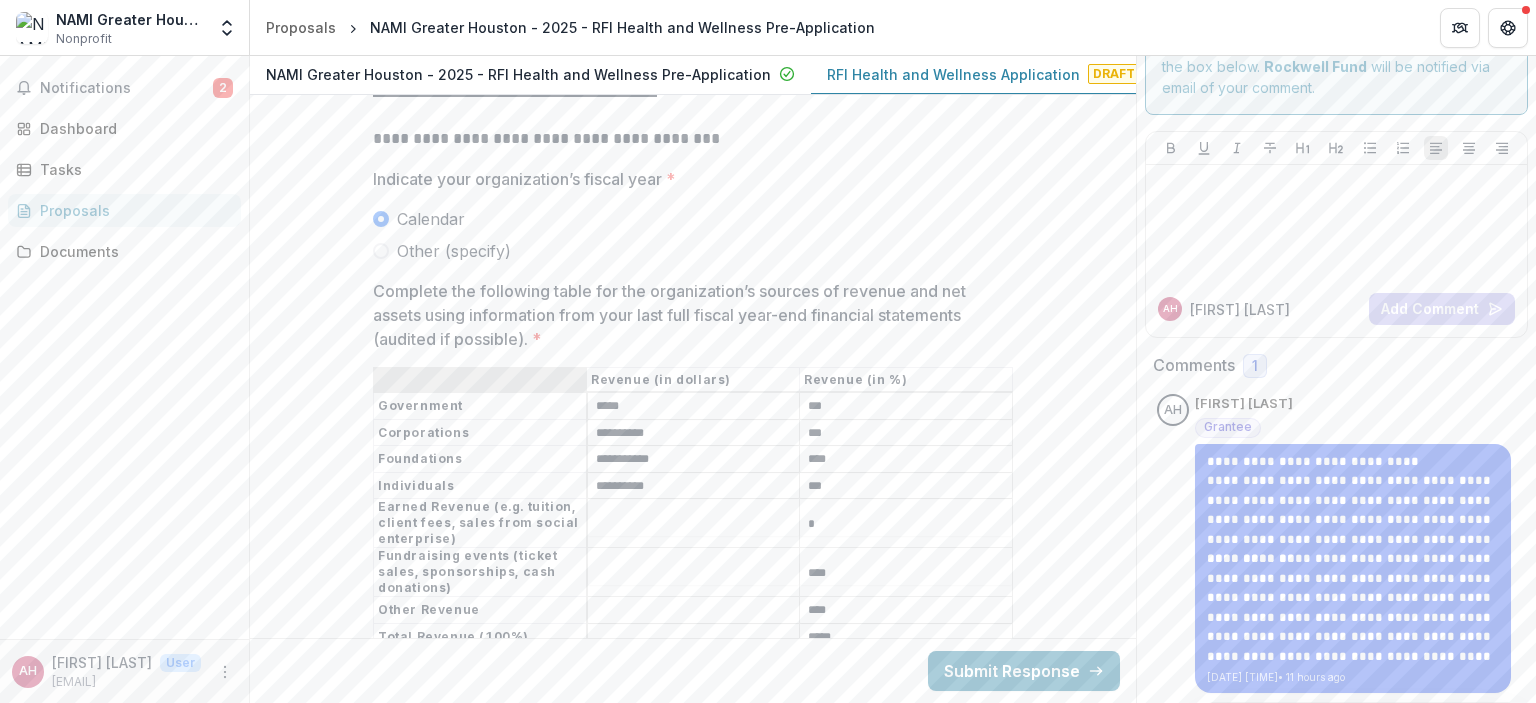 type on "**********" 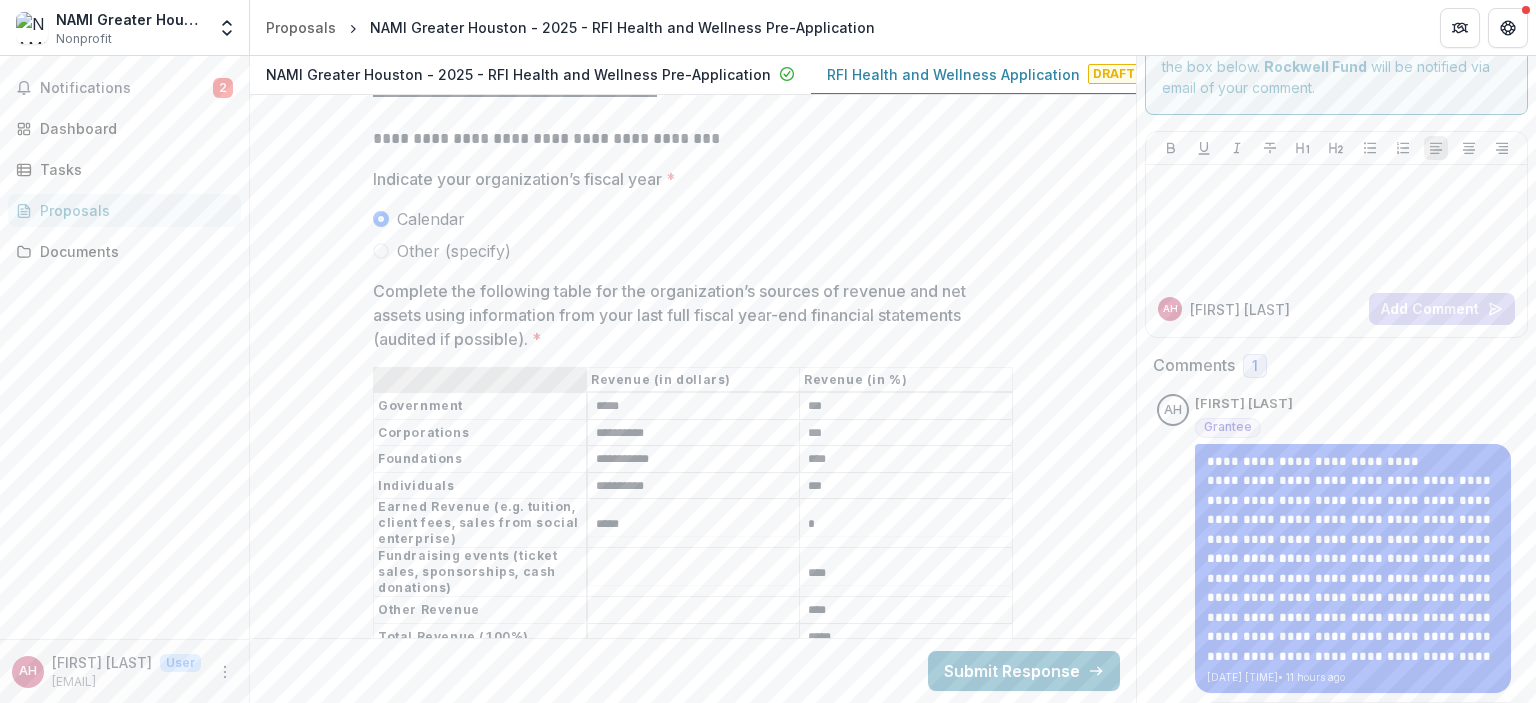 type on "*****" 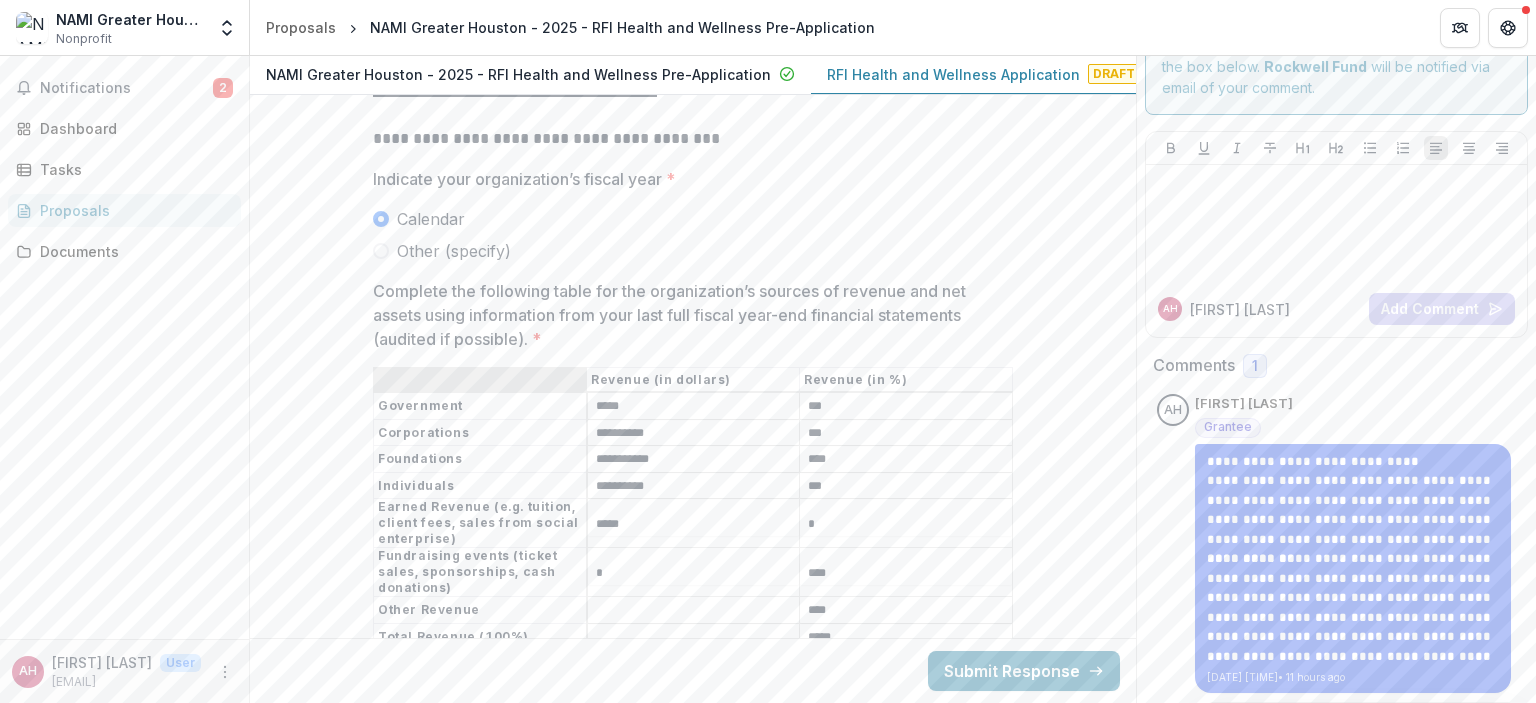 type on "*" 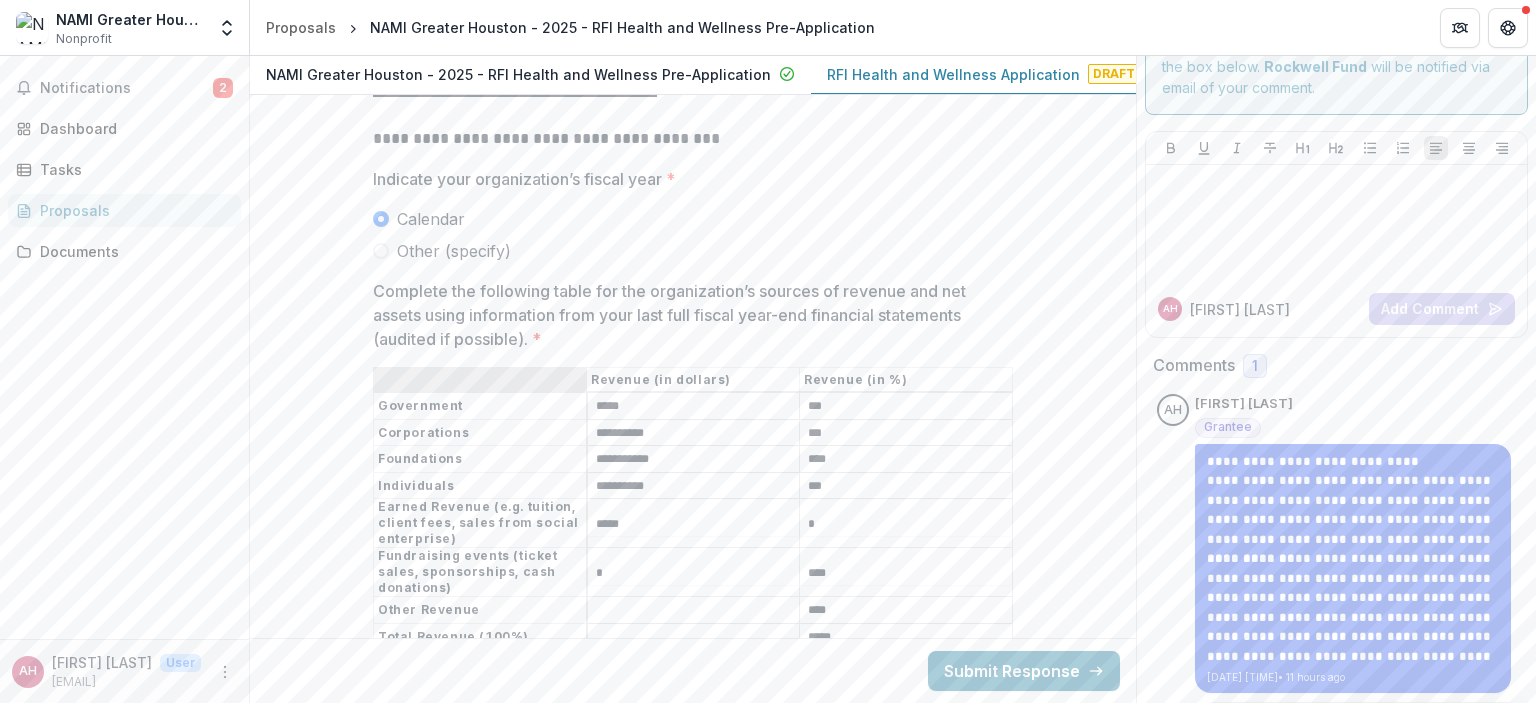 click on "**********" at bounding box center (694, 433) 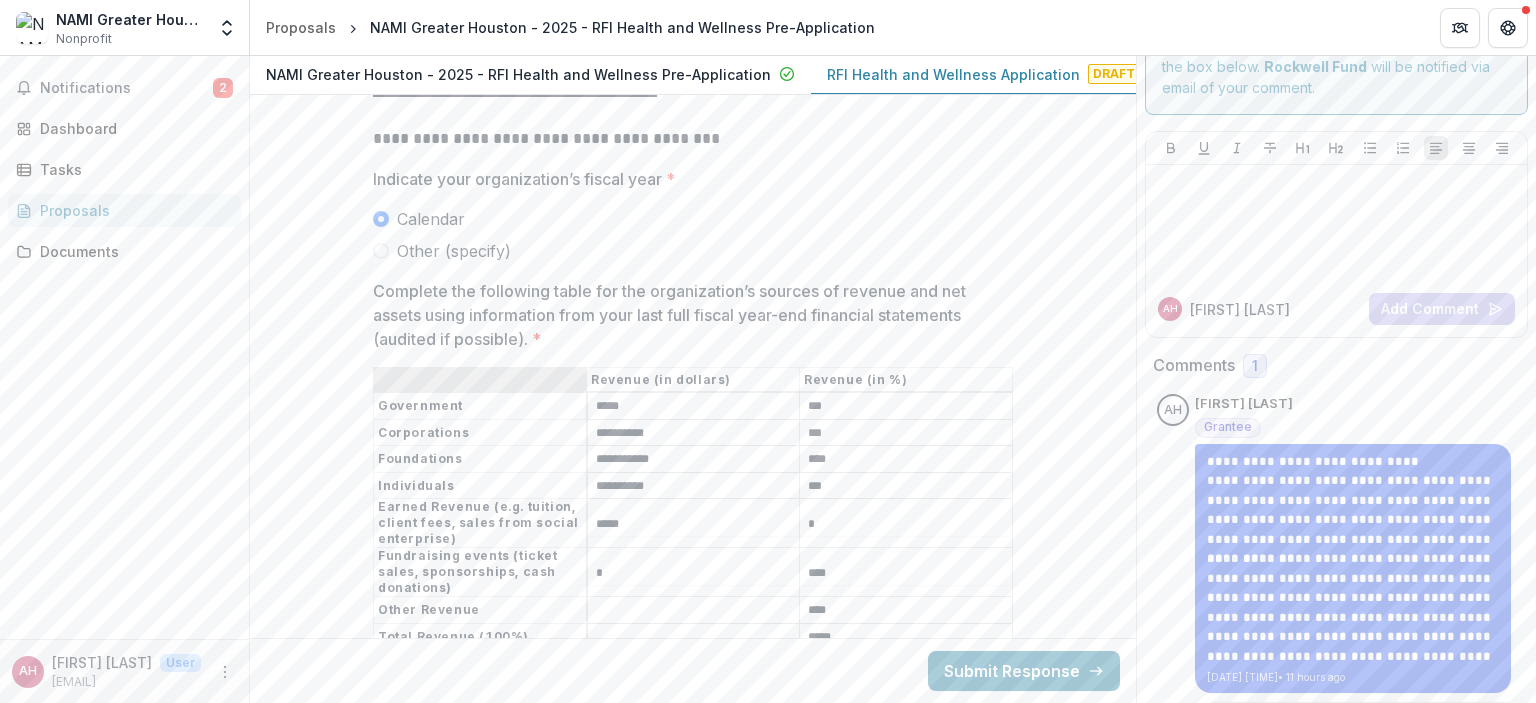 type on "**********" 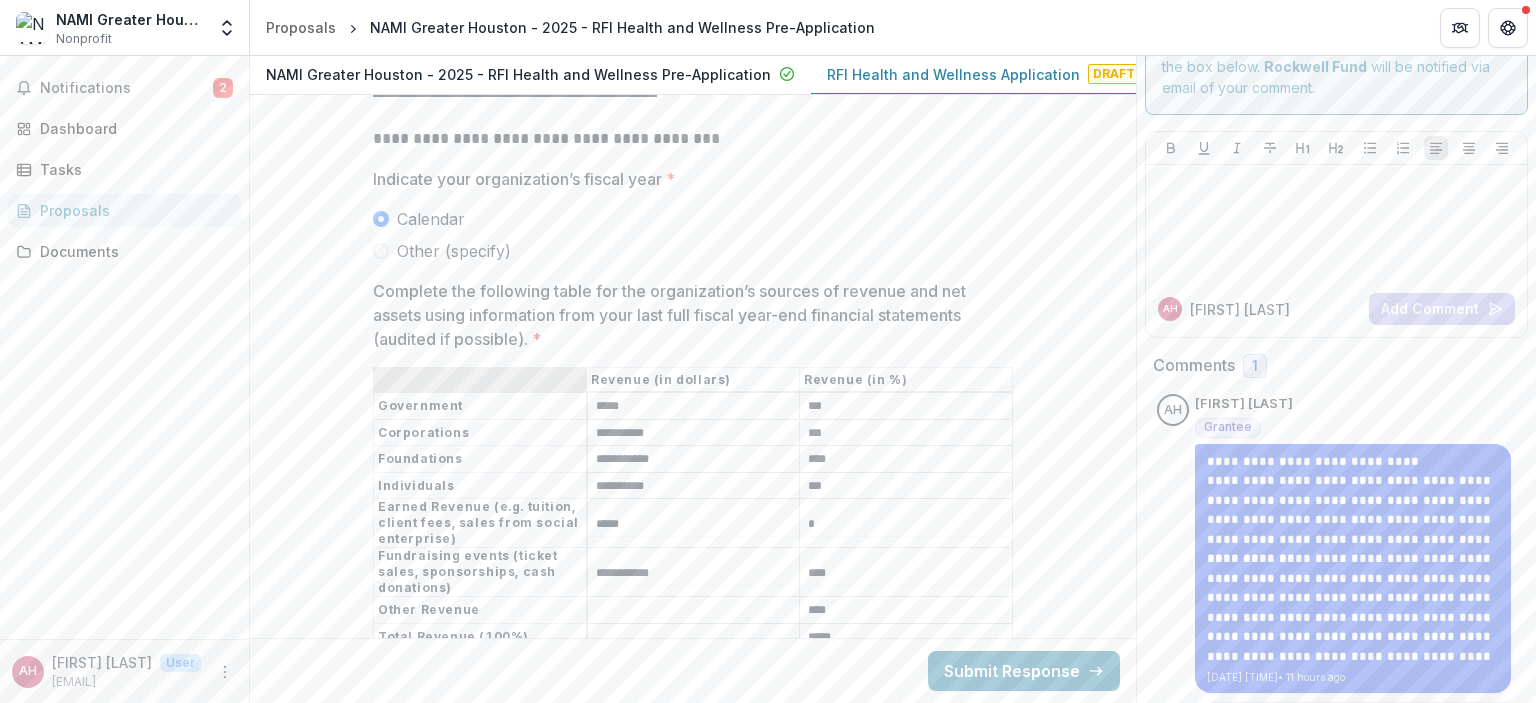 type on "**********" 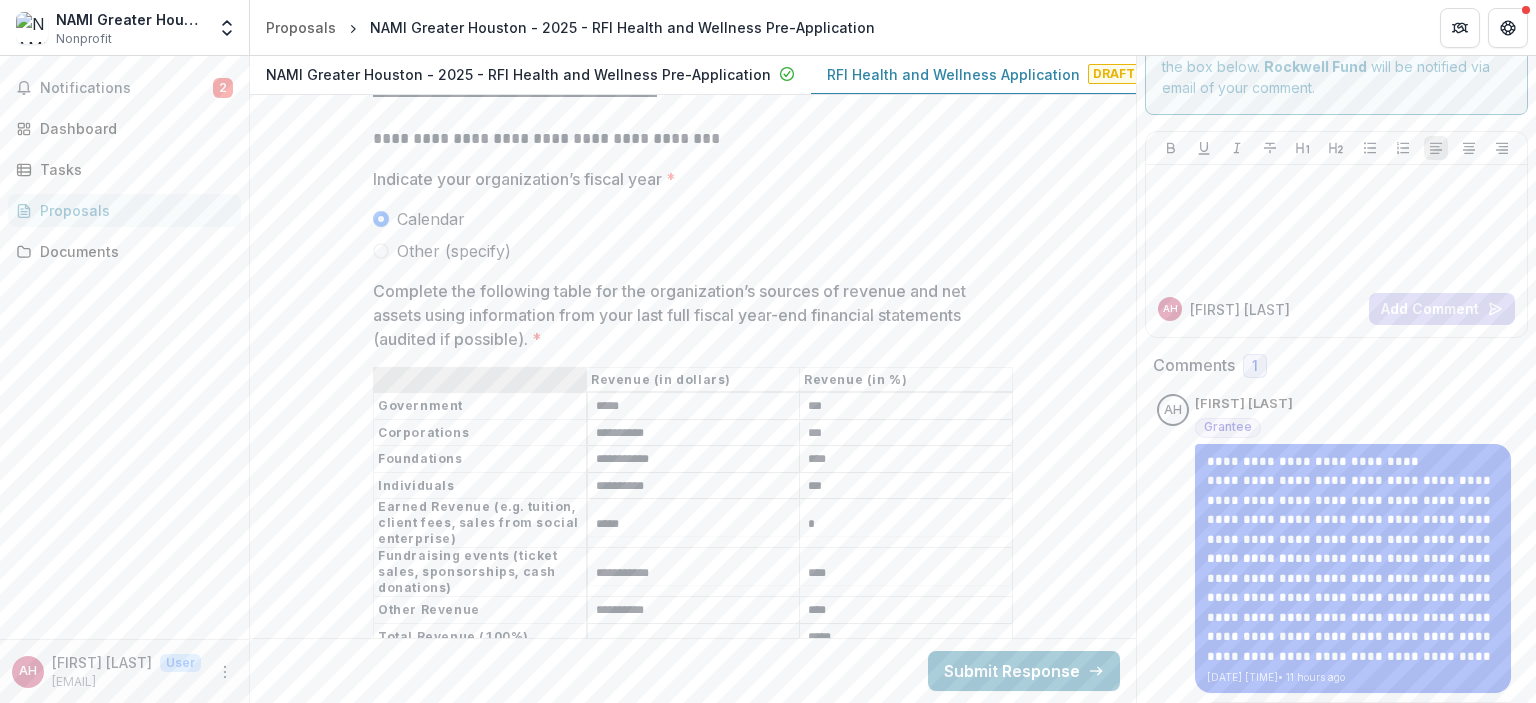 type on "**********" 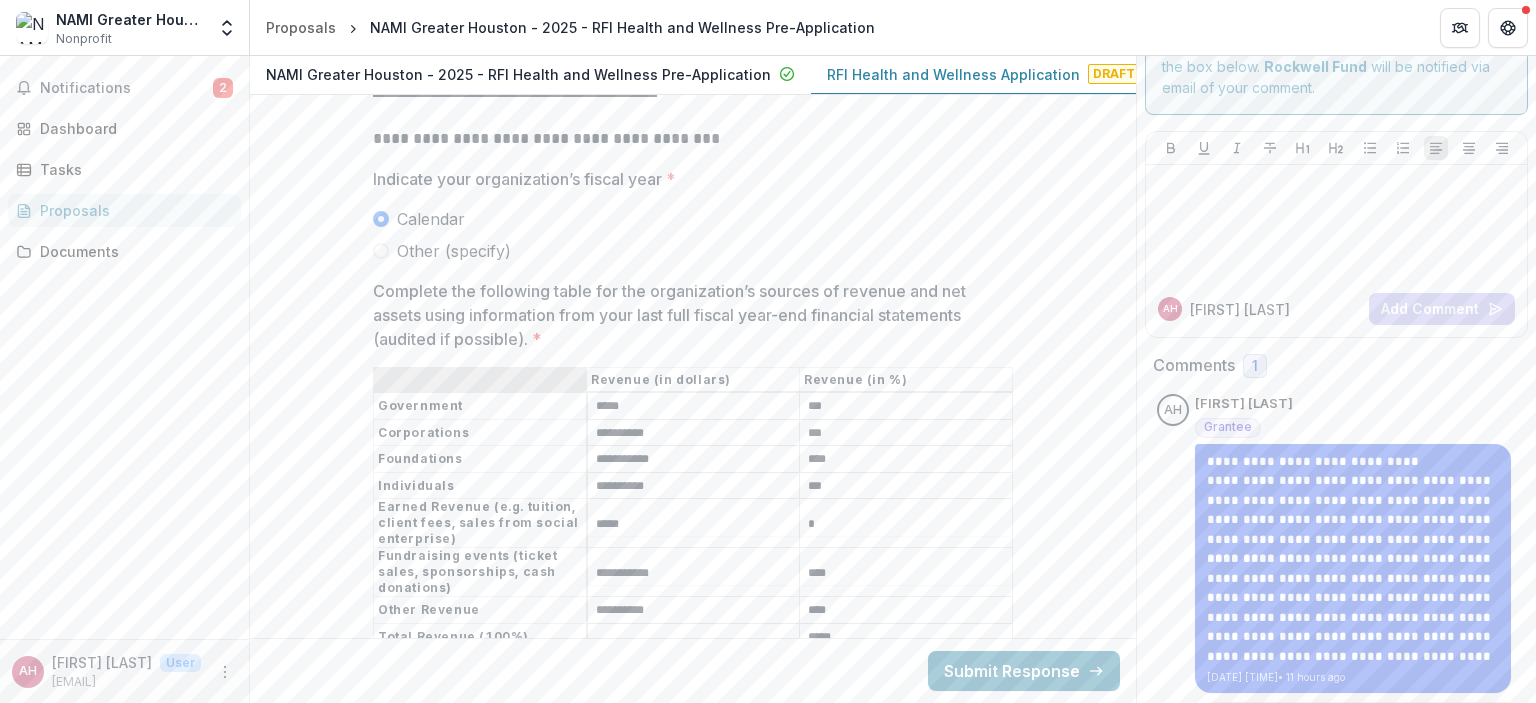 click on "***" at bounding box center [906, 611] 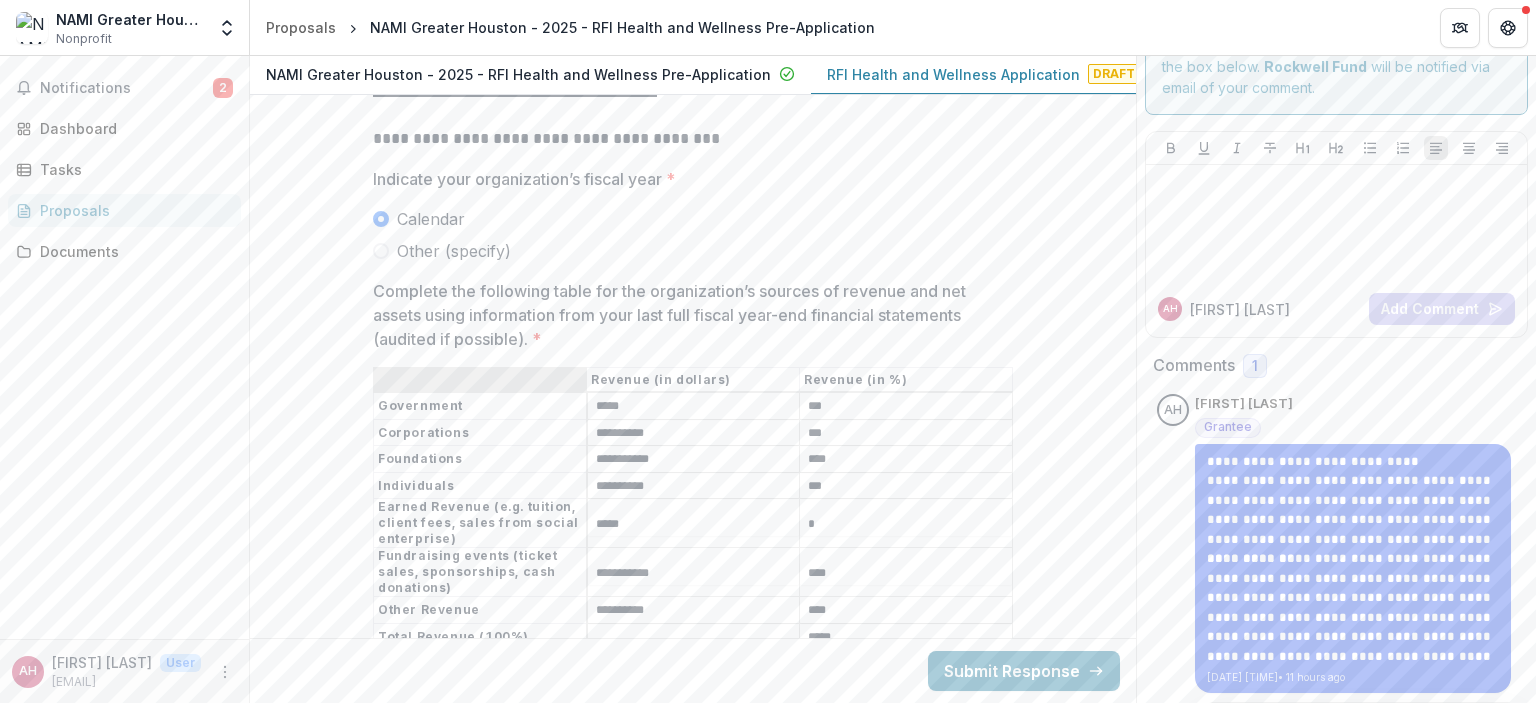 type on "***" 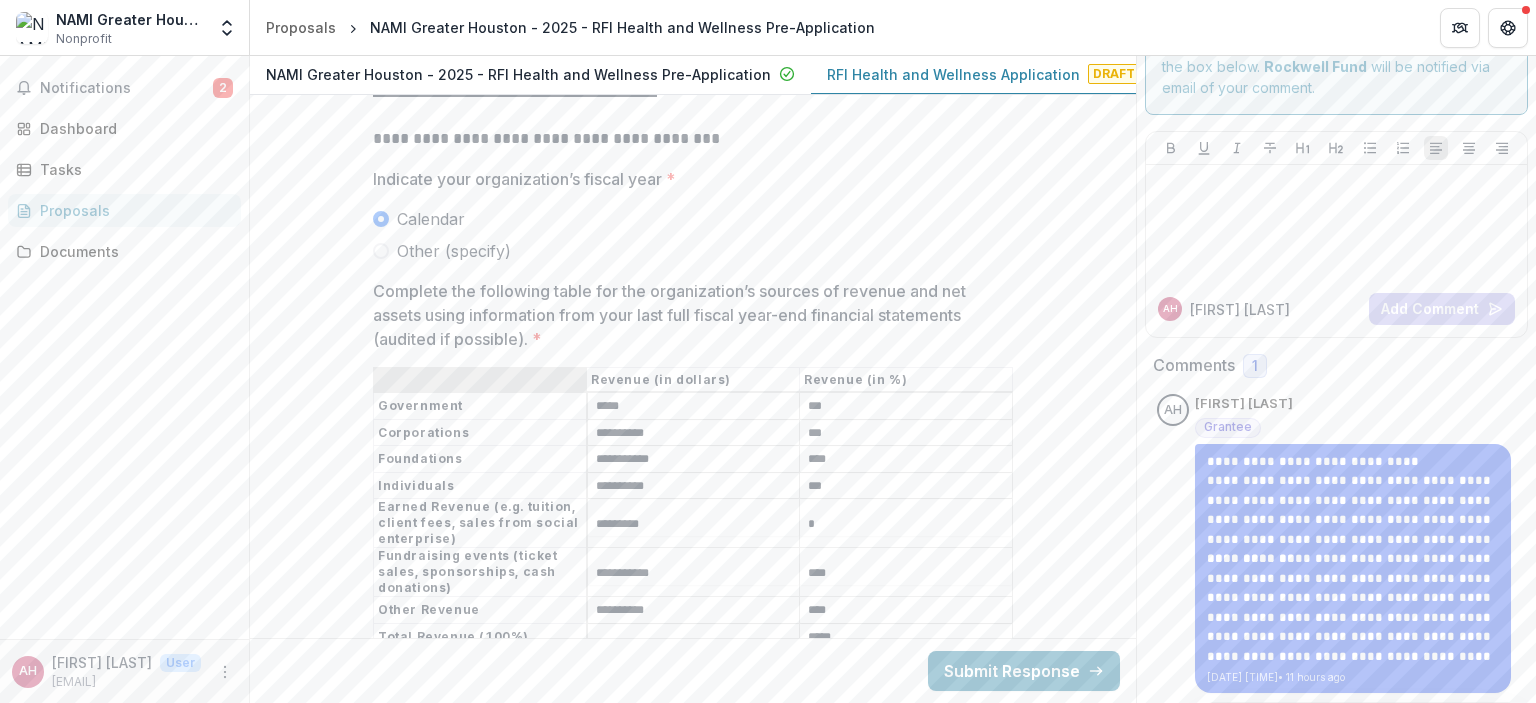 scroll, scrollTop: 0, scrollLeft: 0, axis: both 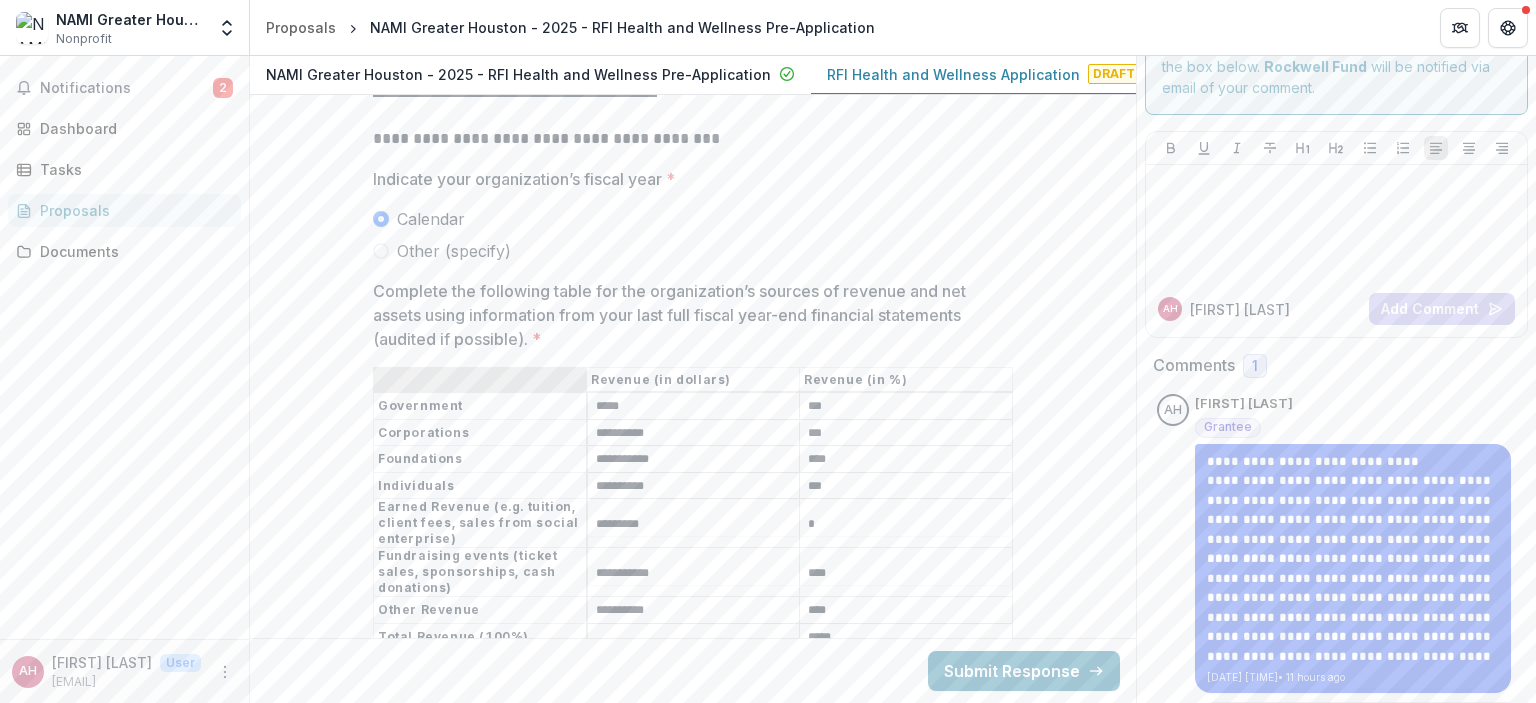 click on "*********" at bounding box center [694, 524] 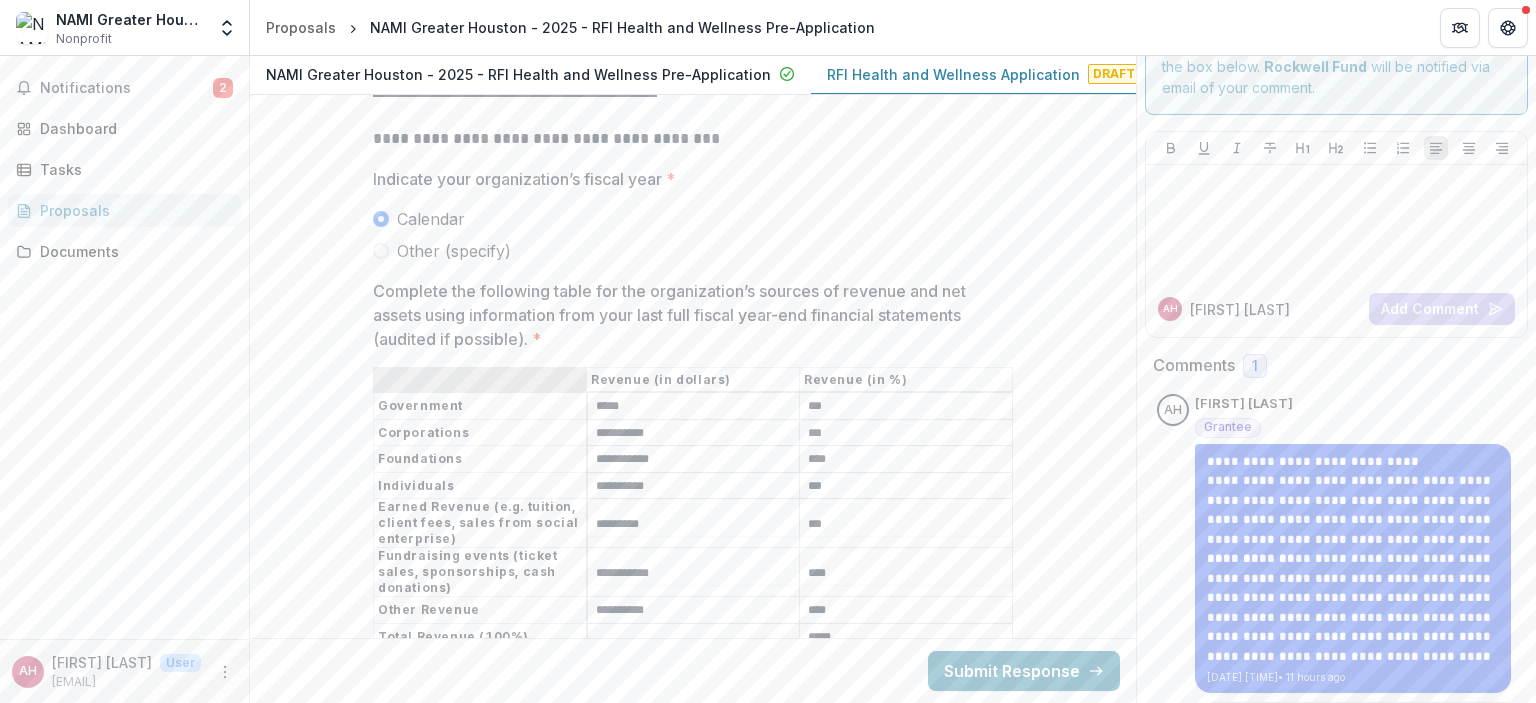 type on "**" 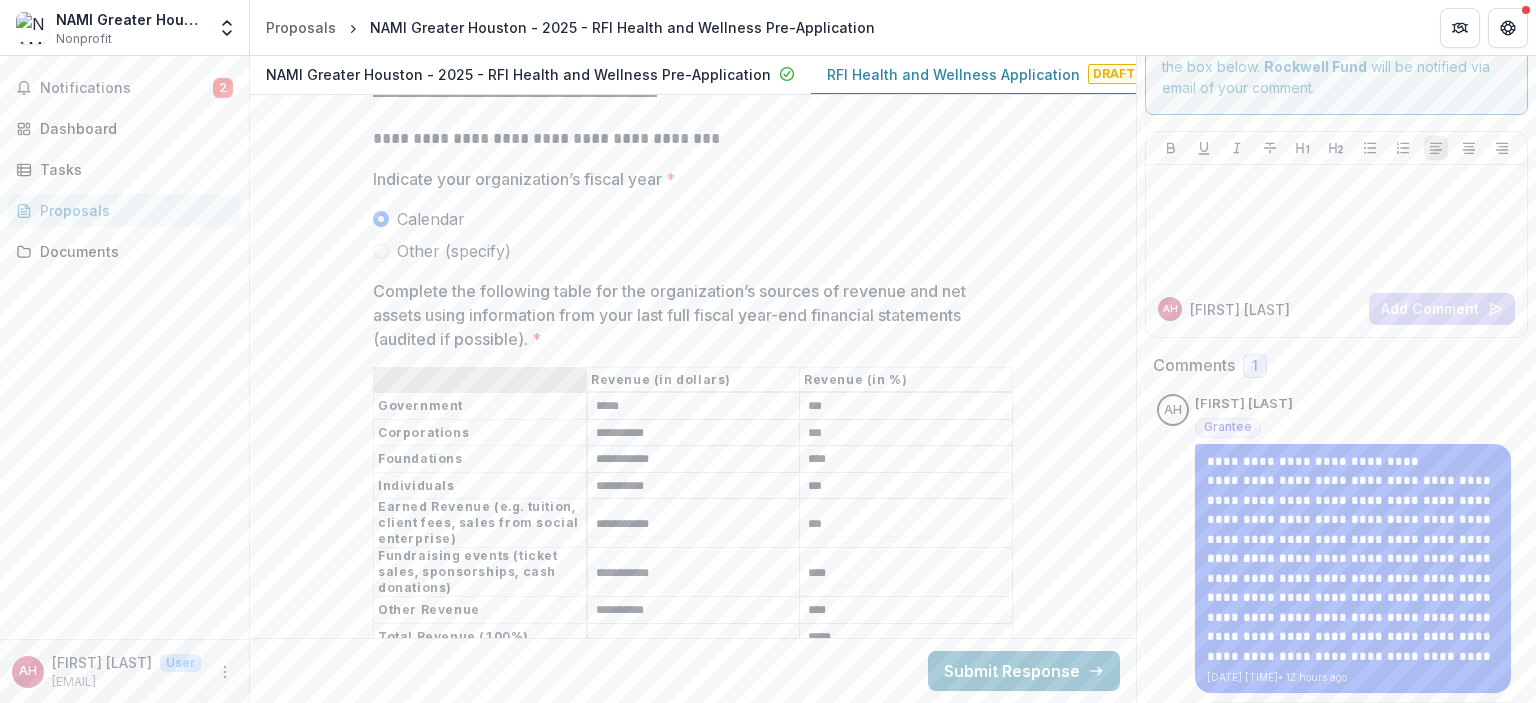 type on "**********" 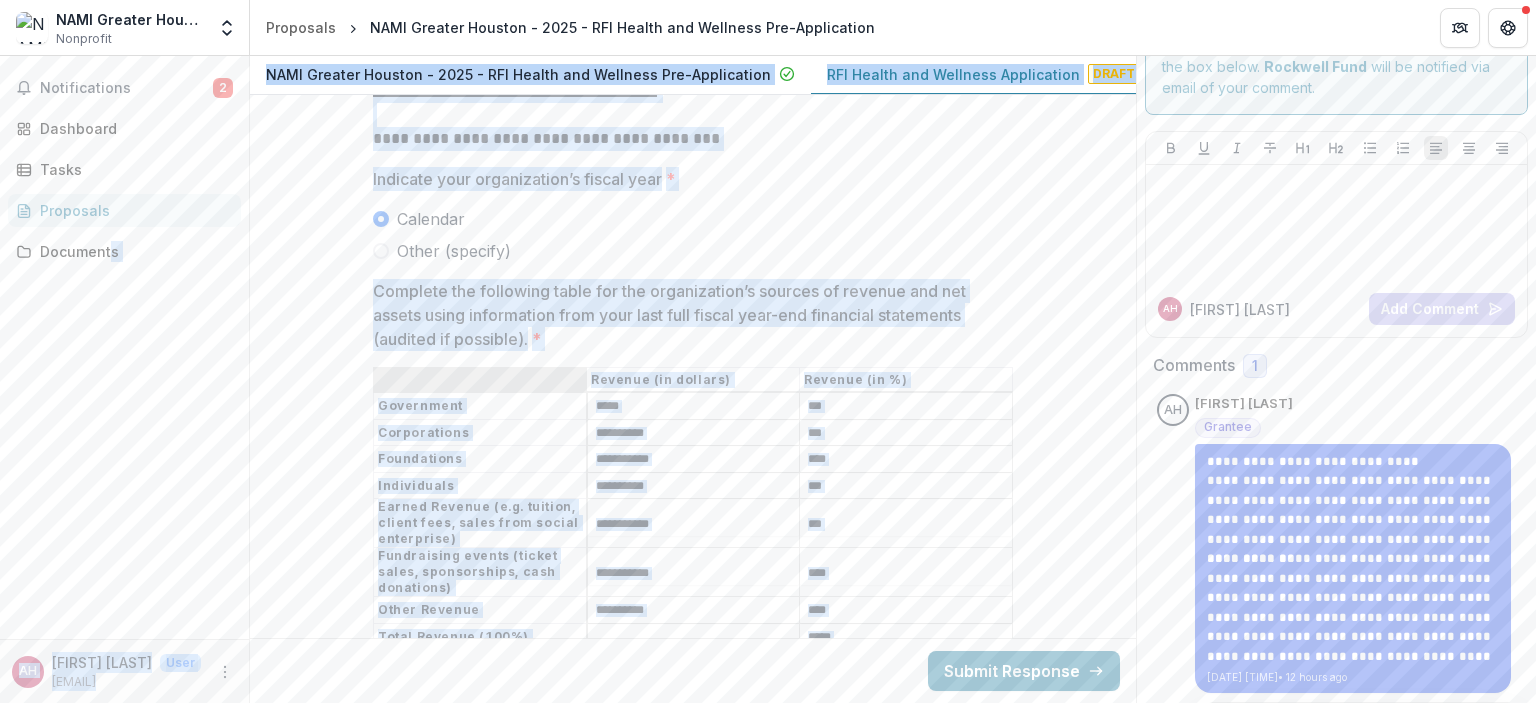 drag, startPoint x: 107, startPoint y: 629, endPoint x: 414, endPoint y: 635, distance: 307.05862 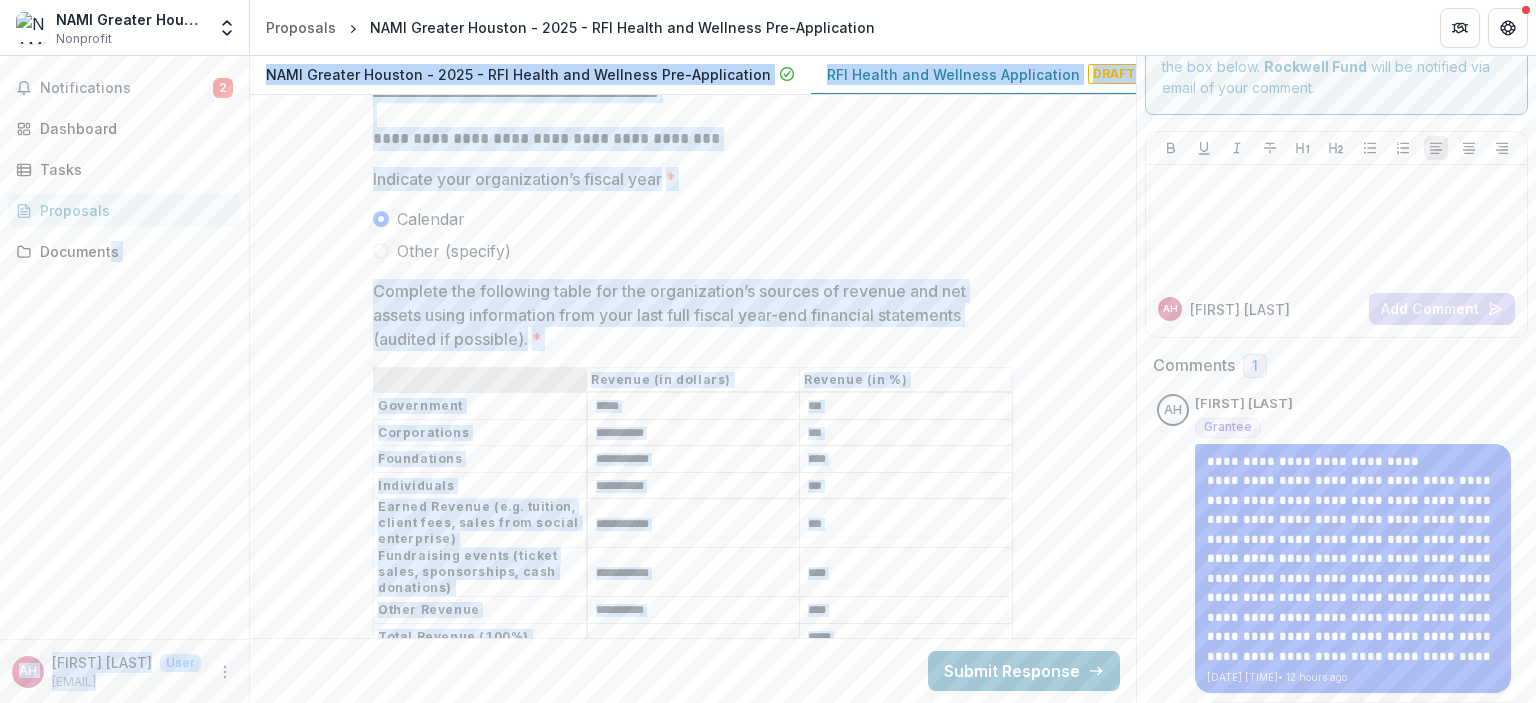 click on "**" at bounding box center [906, 524] 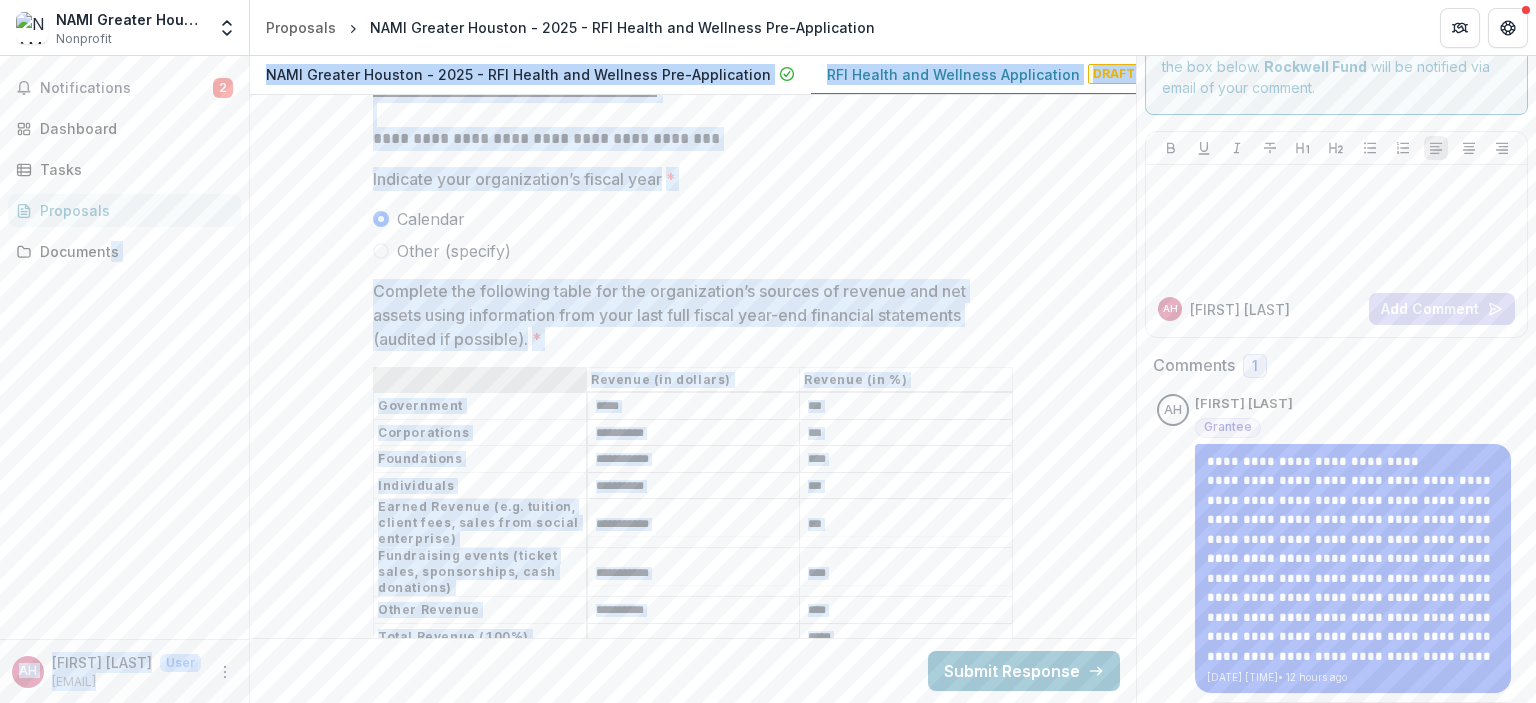 click on "**" at bounding box center (906, 524) 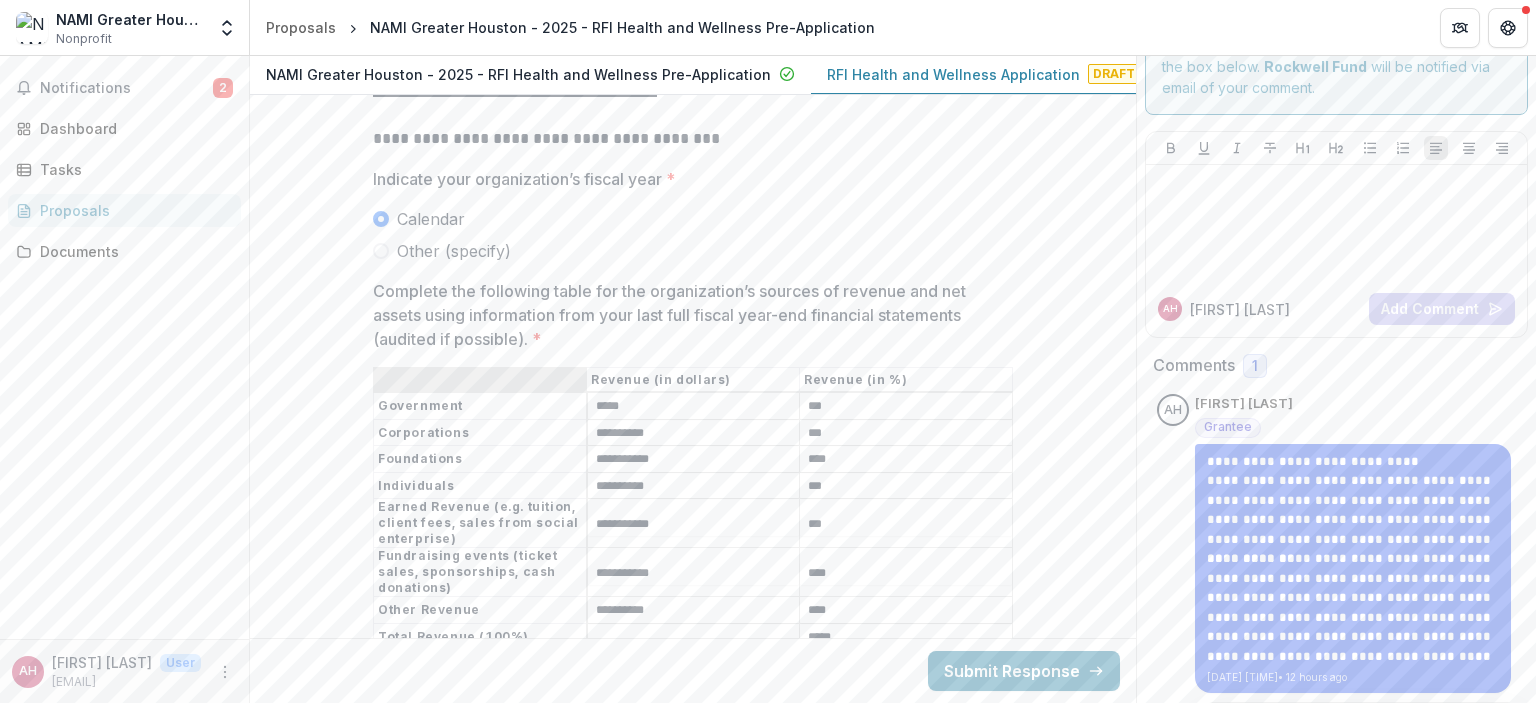 click on "**" at bounding box center (906, 524) 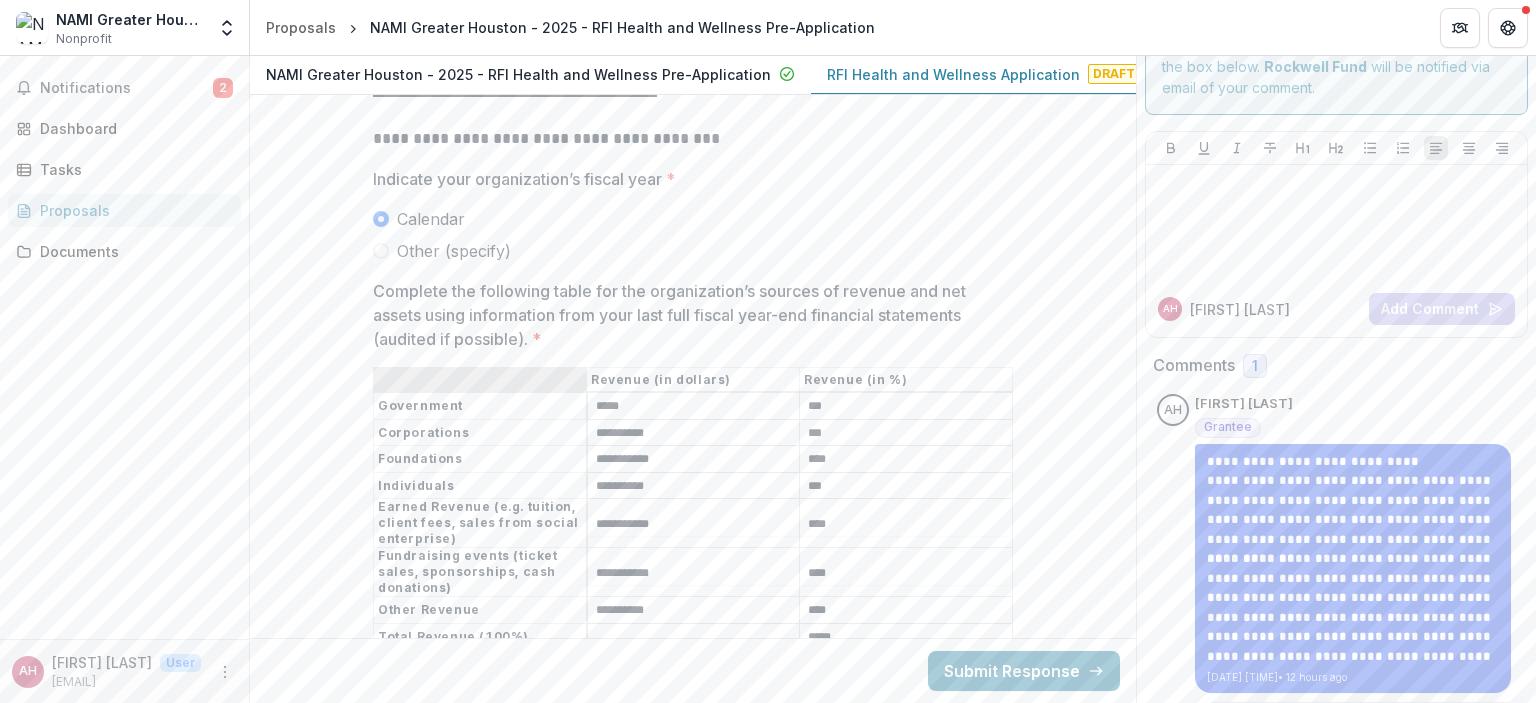 type on "***" 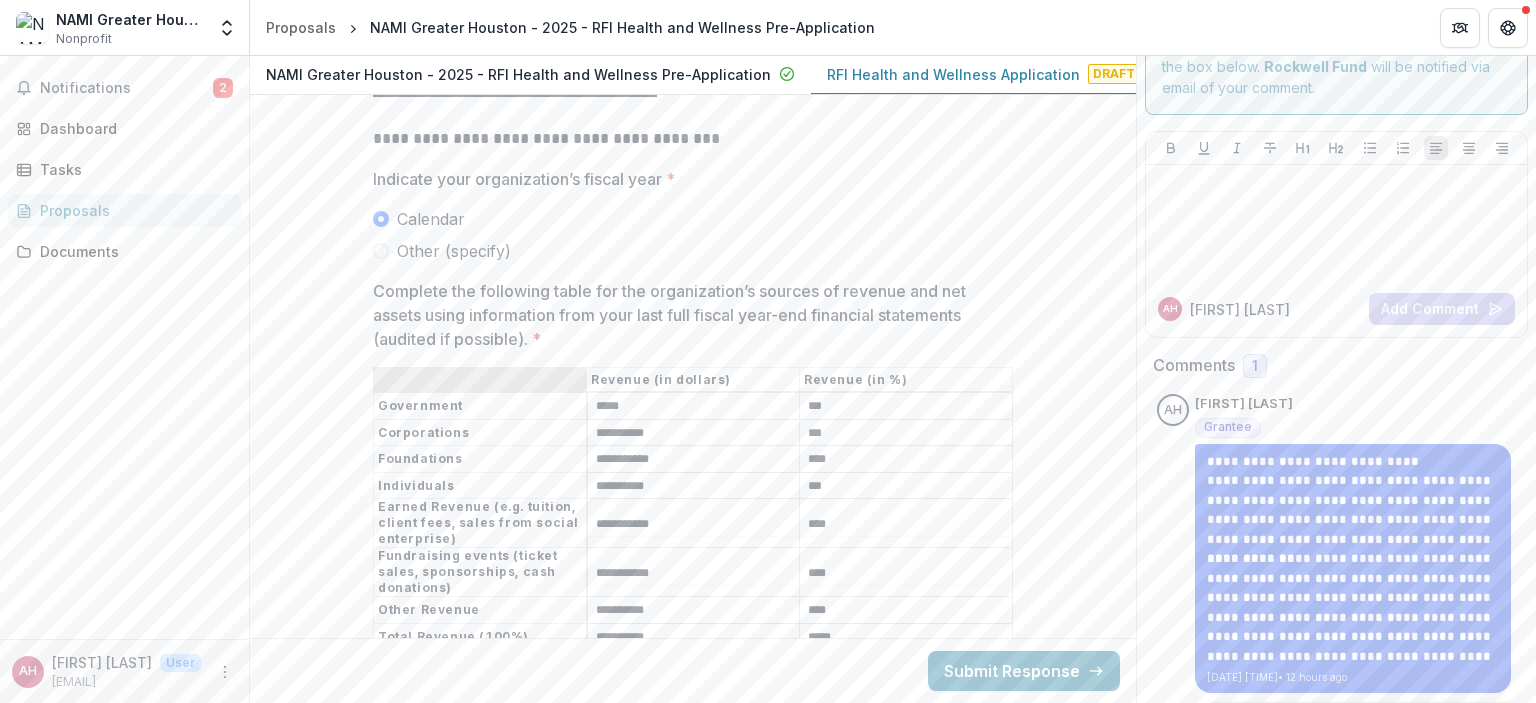 type on "**********" 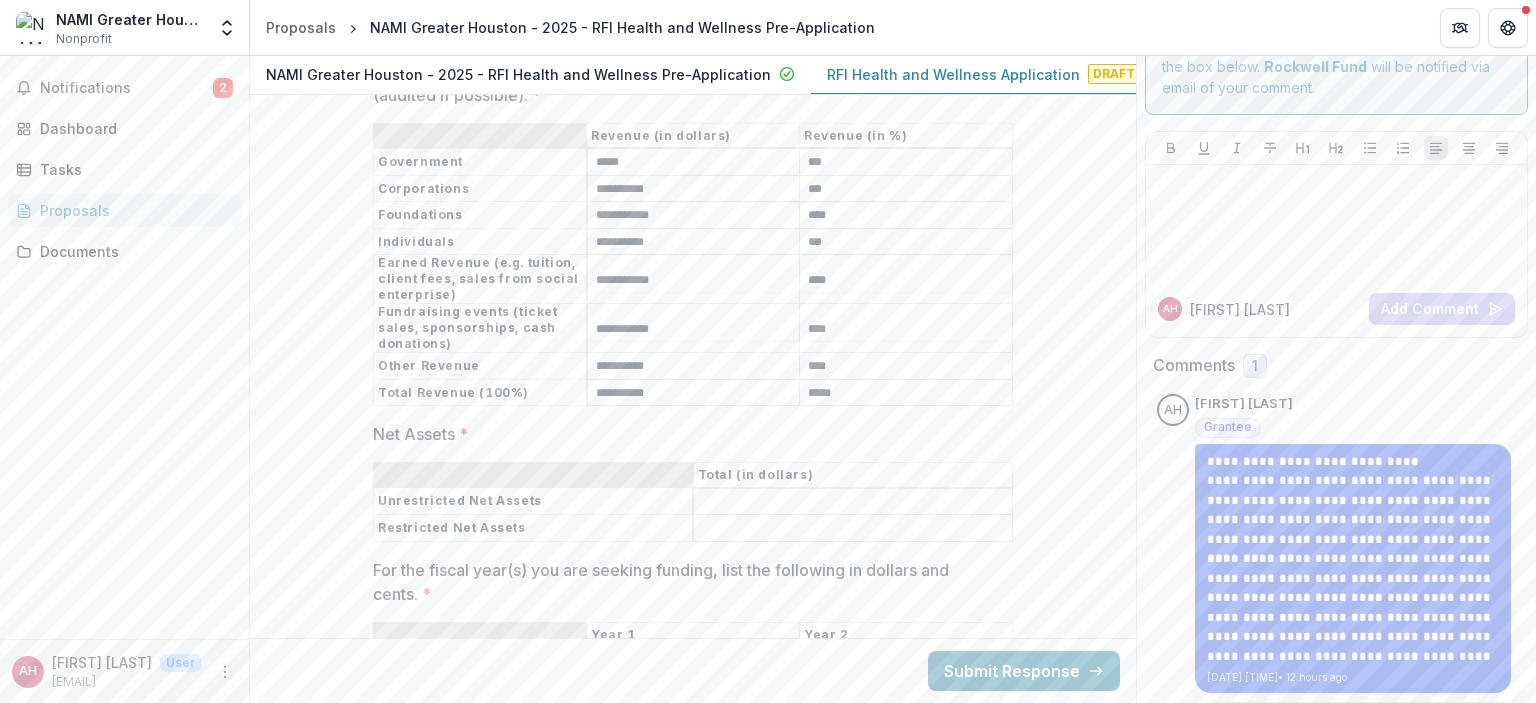 scroll, scrollTop: 11170, scrollLeft: 0, axis: vertical 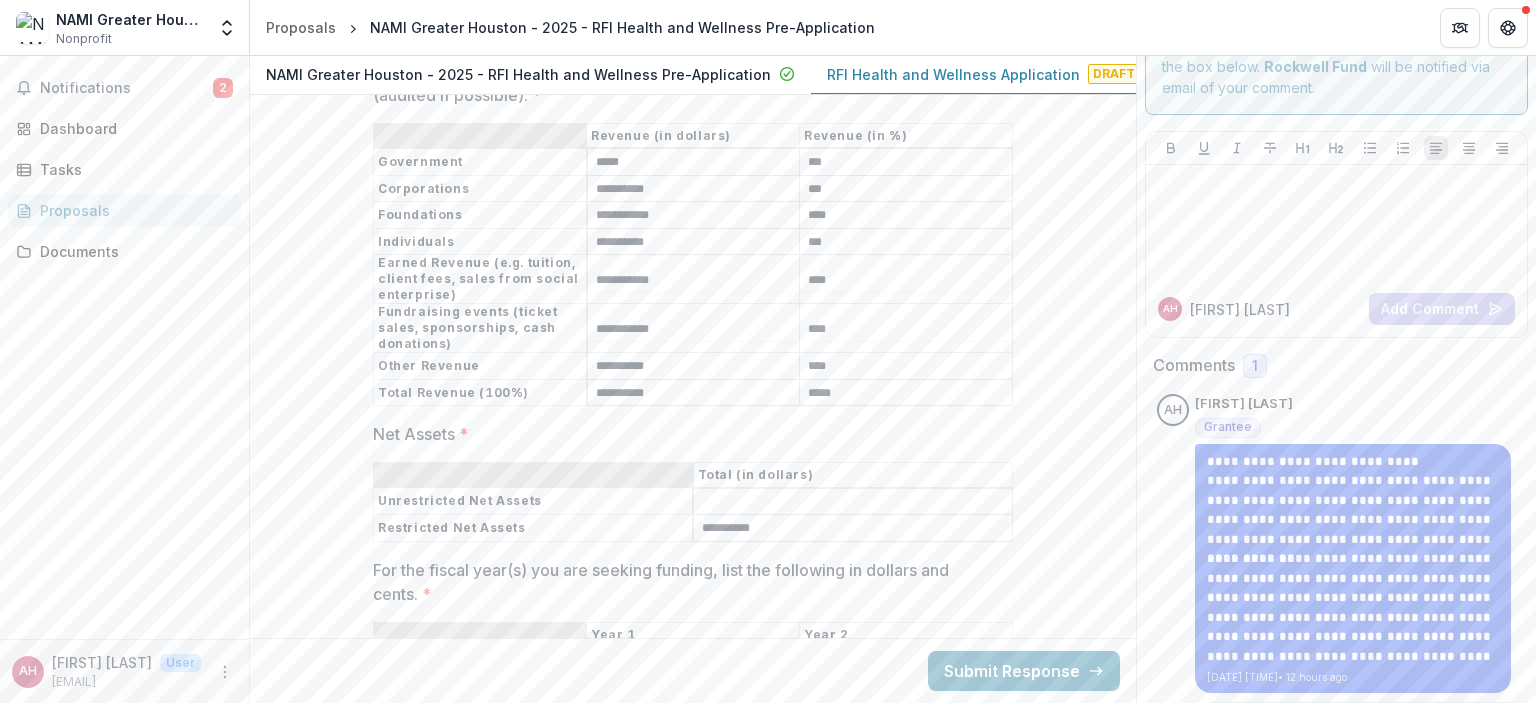 click on "Restricted Net Assets" at bounding box center (534, 528) 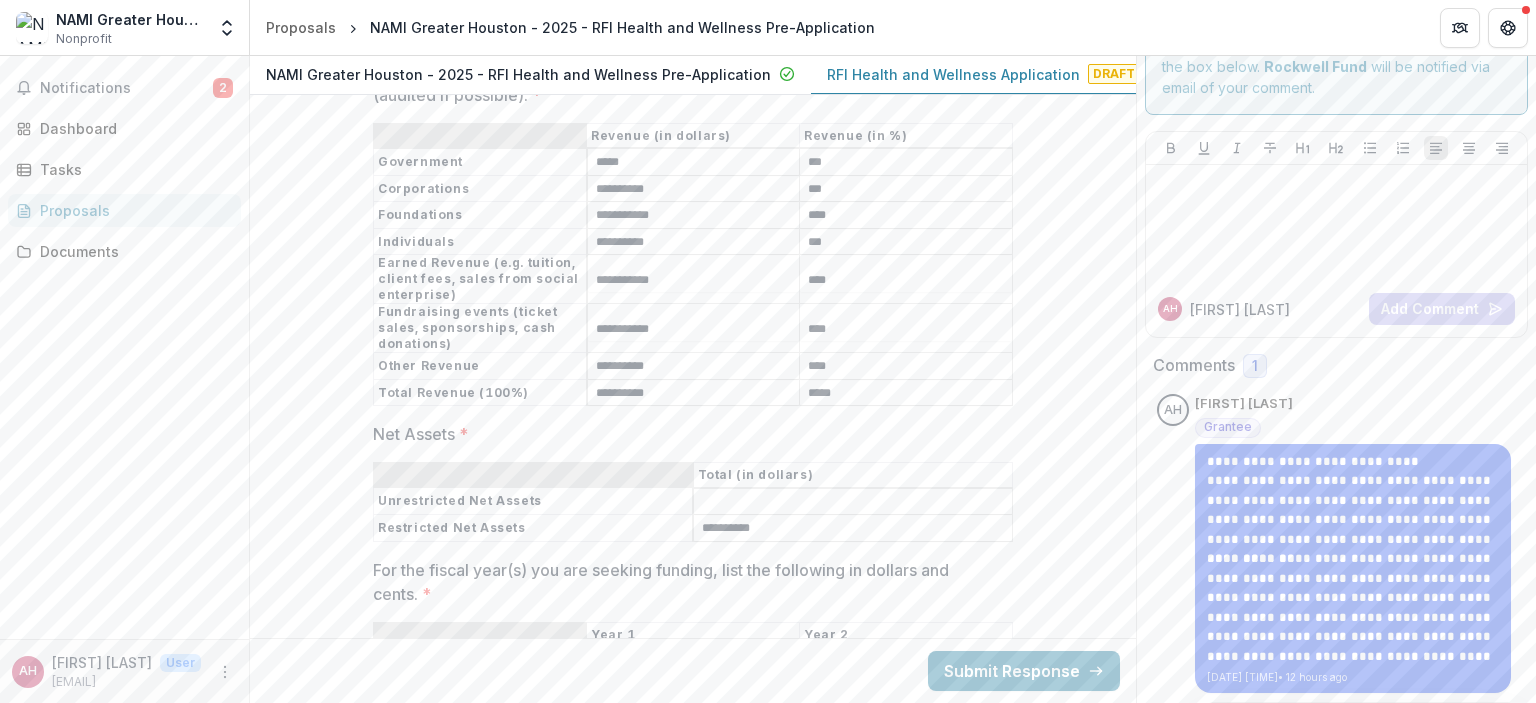 click on "Restricted Net Assets" at bounding box center (534, 528) 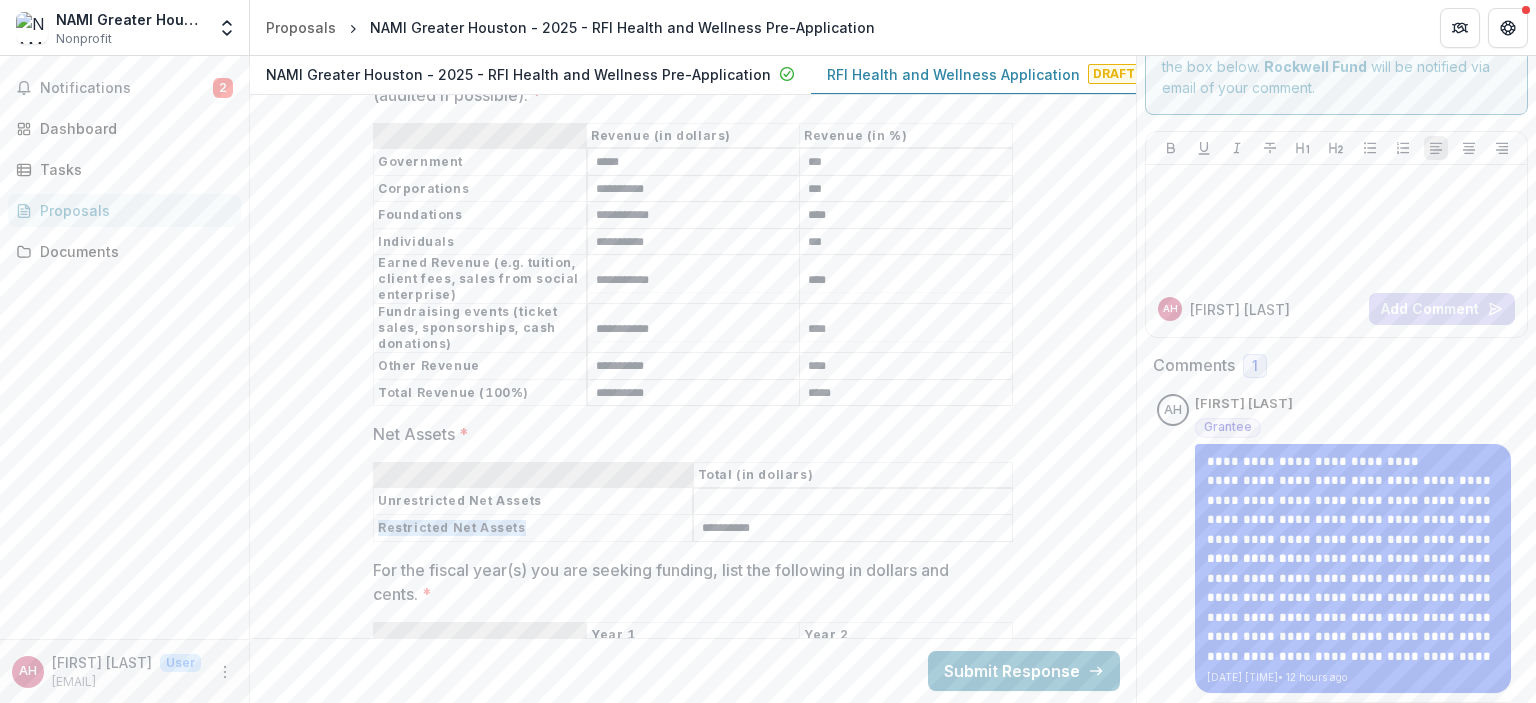 click on "Restricted Net Assets" at bounding box center [534, 528] 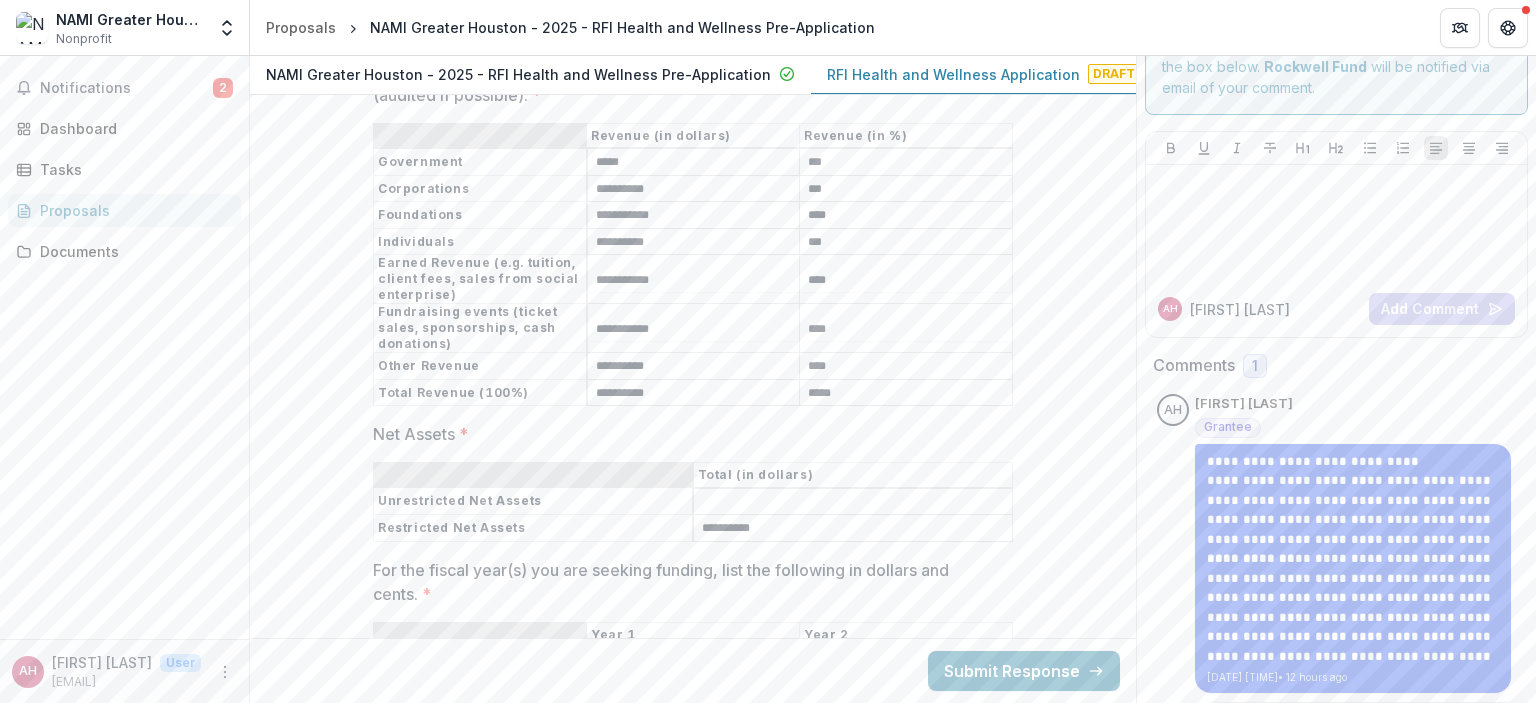 click on "Restricted Net Assets" at bounding box center (534, 528) 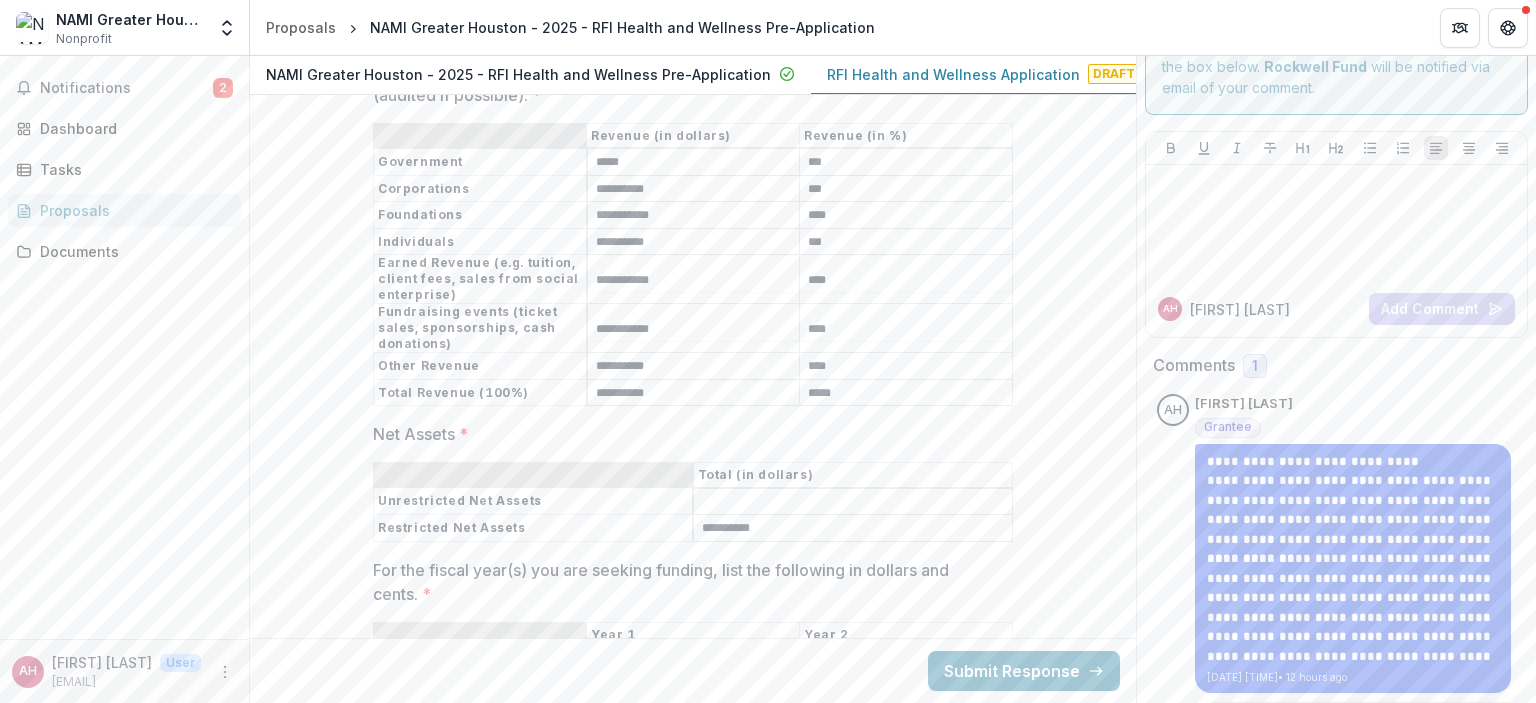 drag, startPoint x: 542, startPoint y: 485, endPoint x: 702, endPoint y: 489, distance: 160.04999 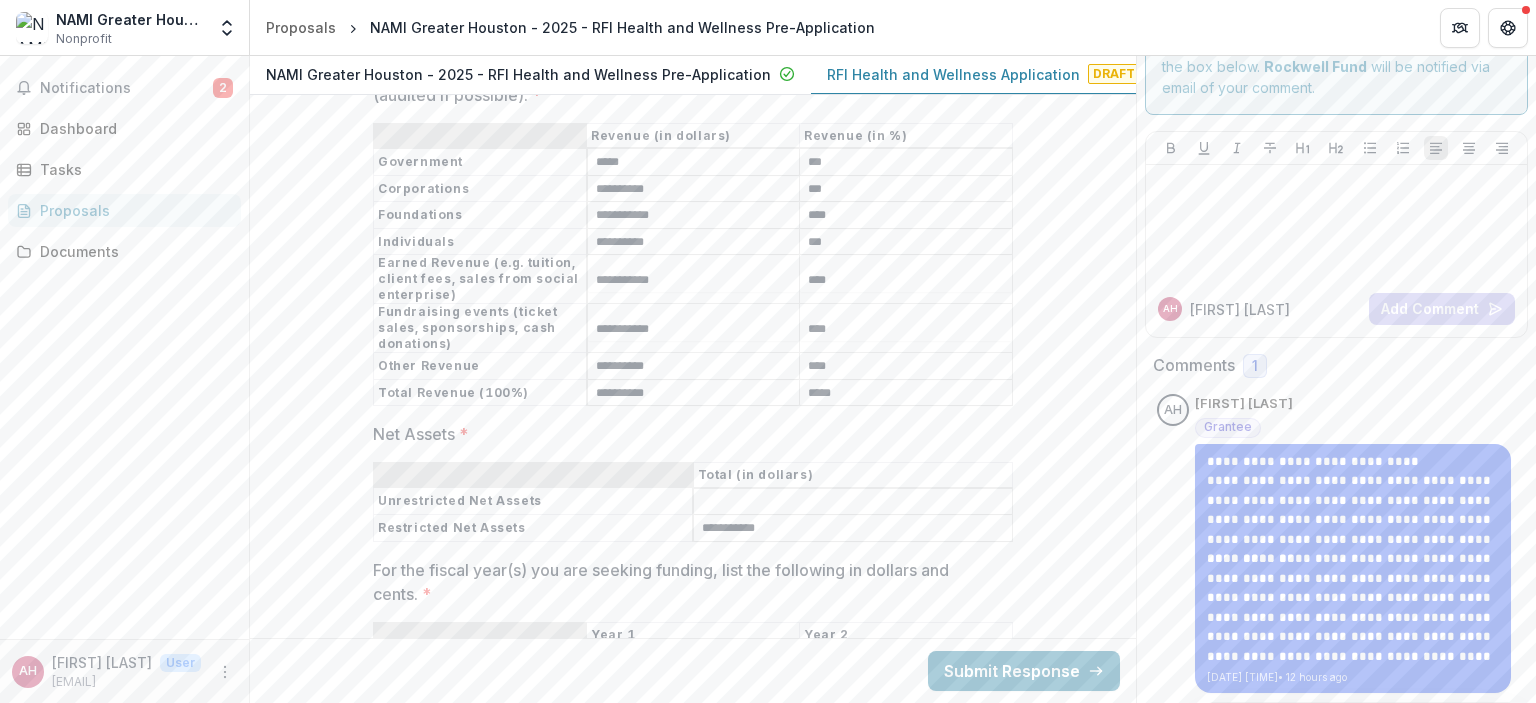 click on "Restricted Net Assets" at bounding box center (534, 528) 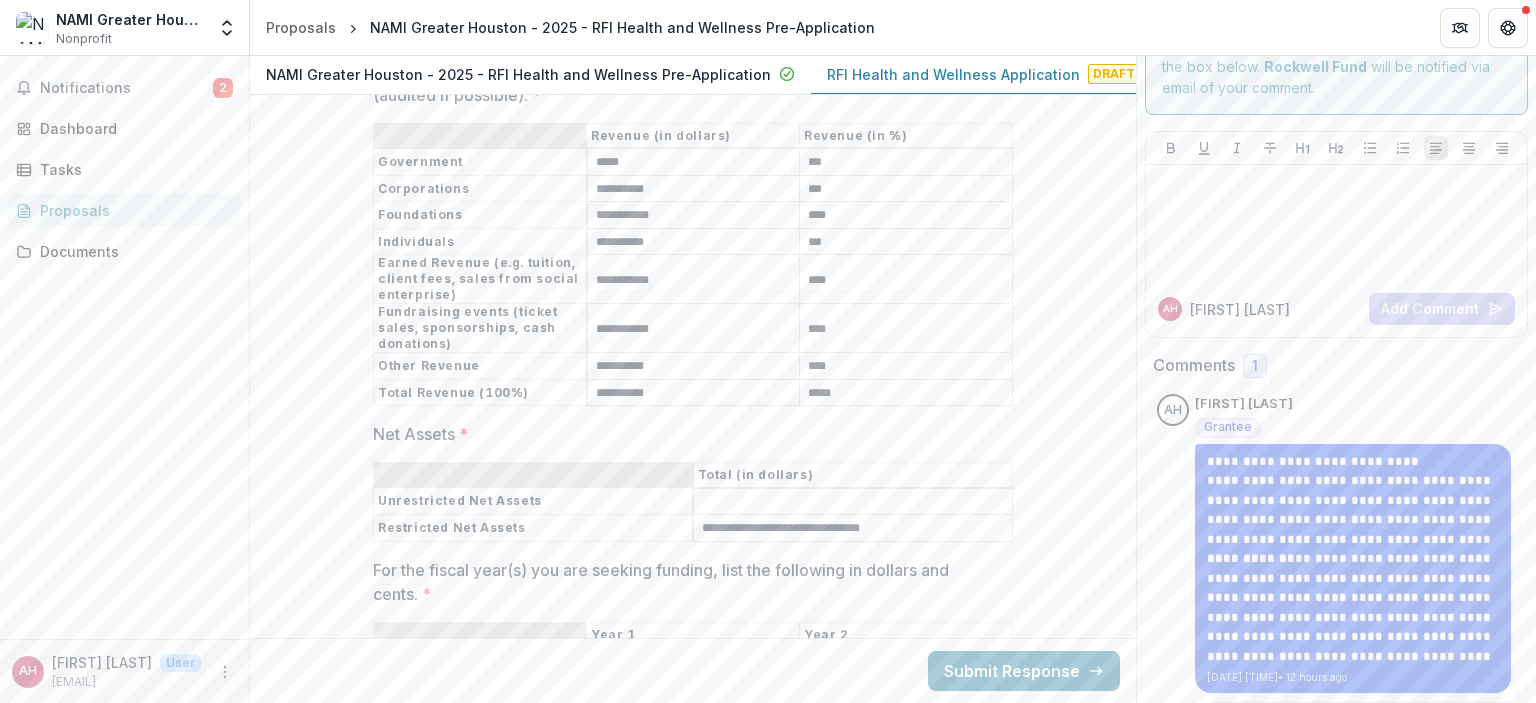 click on "**********" at bounding box center (853, 529) 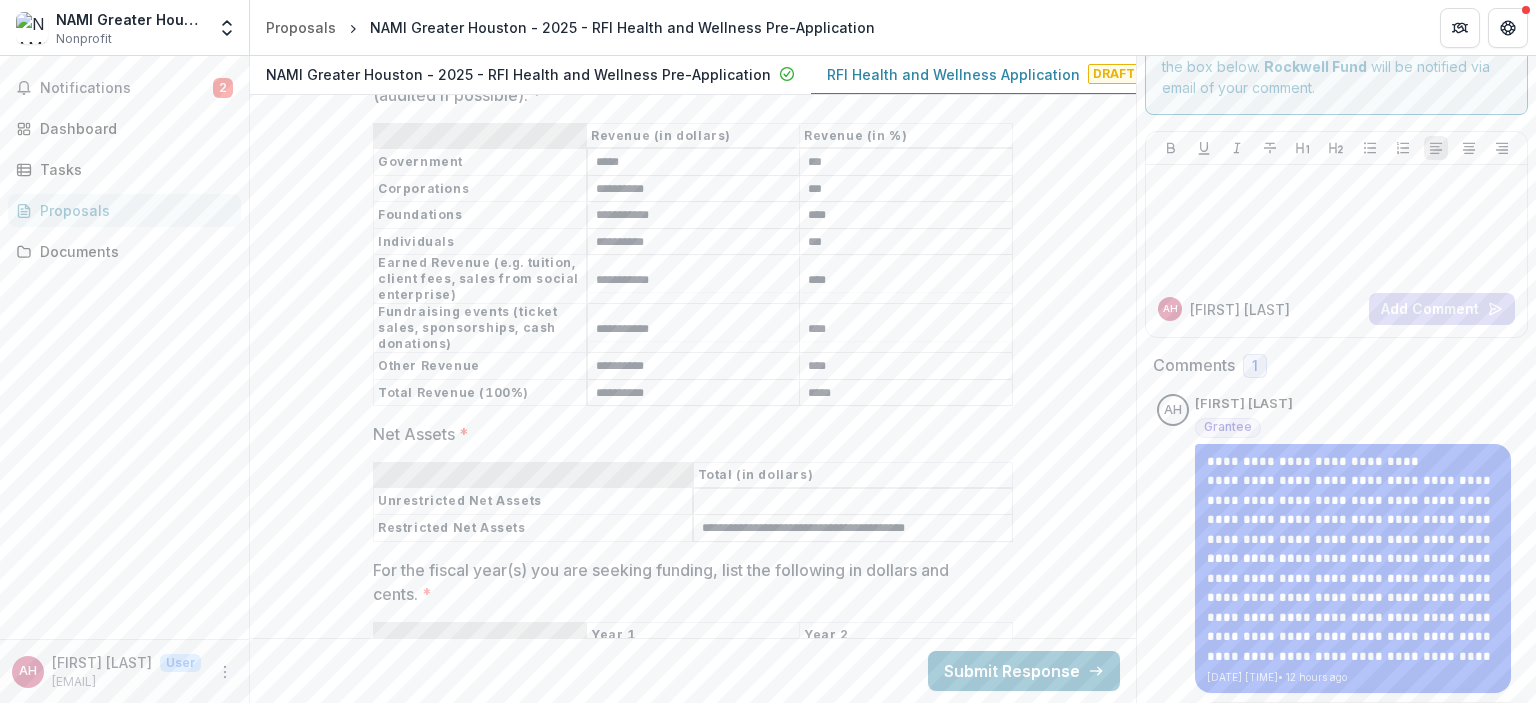 type on "**********" 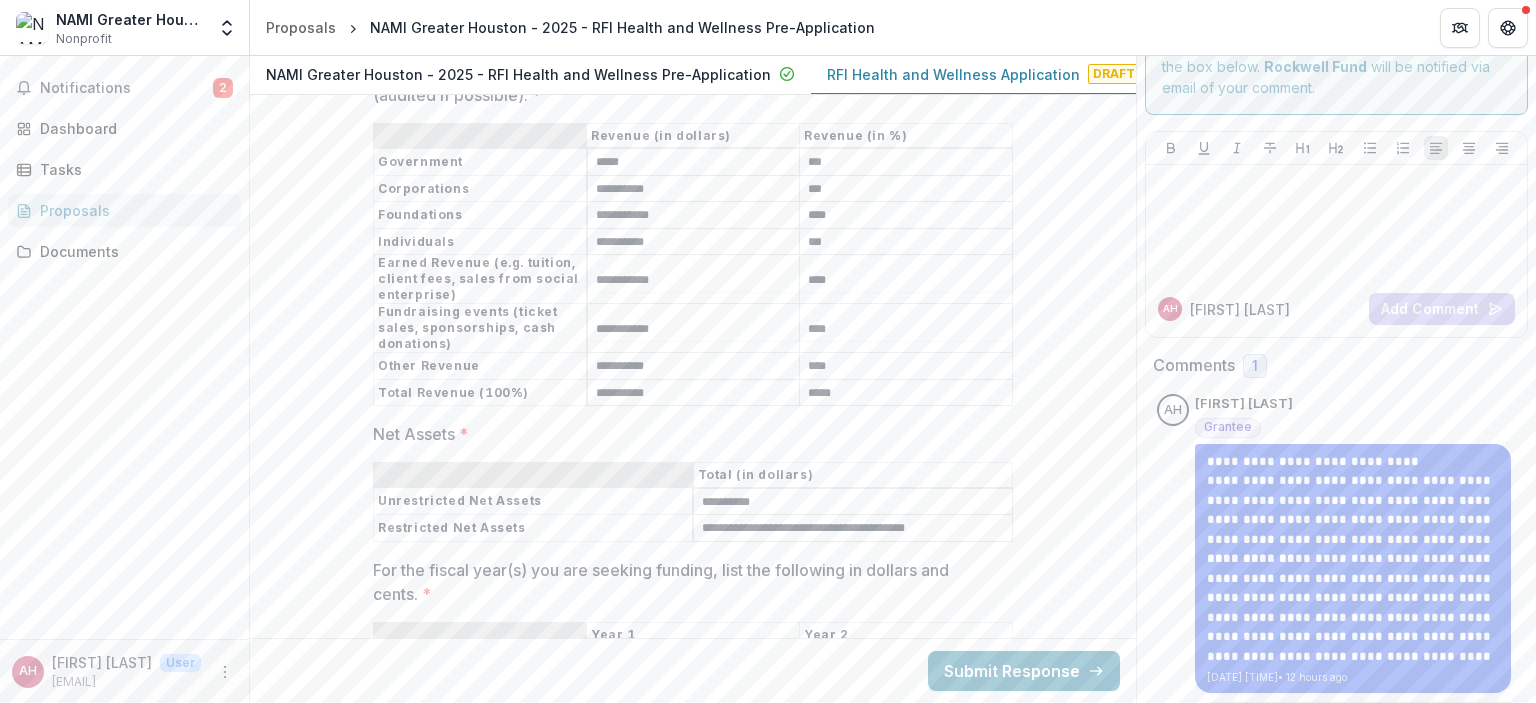 click on "**********" at bounding box center [853, 502] 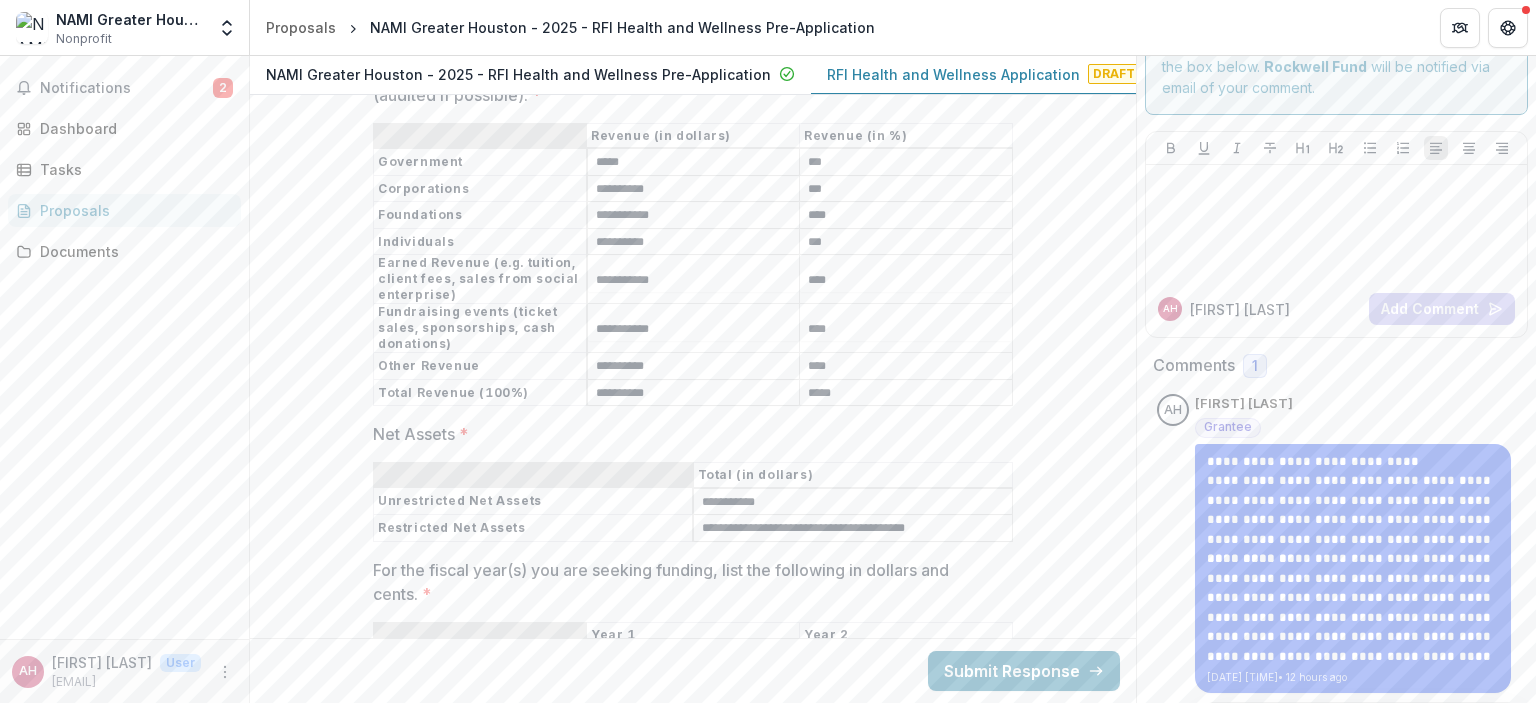 type on "**********" 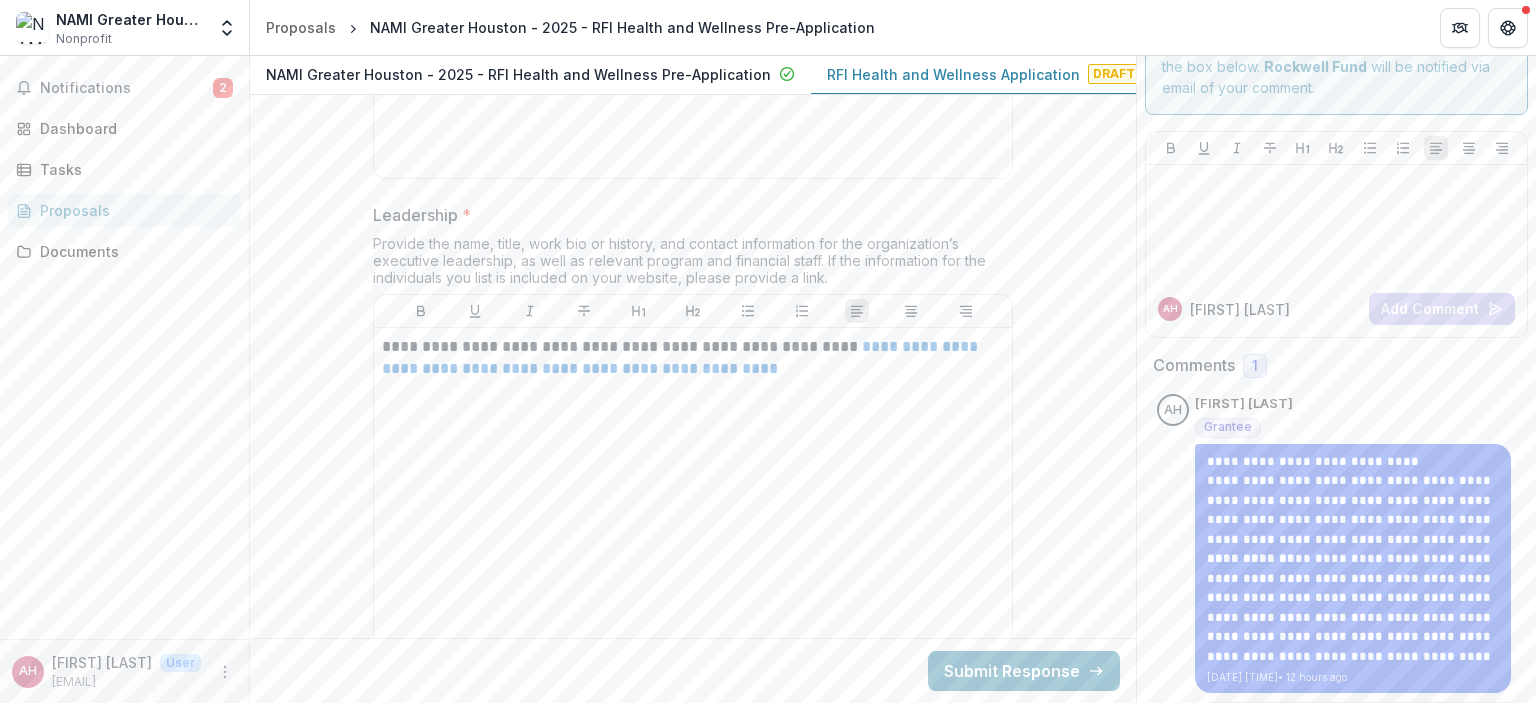 scroll, scrollTop: 10328, scrollLeft: 0, axis: vertical 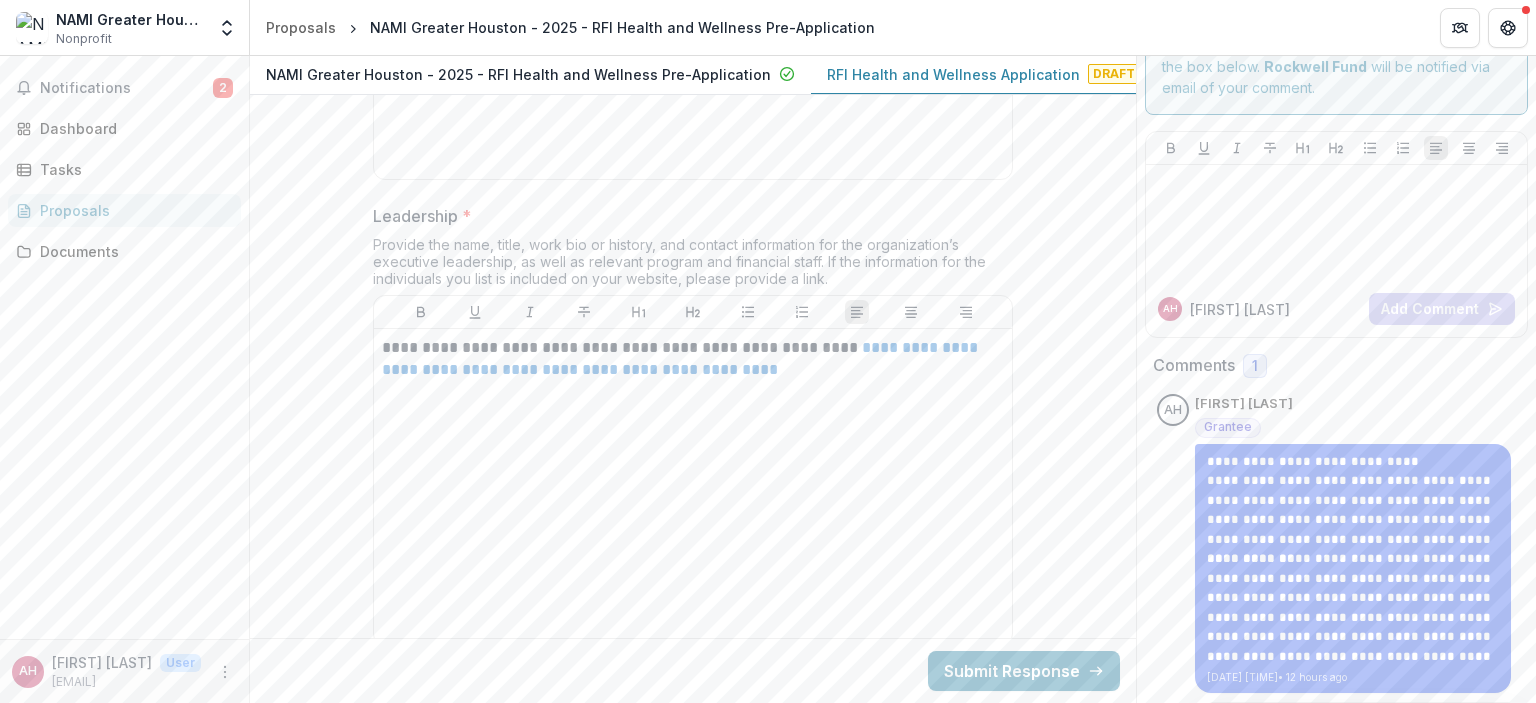 type on "**********" 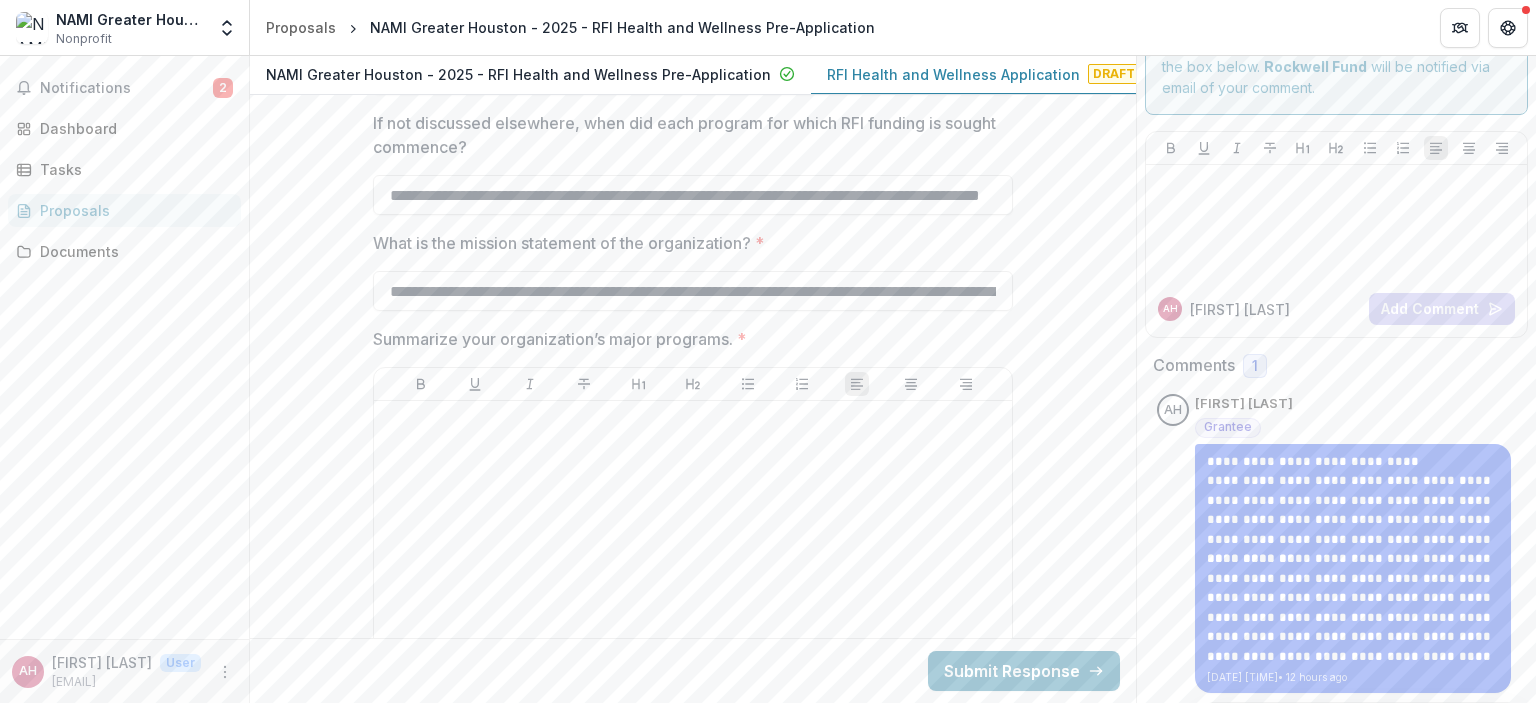 scroll, scrollTop: 8175, scrollLeft: 0, axis: vertical 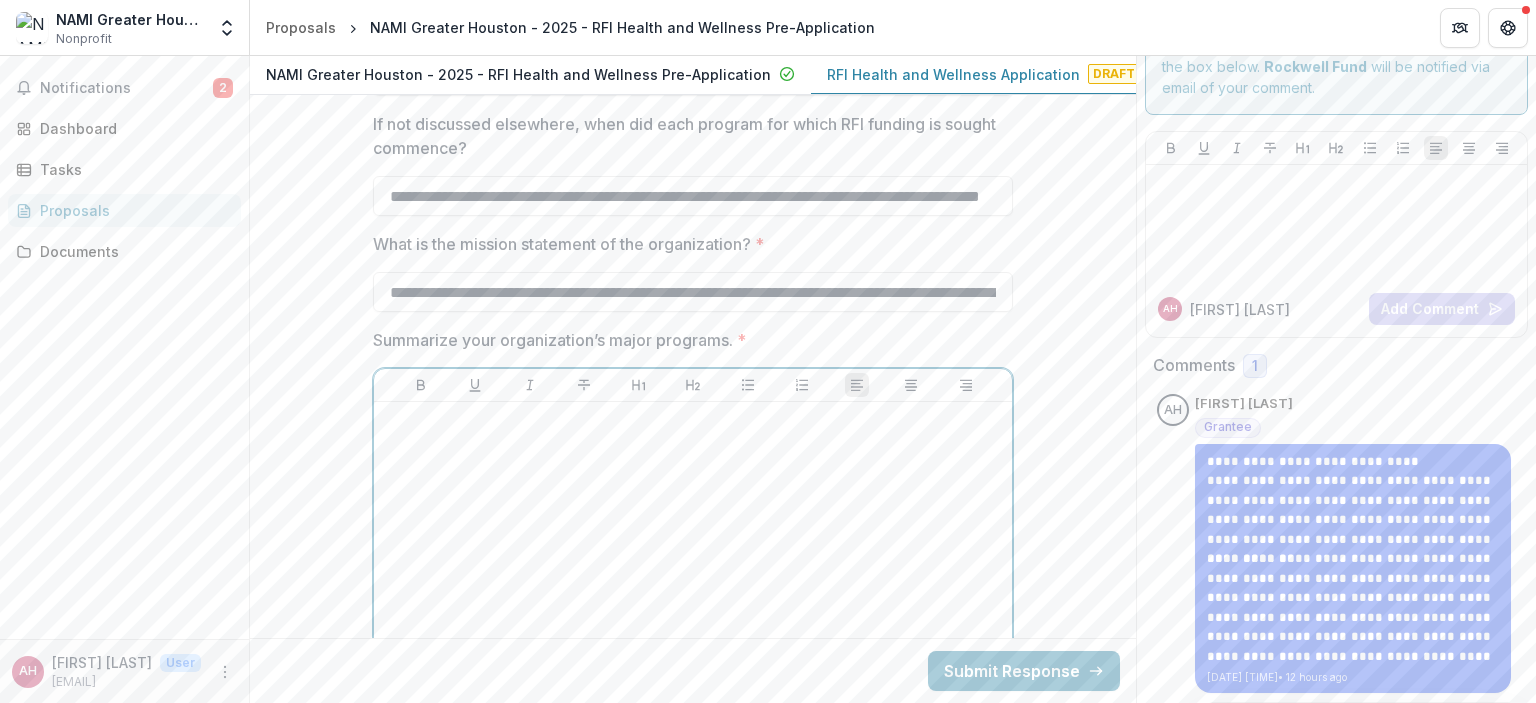 click at bounding box center [693, 421] 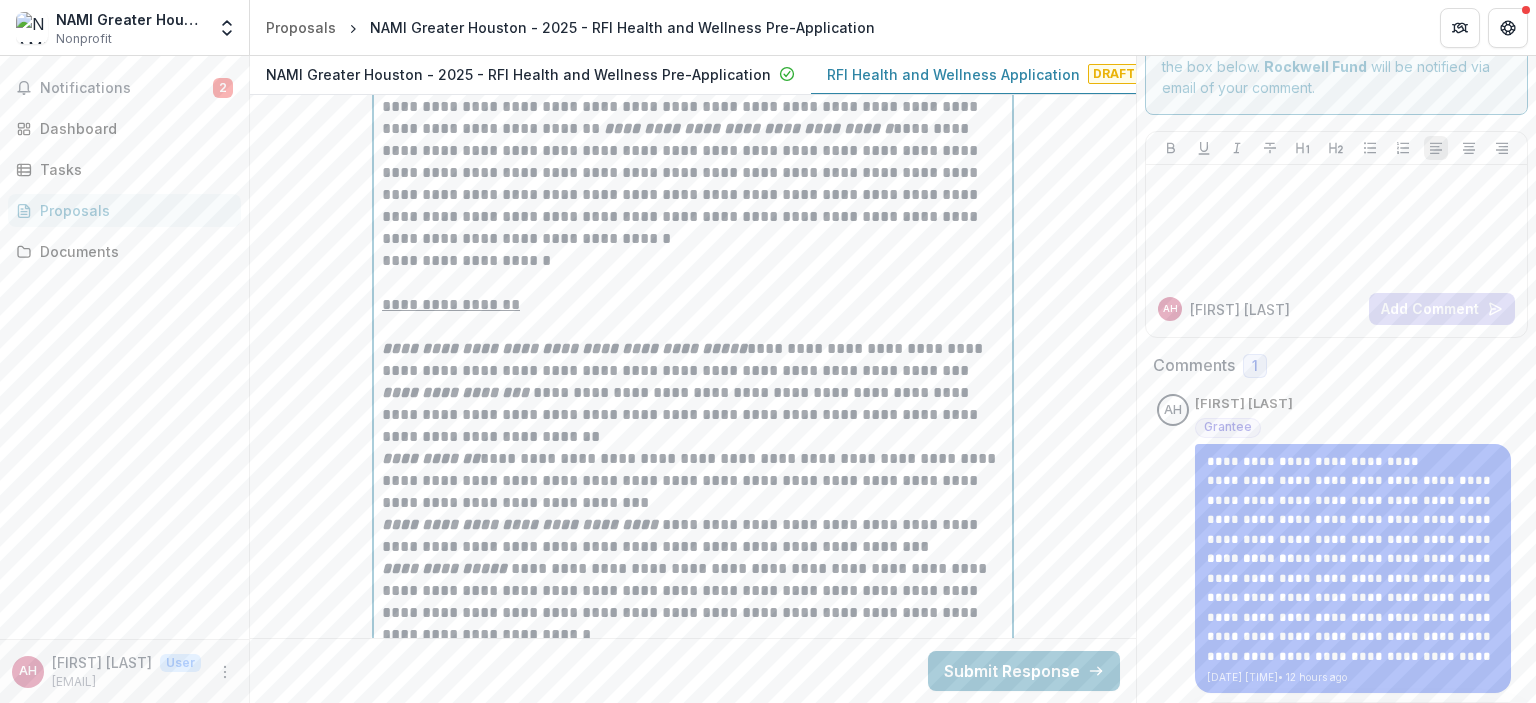 scroll, scrollTop: 8511, scrollLeft: 0, axis: vertical 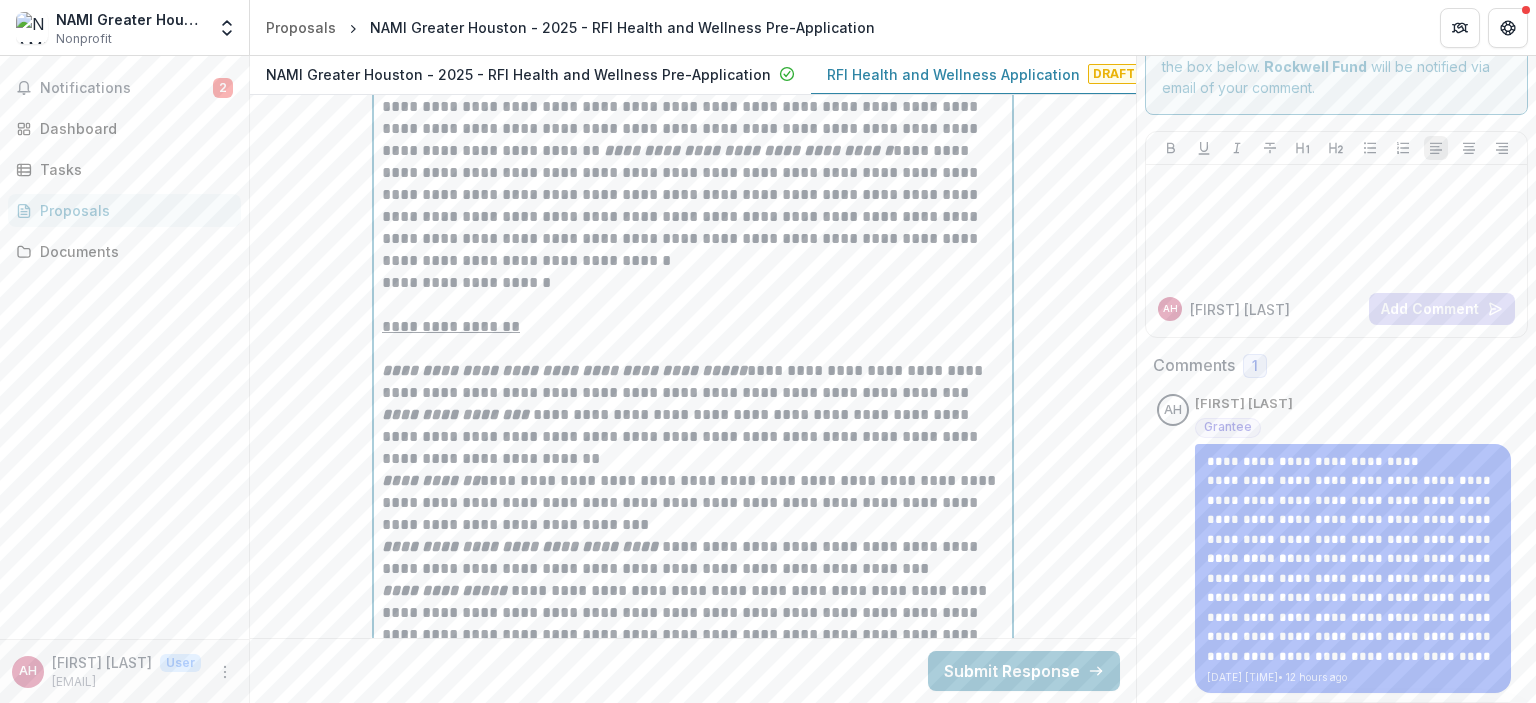 click on "**********" at bounding box center [693, 162] 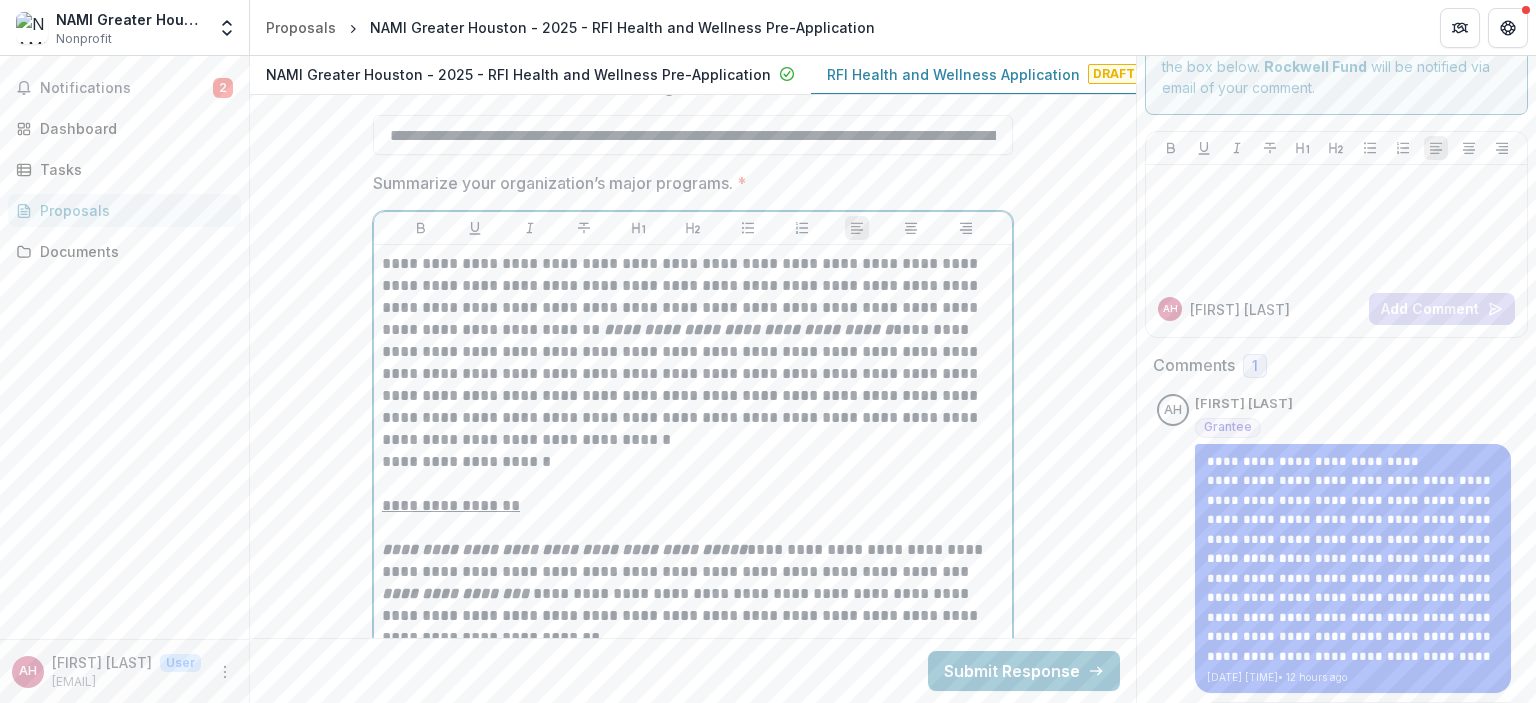 scroll, scrollTop: 8328, scrollLeft: 0, axis: vertical 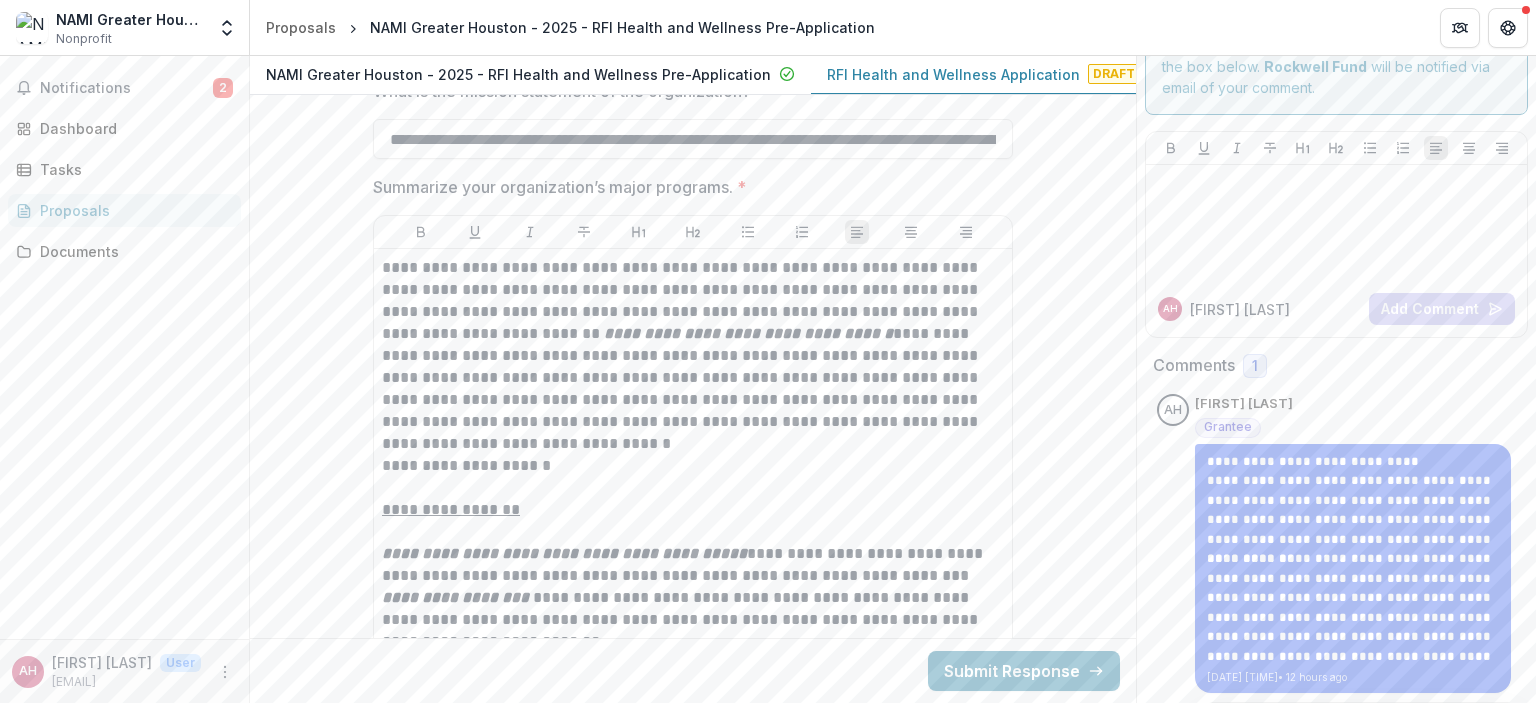 click at bounding box center (693, 232) 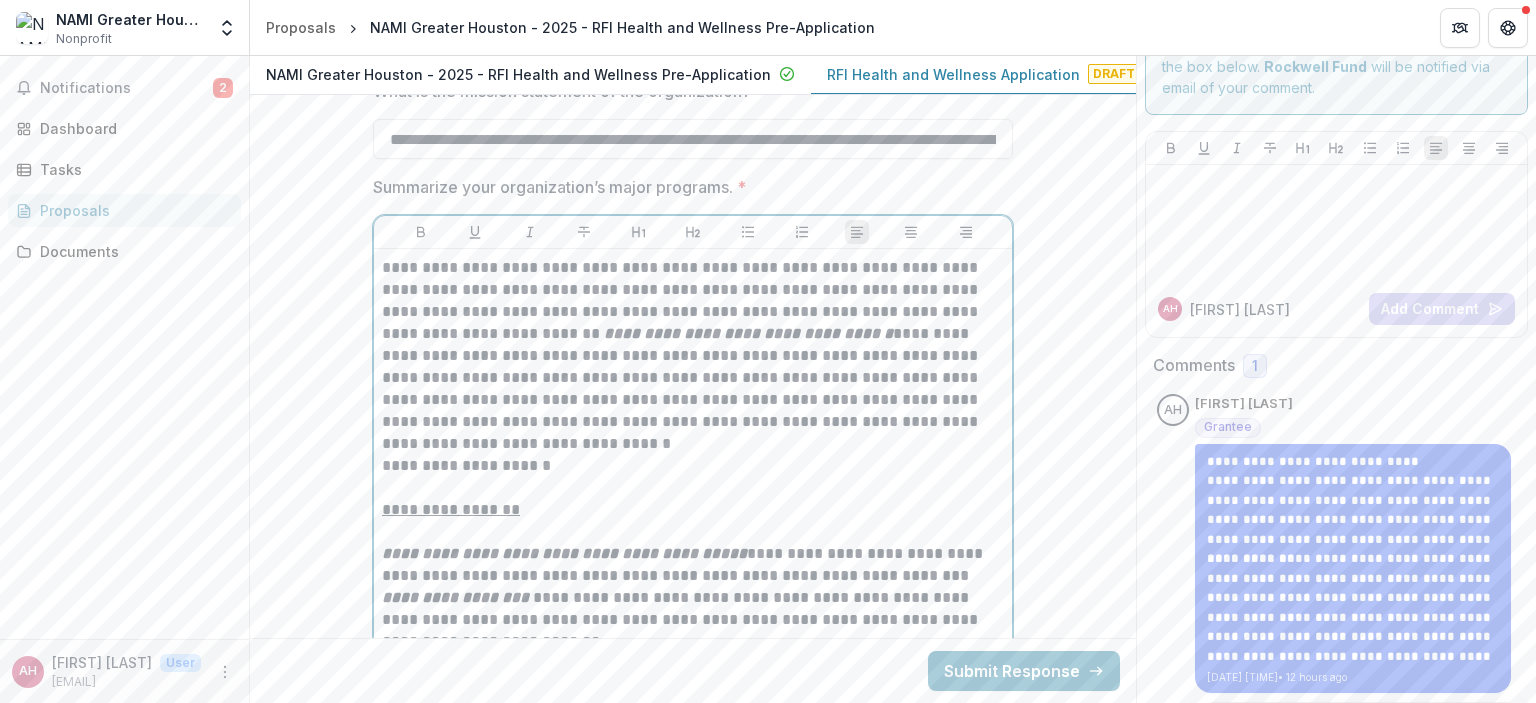 click on "**********" at bounding box center (693, 345) 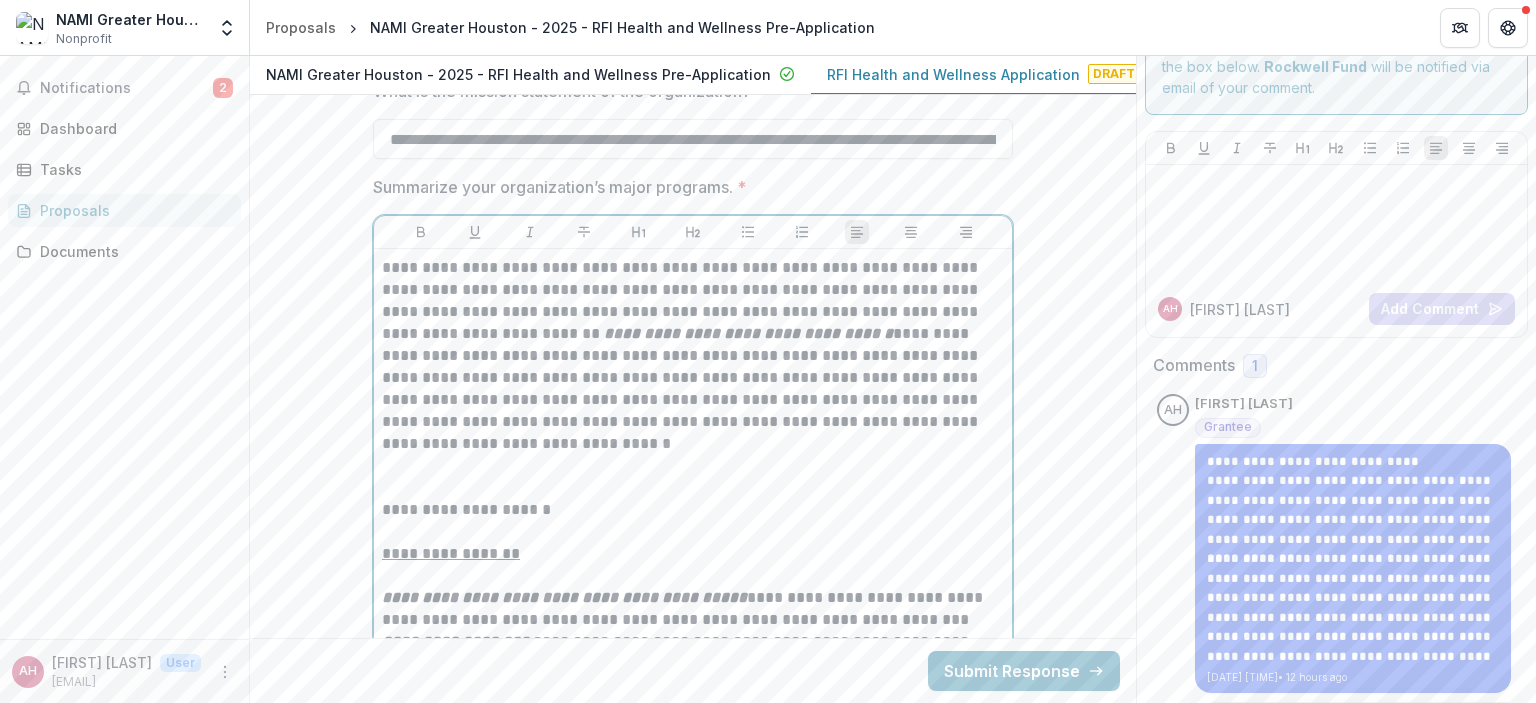 type 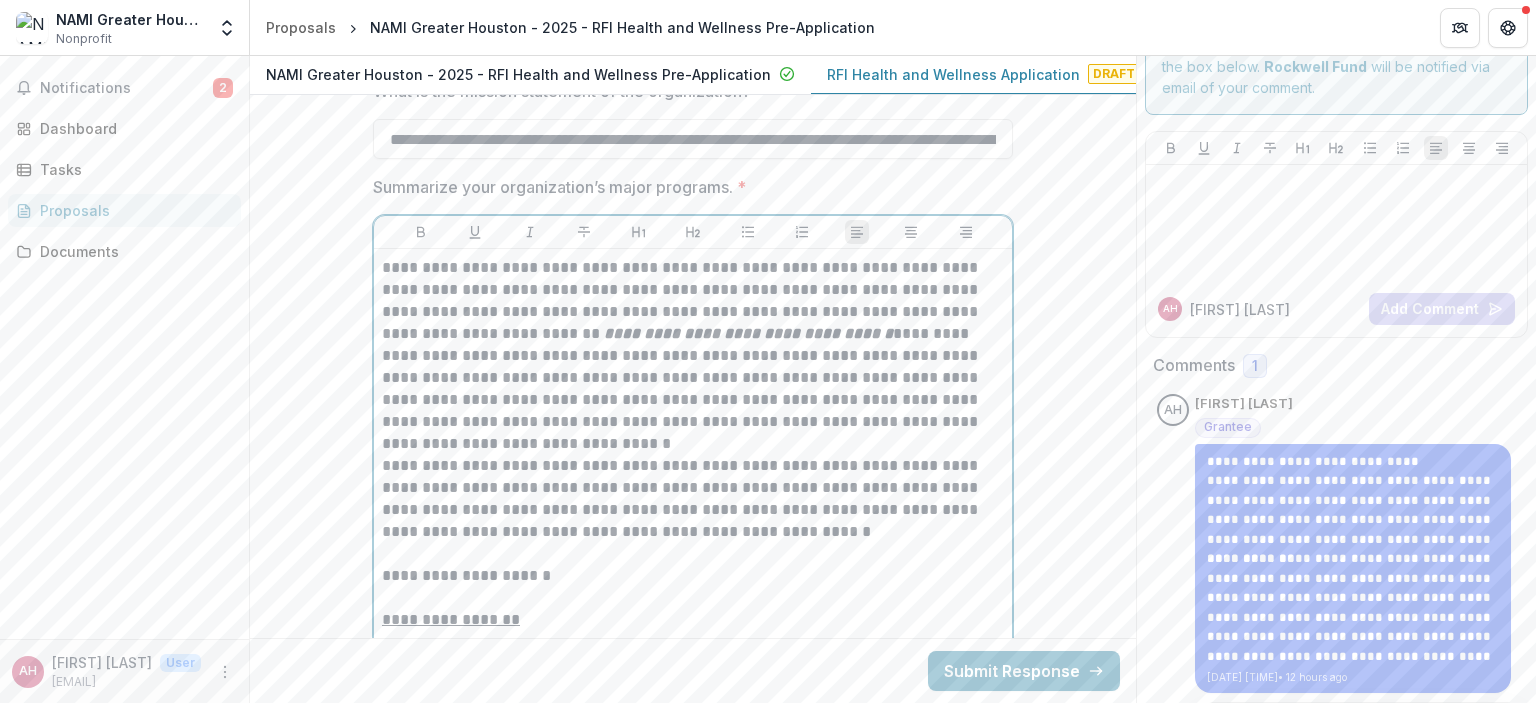 click on "**********" at bounding box center (693, 499) 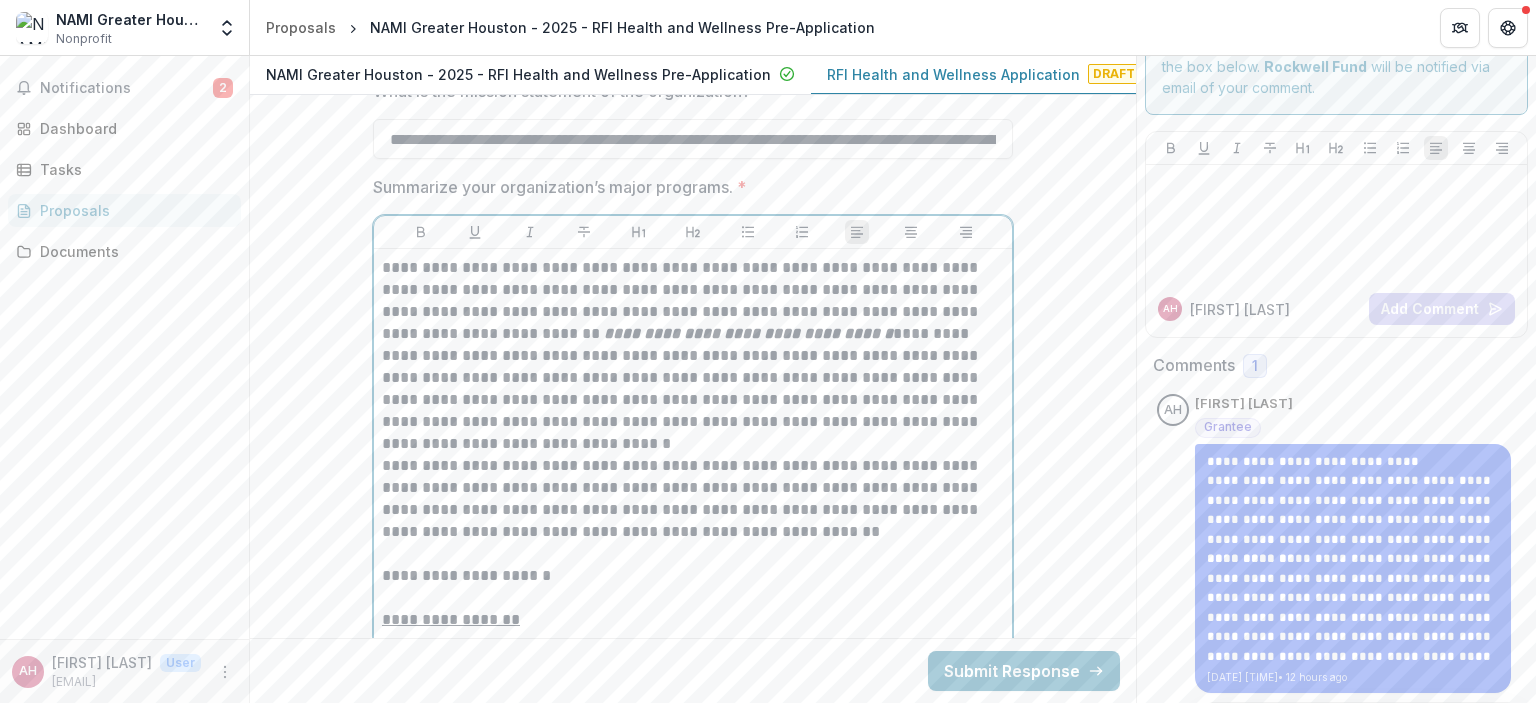 click on "**********" at bounding box center (693, 499) 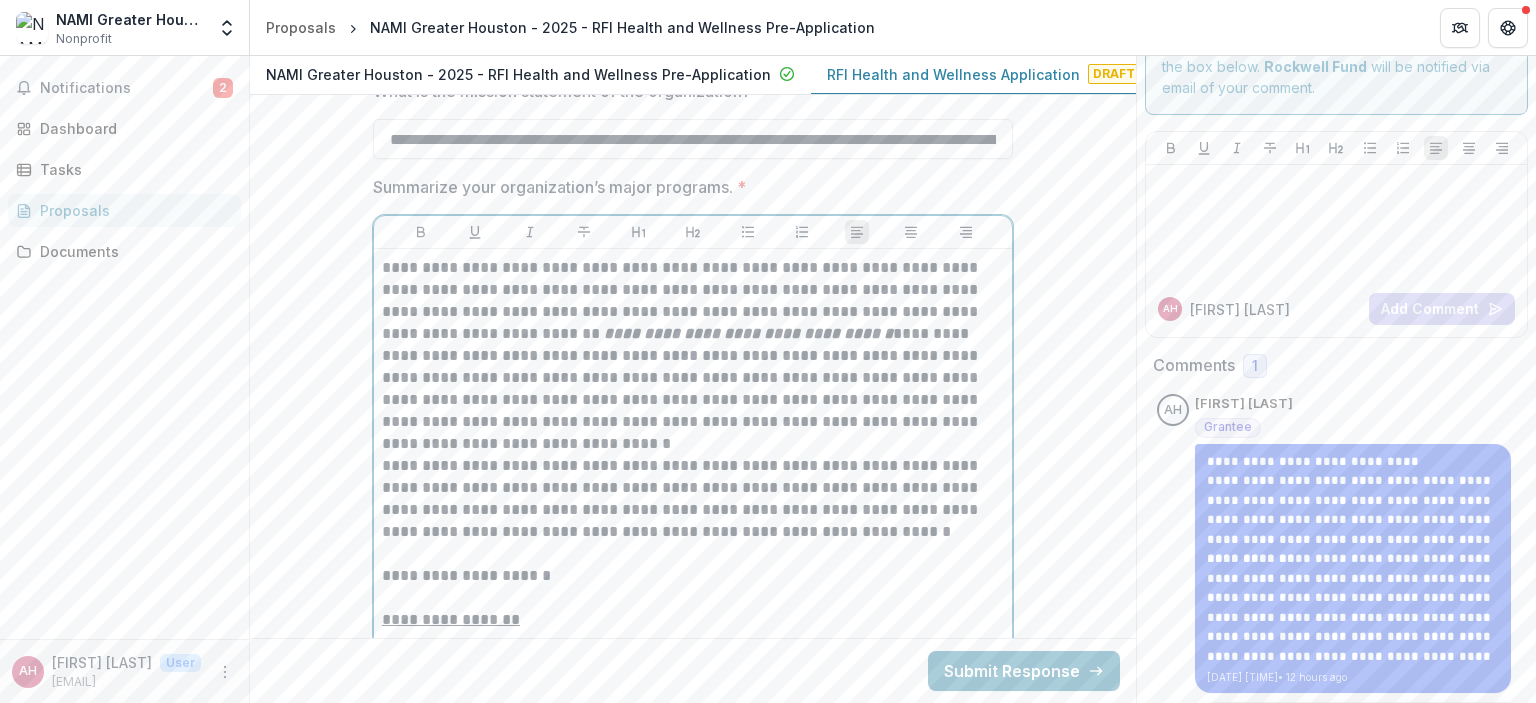click on "**********" at bounding box center (693, 499) 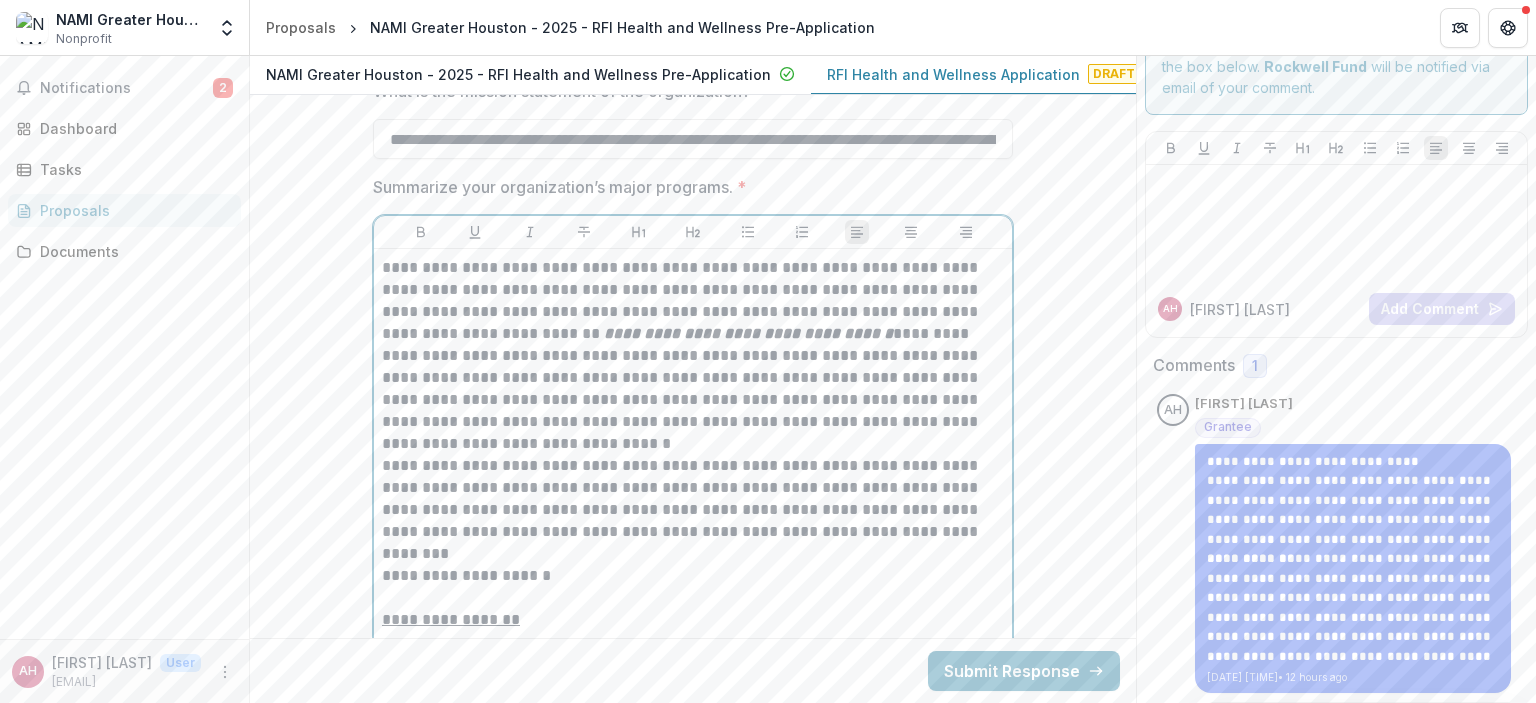 click on "**********" at bounding box center [693, 499] 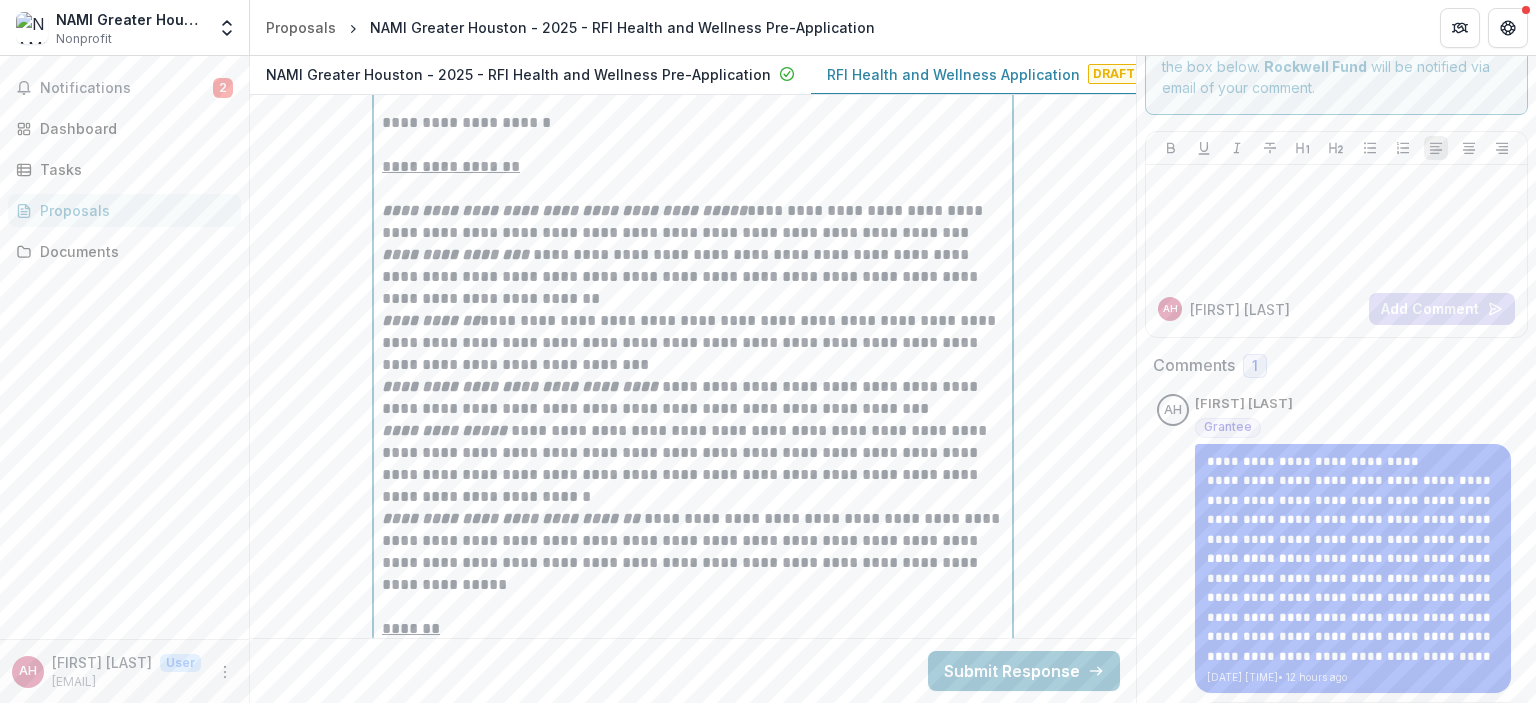 scroll, scrollTop: 8804, scrollLeft: 0, axis: vertical 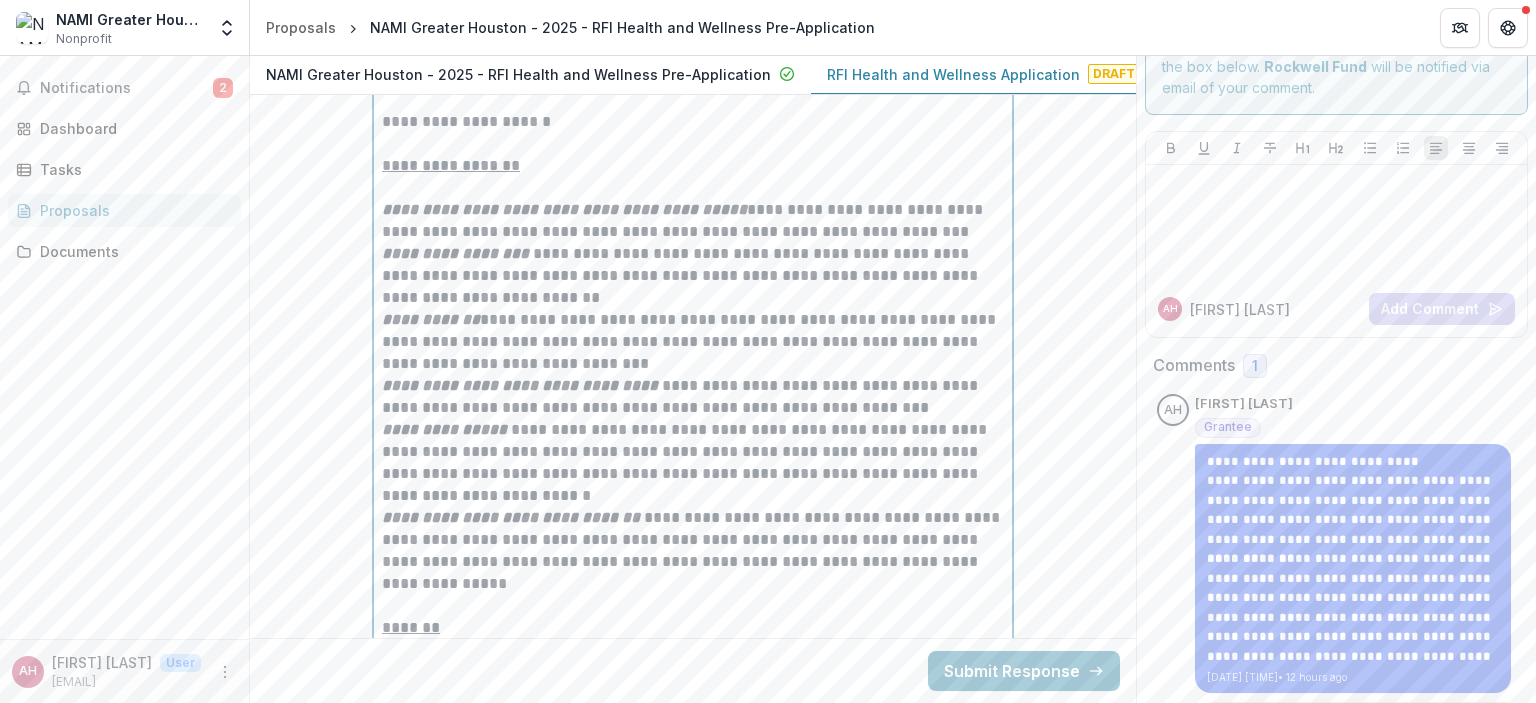 click on "**********" at bounding box center (444, 429) 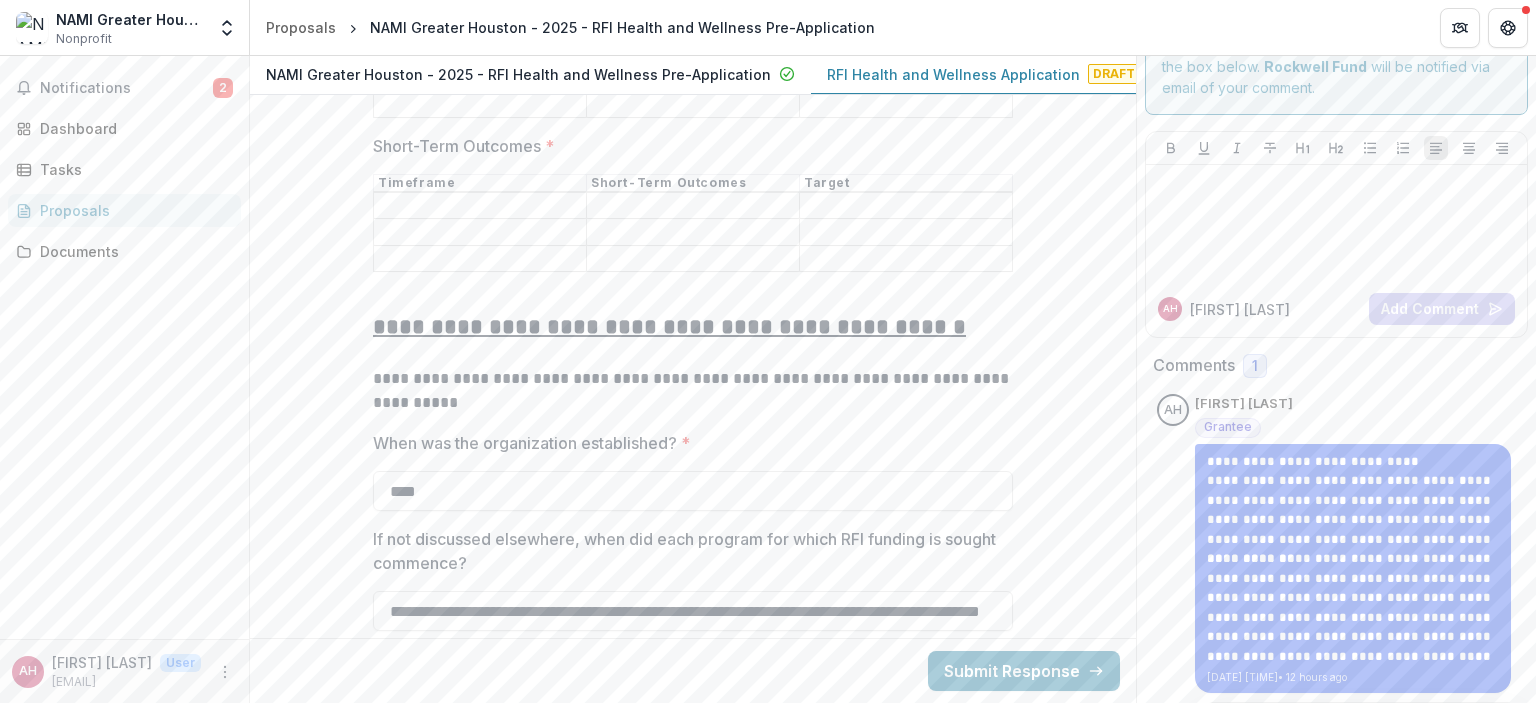 scroll, scrollTop: 7770, scrollLeft: 0, axis: vertical 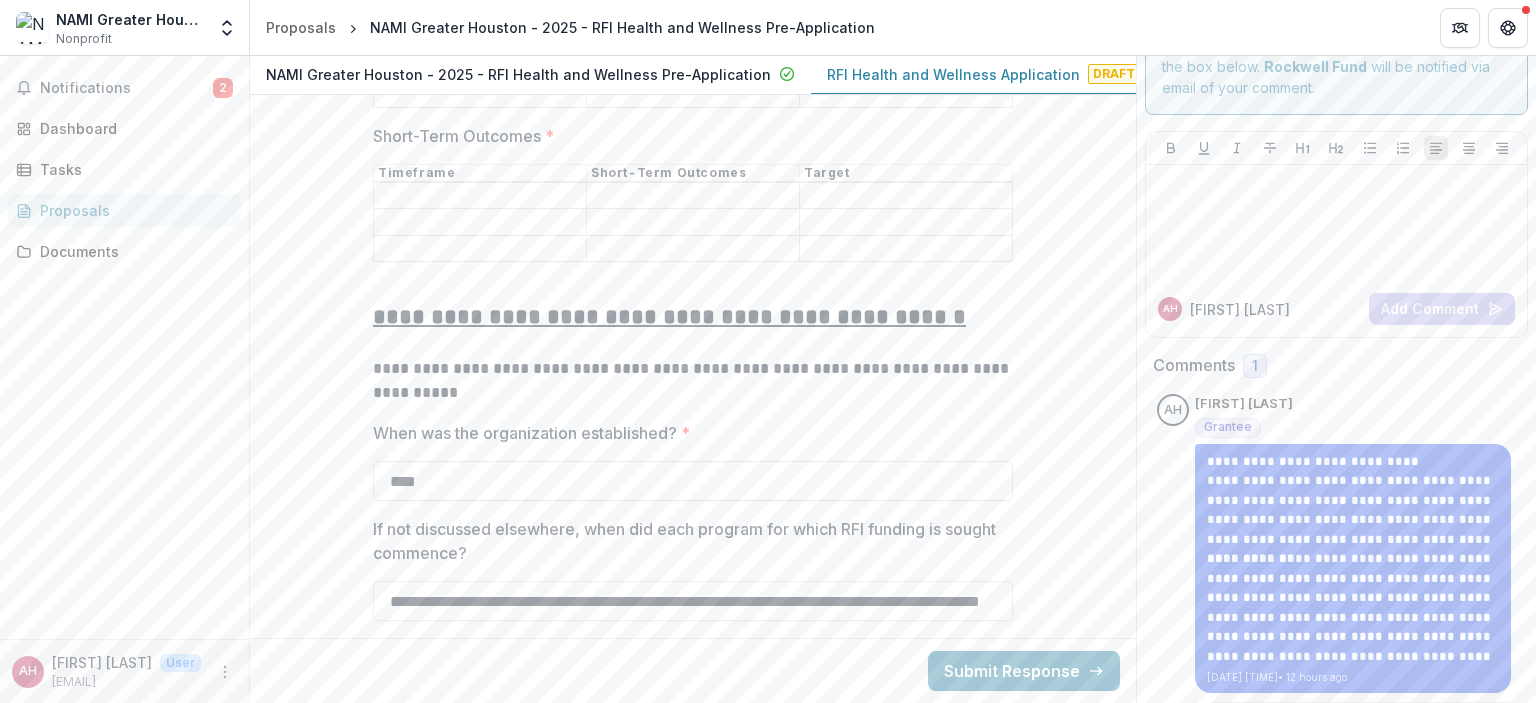 click on "****" at bounding box center [693, 481] 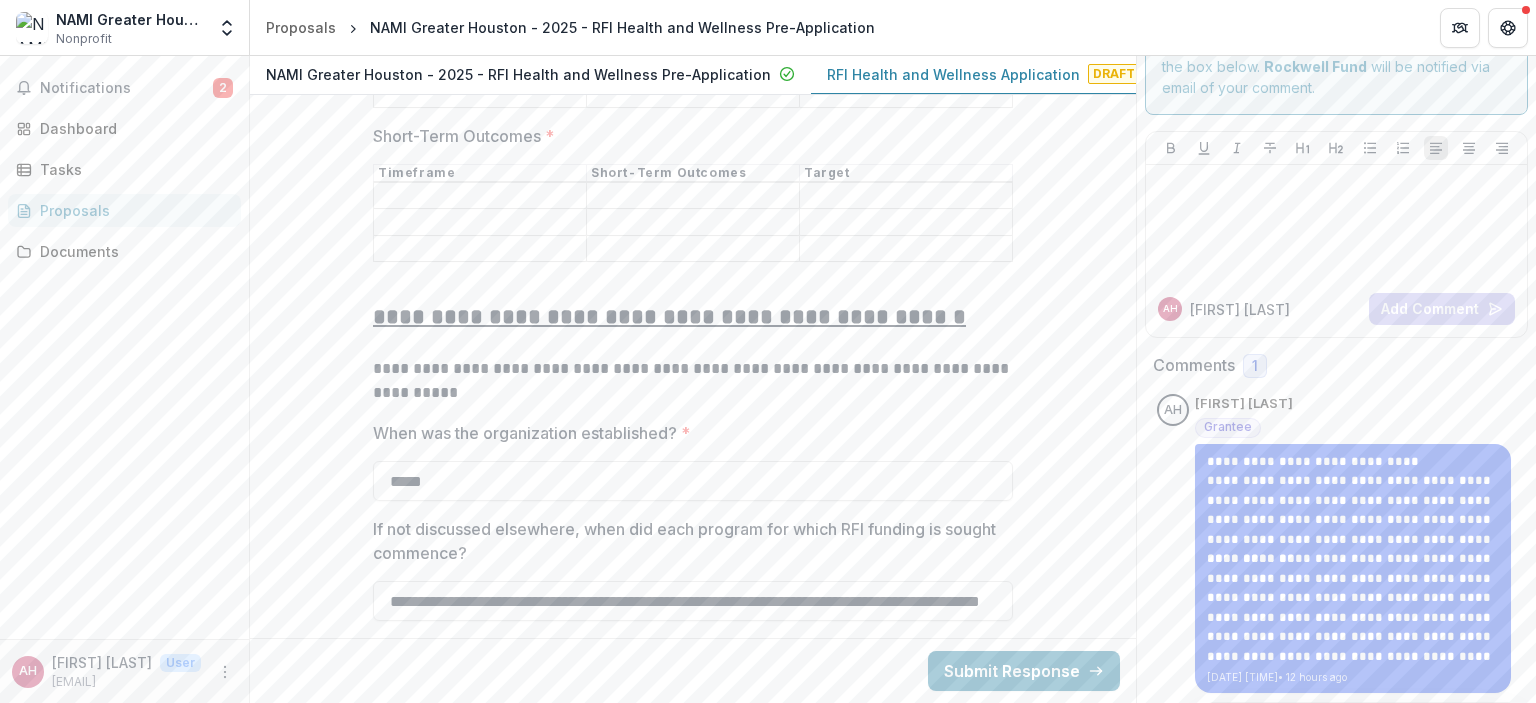 type on "****" 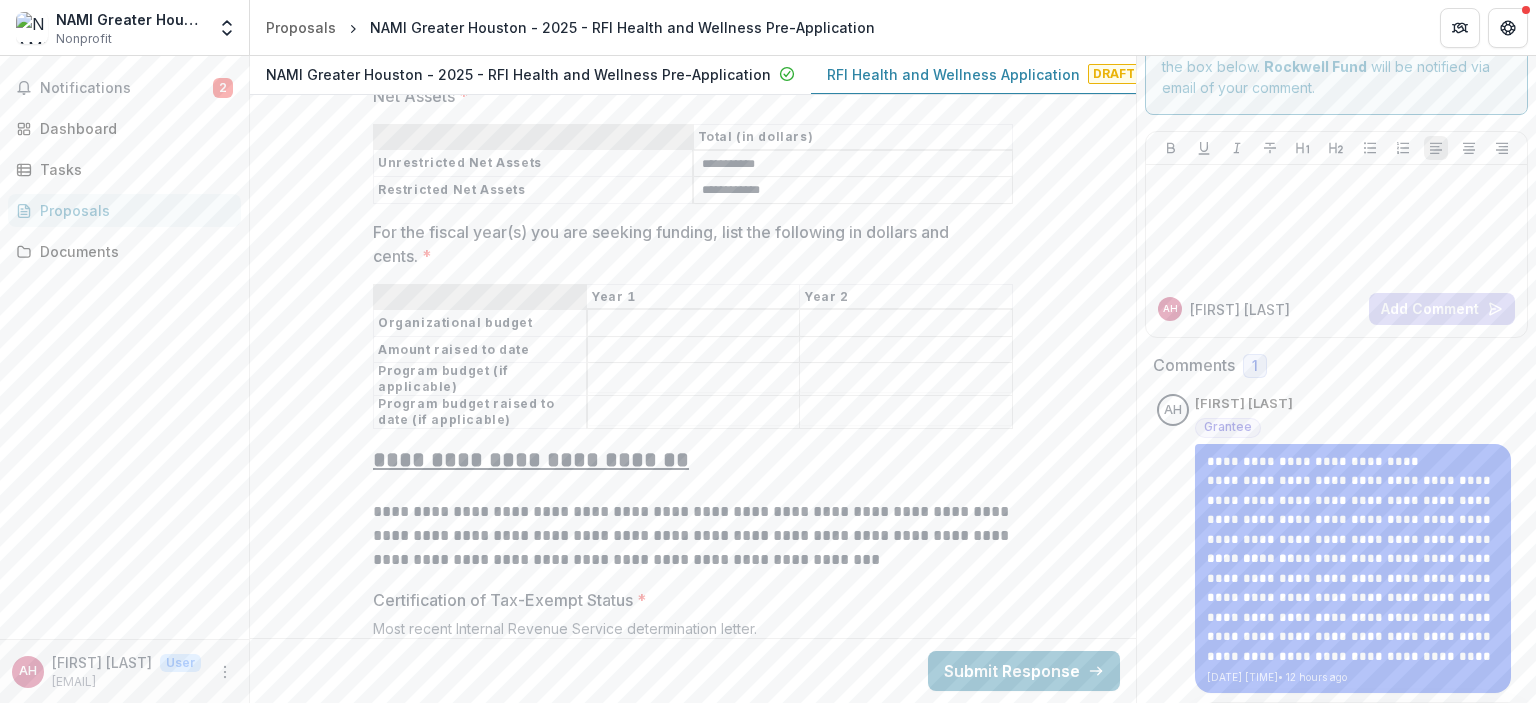 scroll, scrollTop: 13148, scrollLeft: 0, axis: vertical 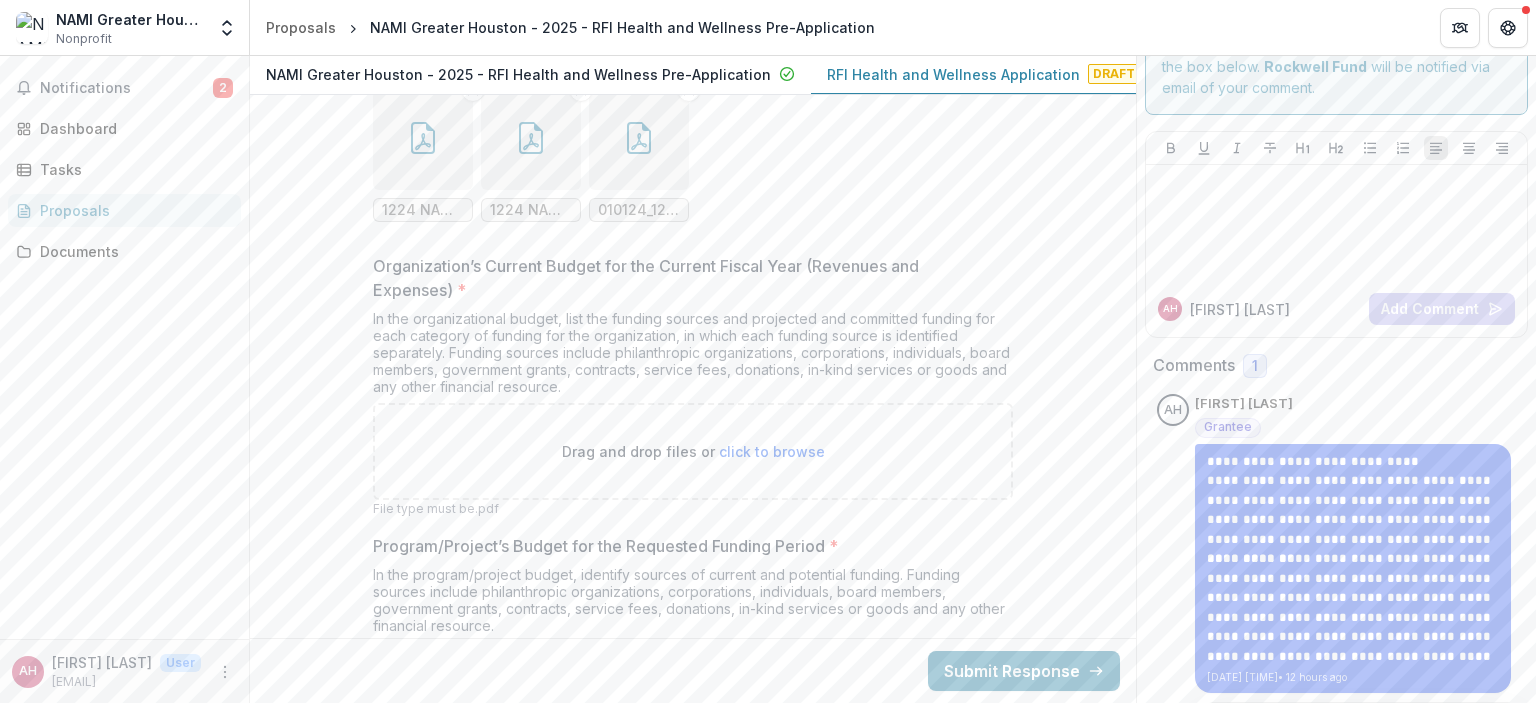 click on "click to browse" at bounding box center [772, 451] 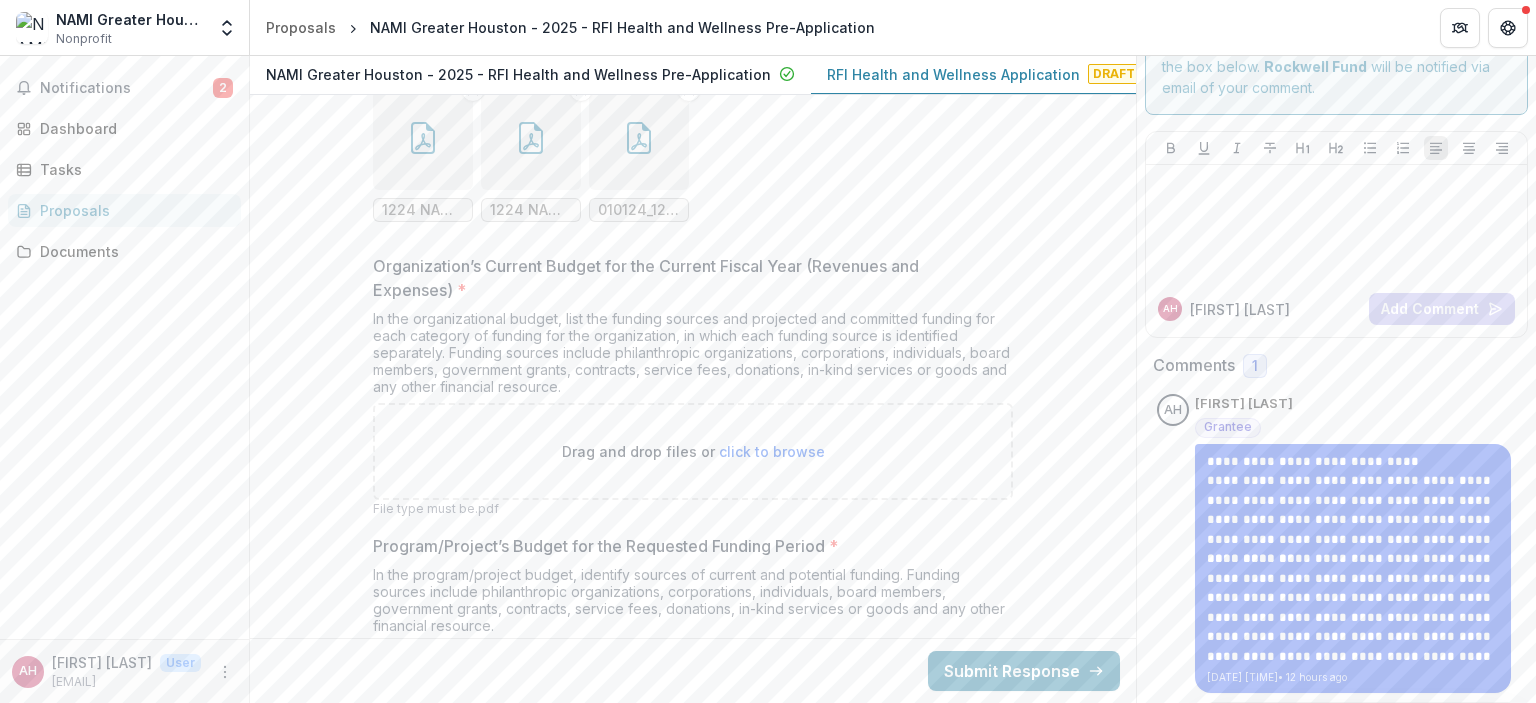 type on "**********" 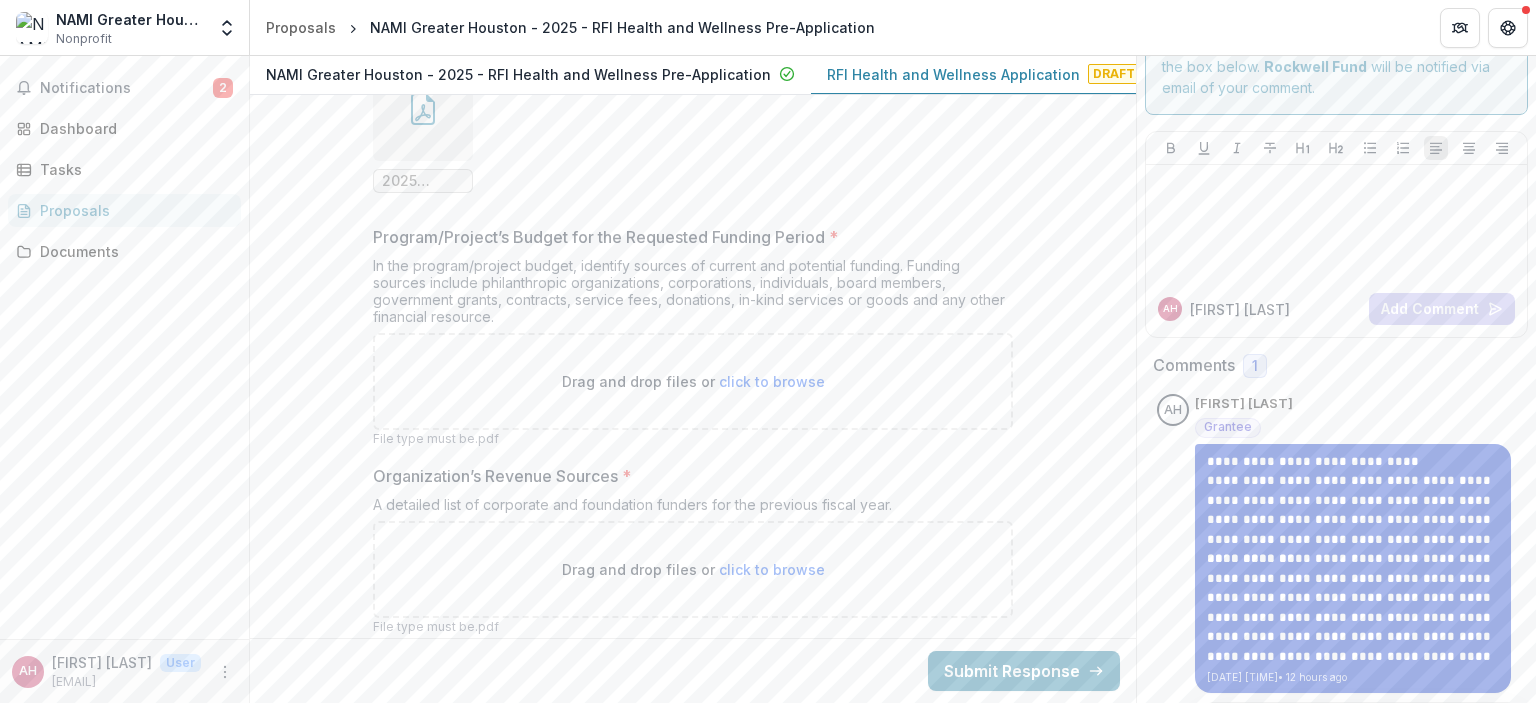 scroll, scrollTop: 15496, scrollLeft: 0, axis: vertical 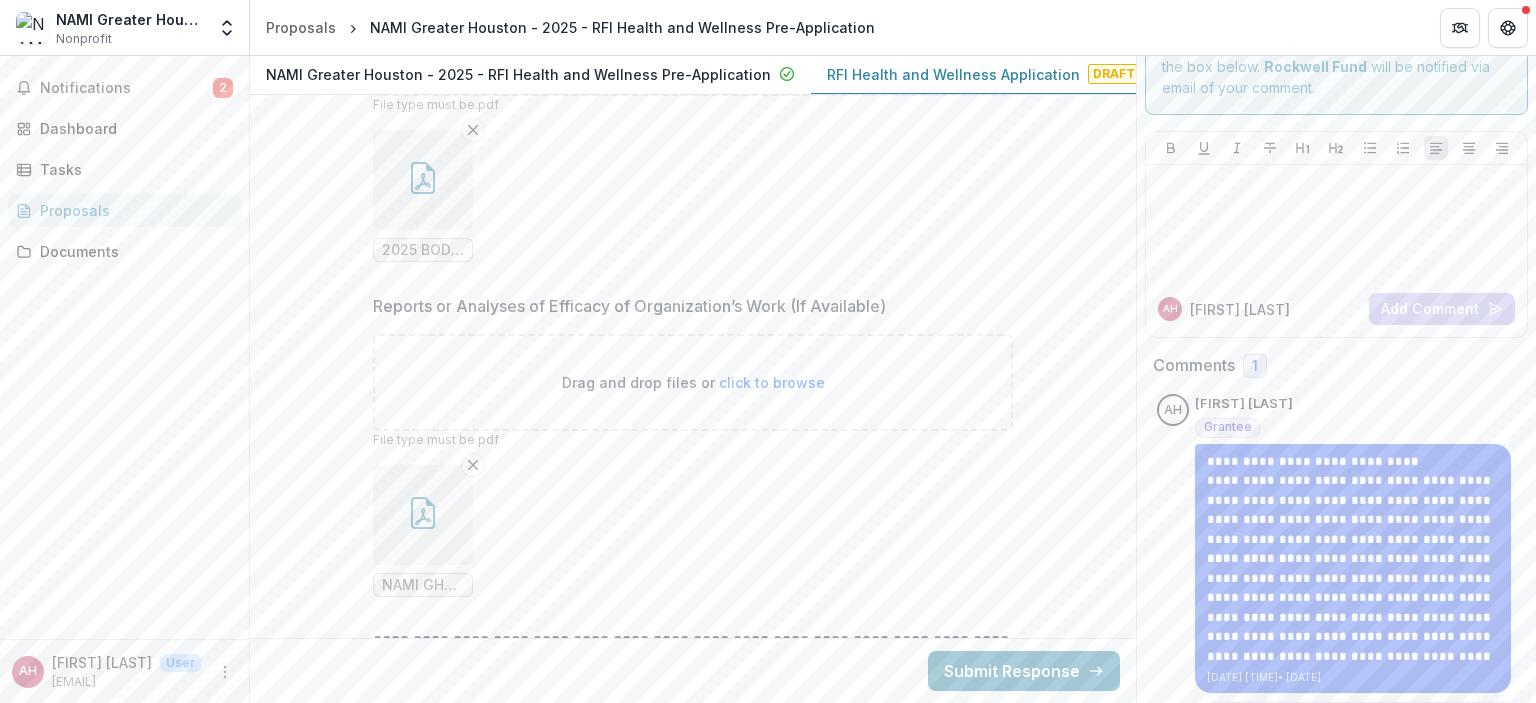 click on "click to browse" at bounding box center (772, 382) 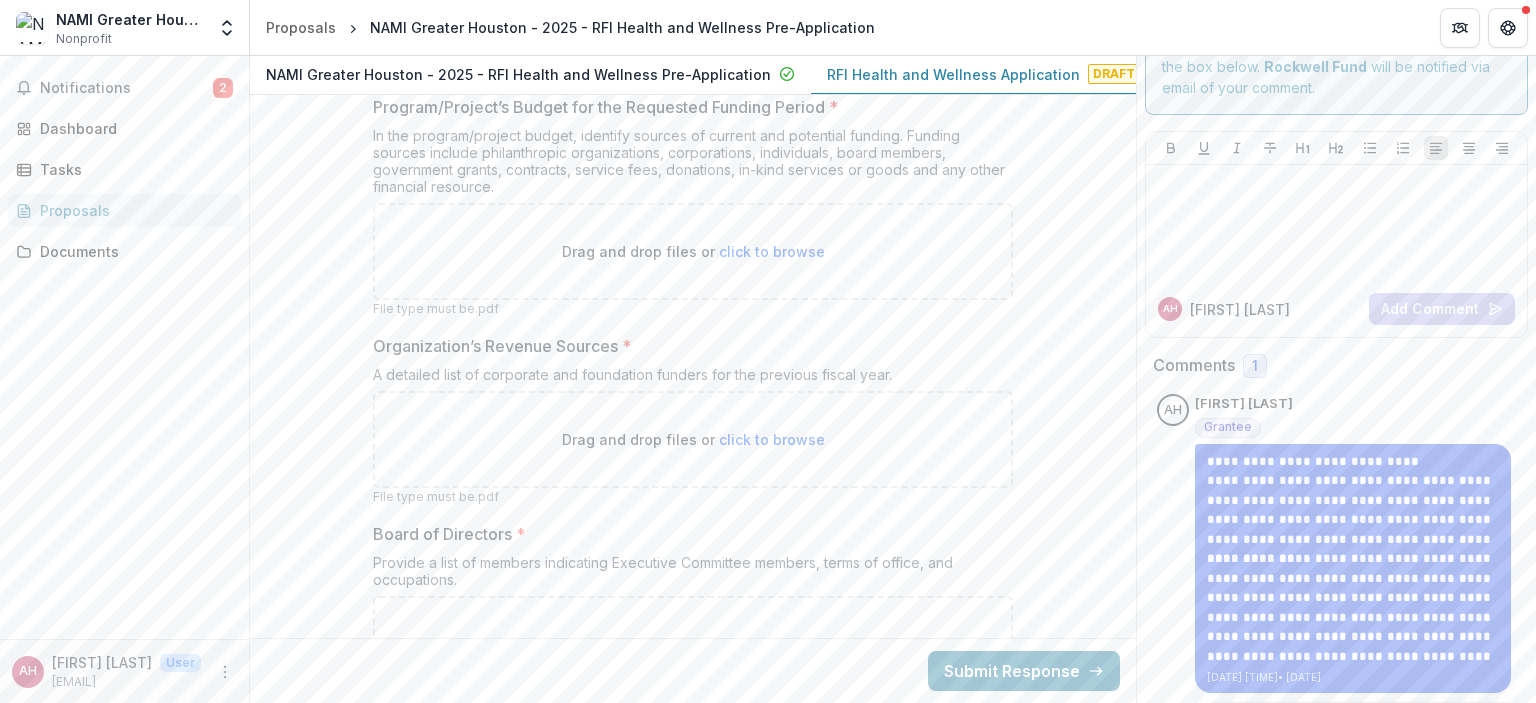 scroll, scrollTop: 15627, scrollLeft: 0, axis: vertical 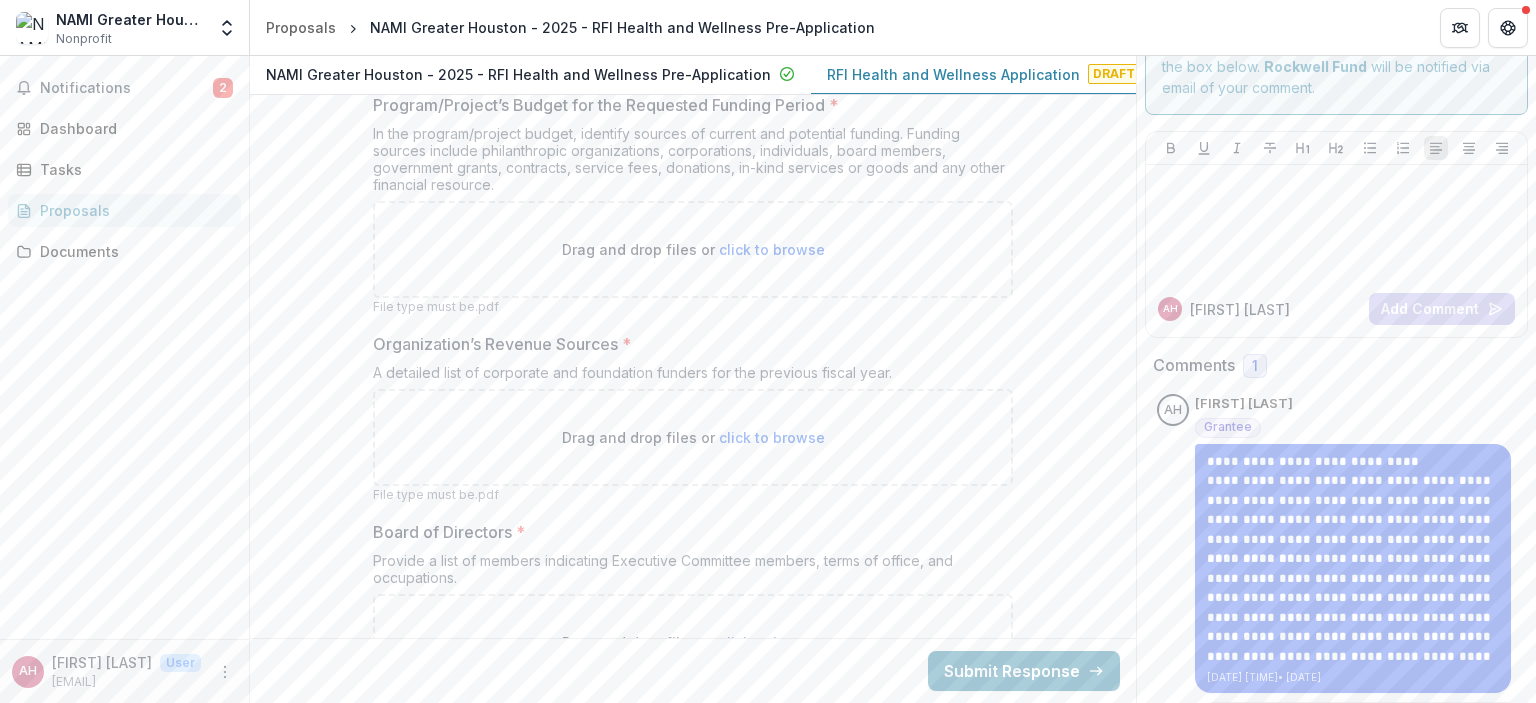 click on "click to browse" at bounding box center (772, 437) 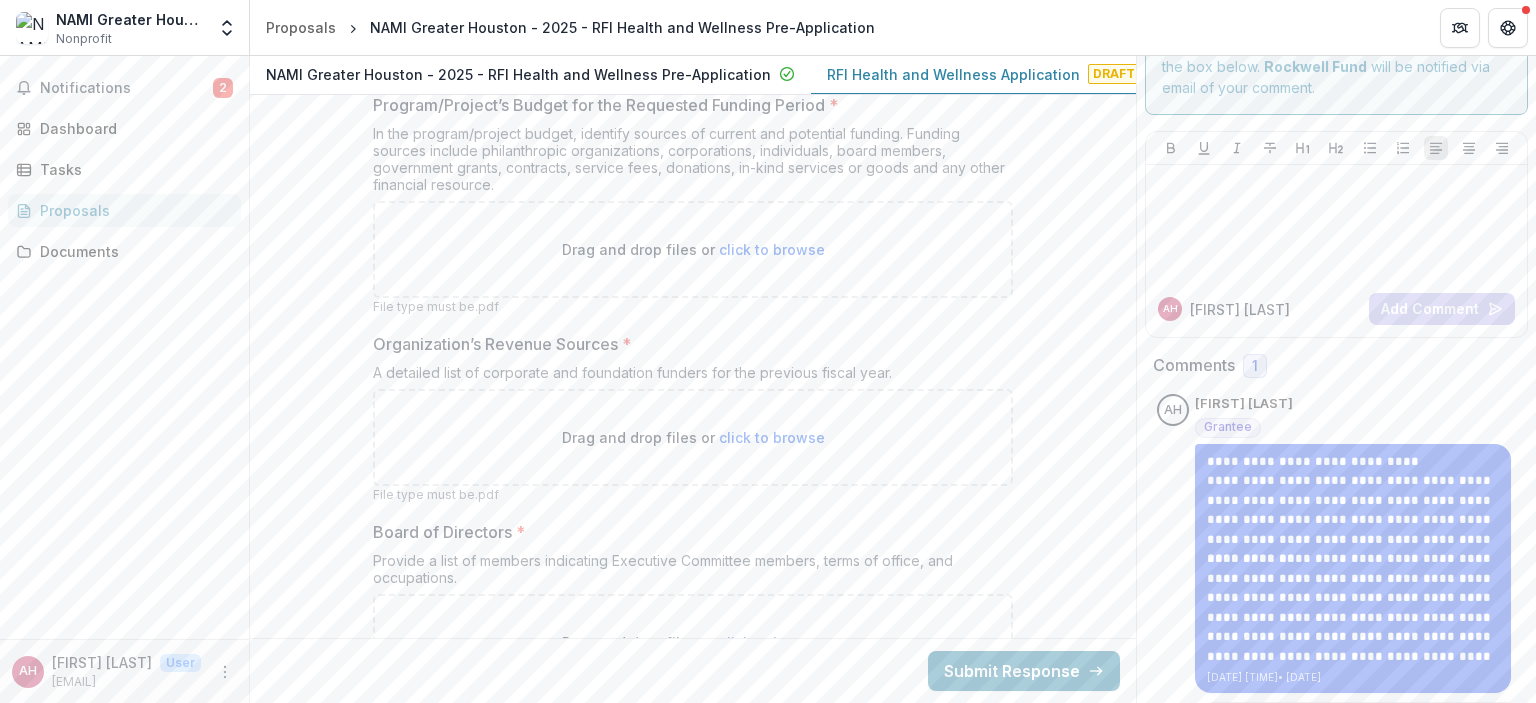 type on "**********" 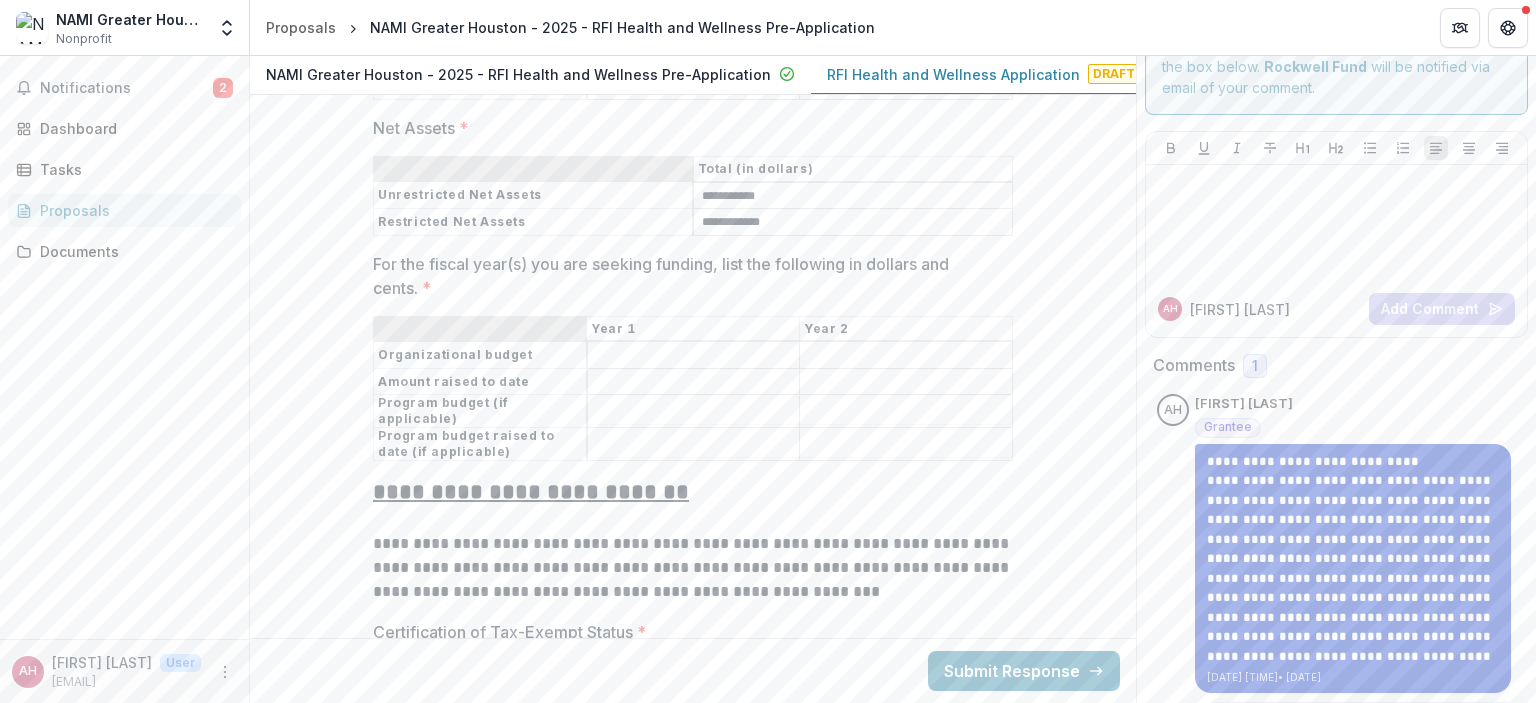 scroll, scrollTop: 13115, scrollLeft: 0, axis: vertical 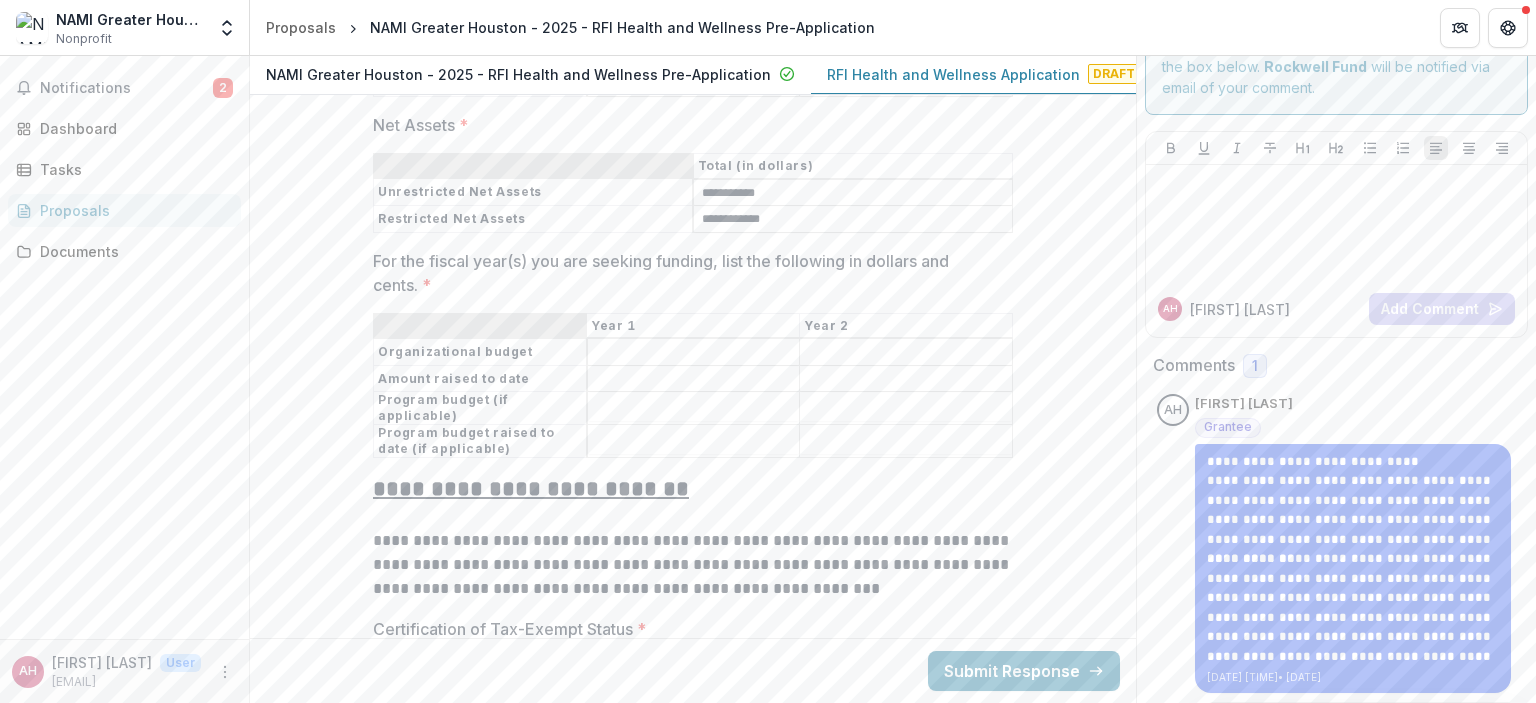click on "For the fiscal year(s) you are seeking funding, list the following in dollars and cents.  *" at bounding box center (694, 353) 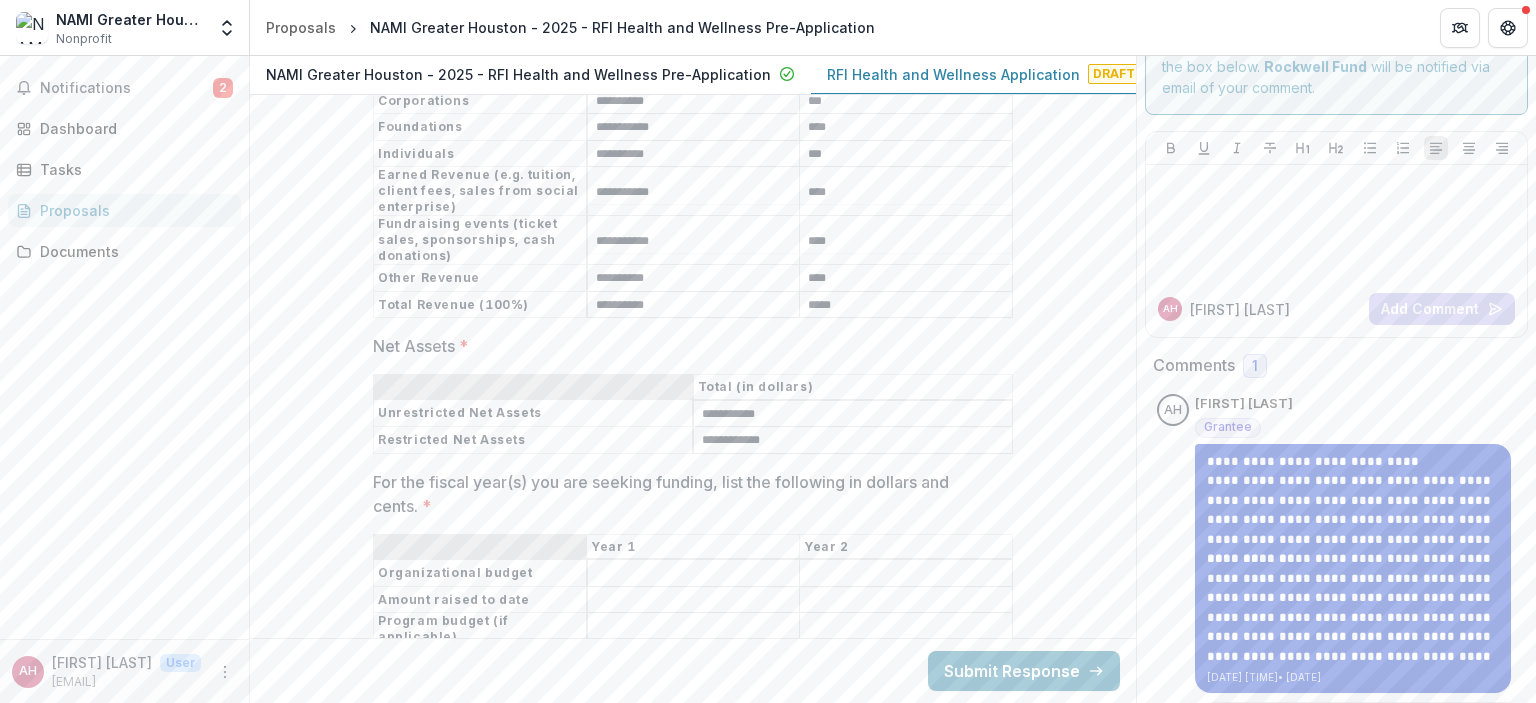 scroll, scrollTop: 12897, scrollLeft: 0, axis: vertical 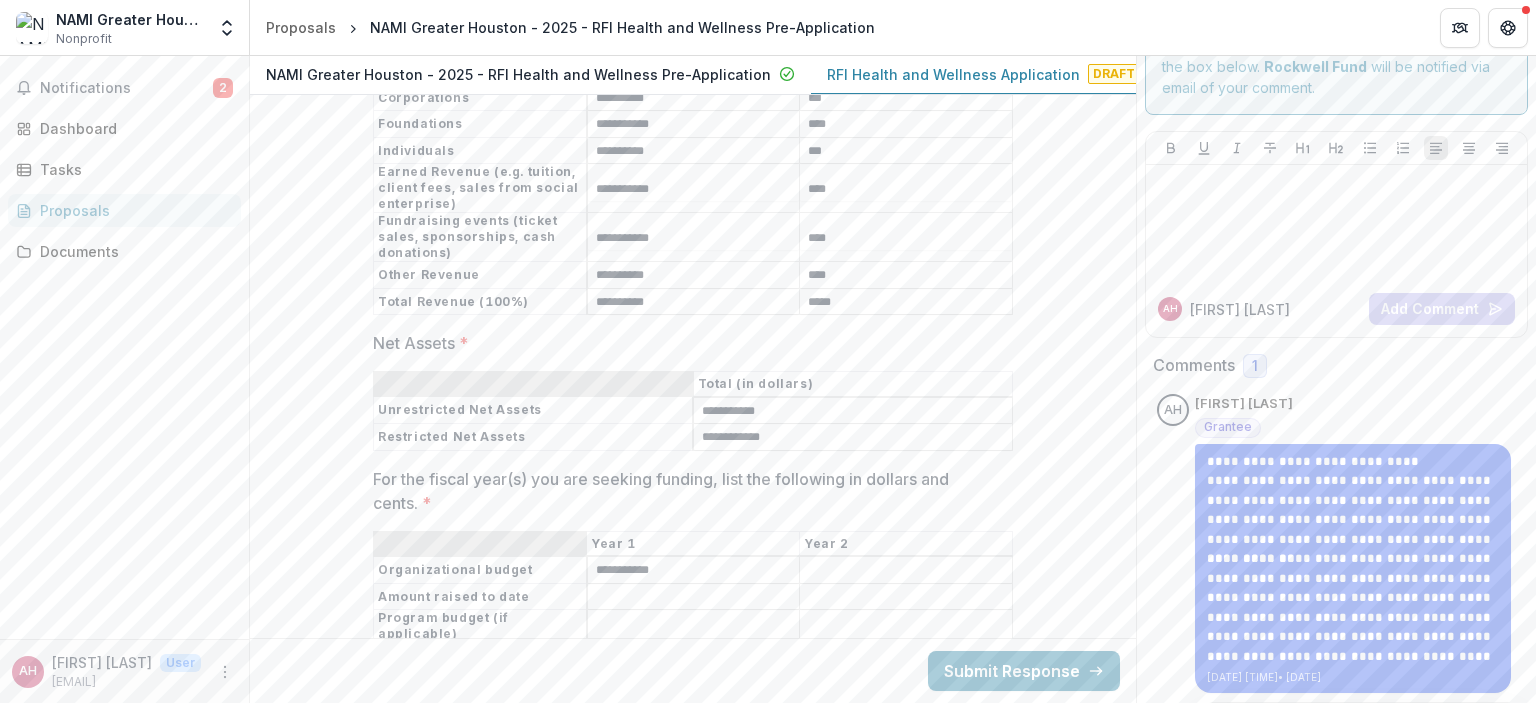 type on "**********" 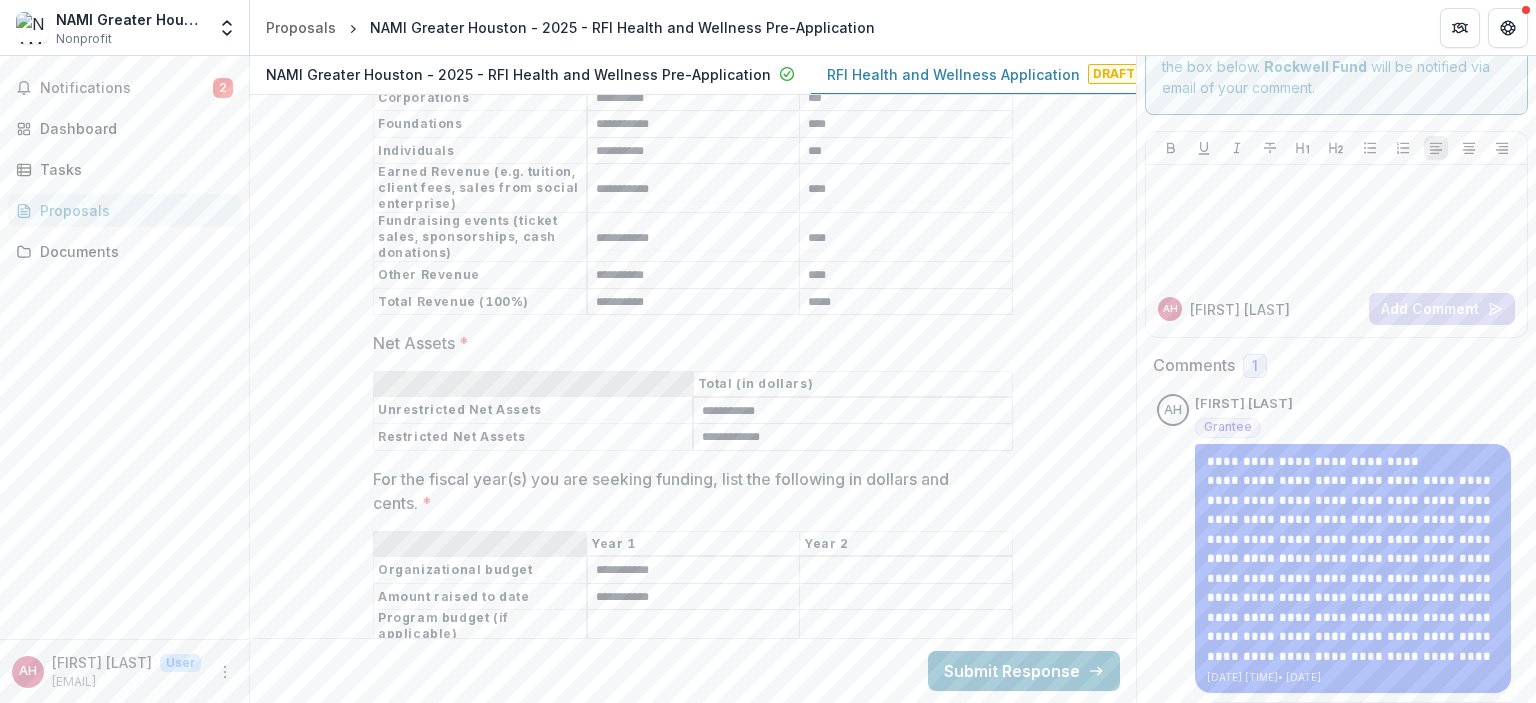 type on "**********" 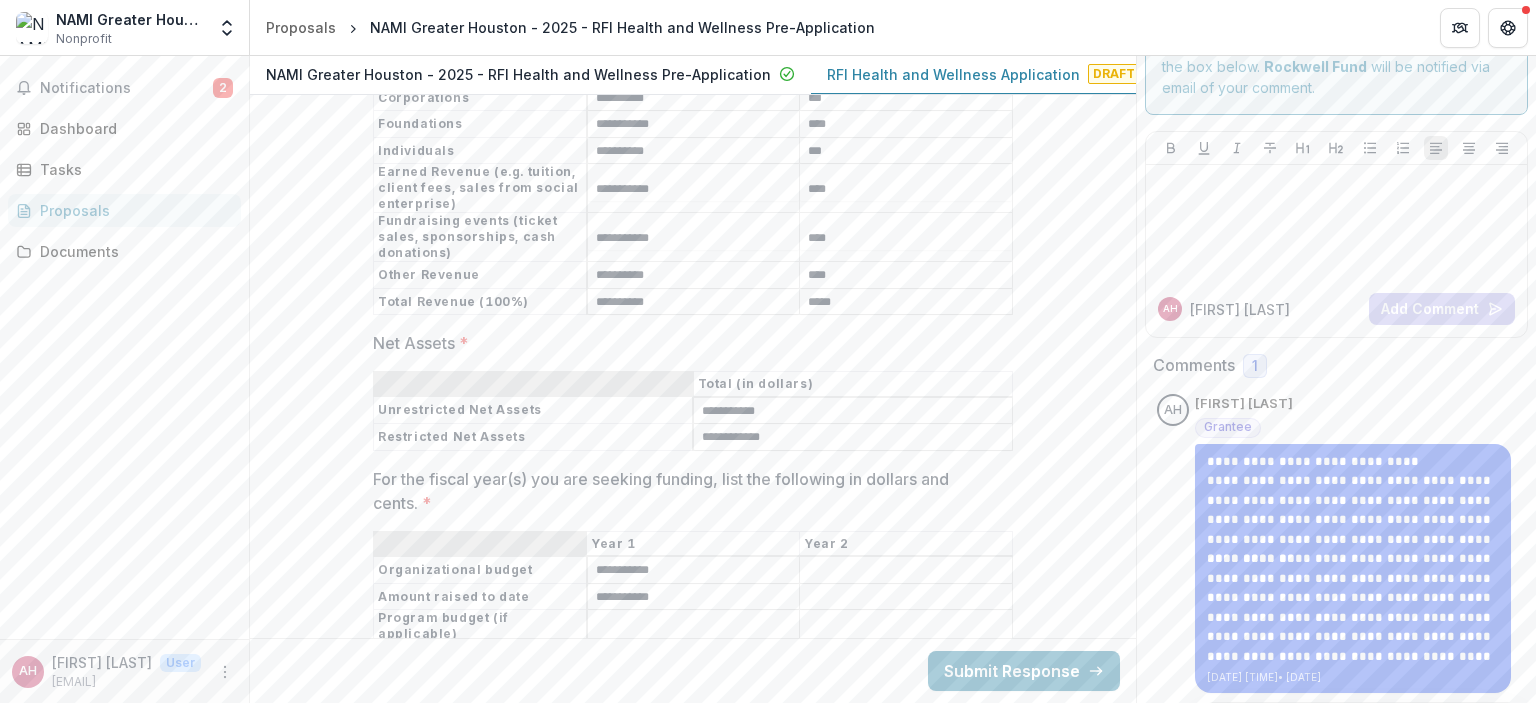 click on "**********" at bounding box center [694, 660] 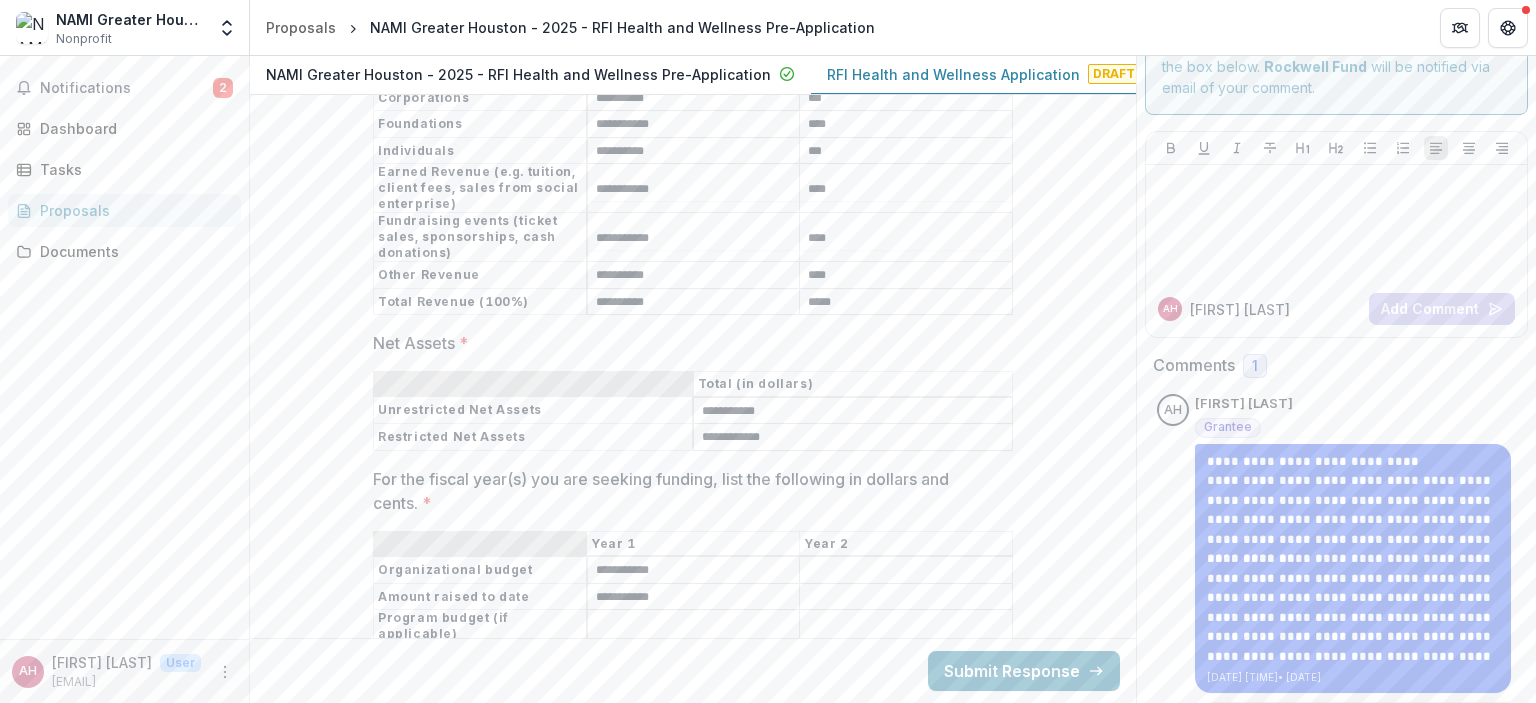 type on "*" 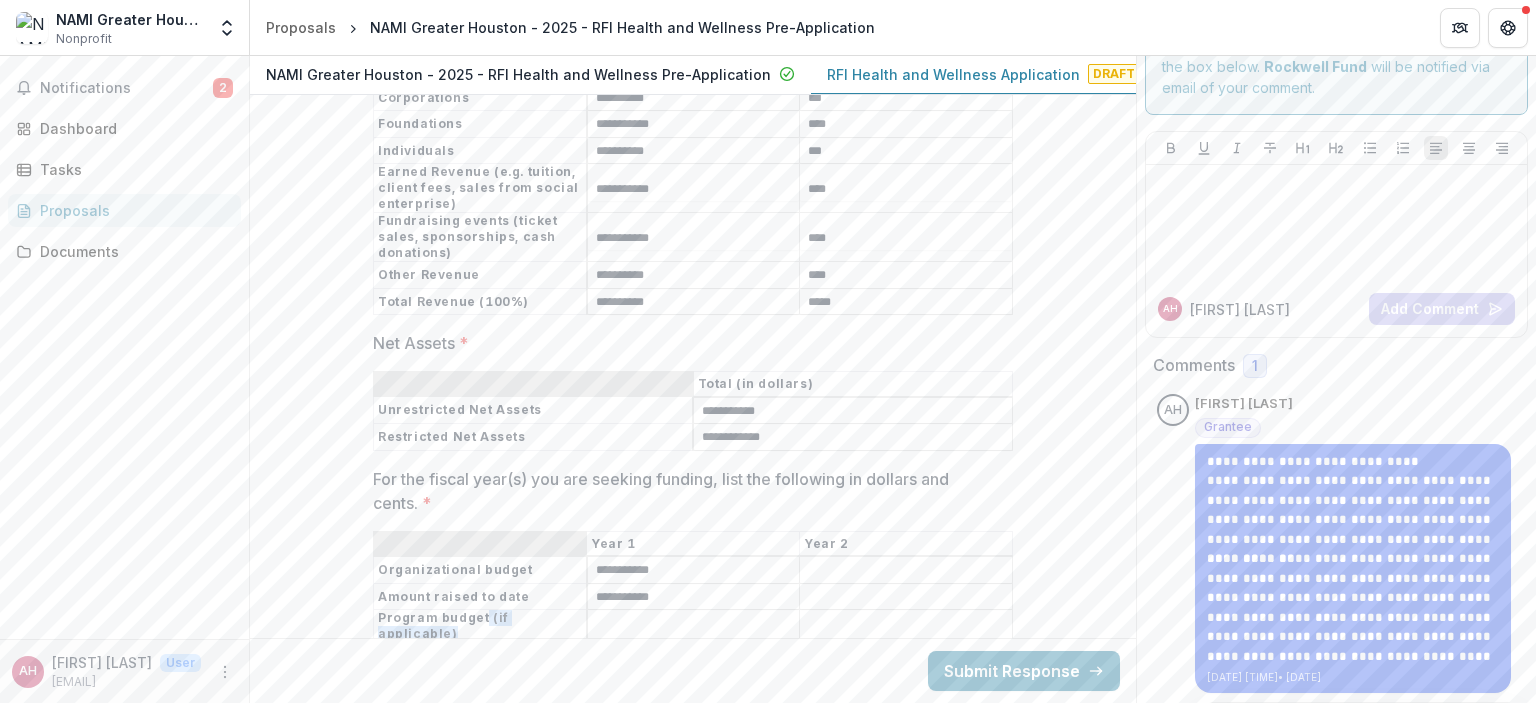 drag, startPoint x: 480, startPoint y: 583, endPoint x: 912, endPoint y: 577, distance: 432.04166 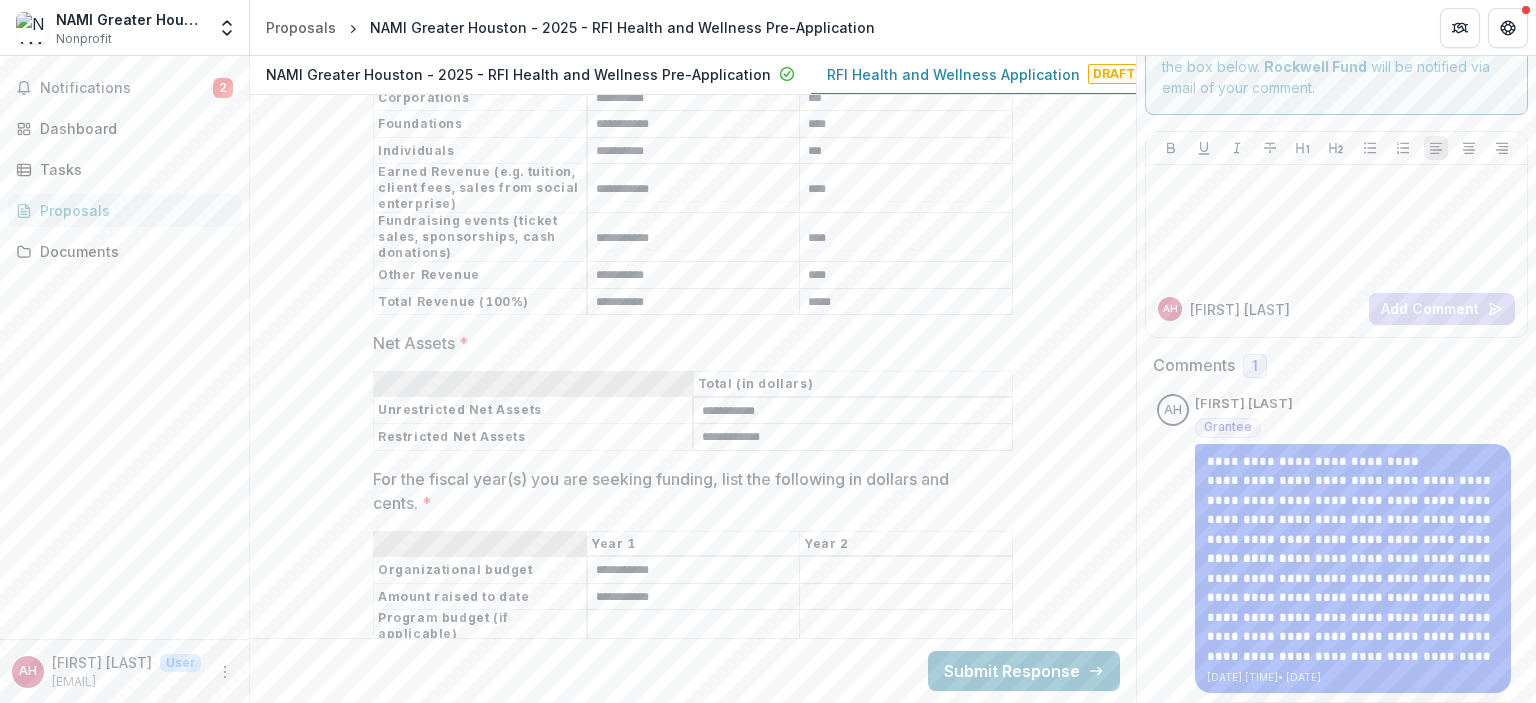 click on "**********" at bounding box center (694, 597) 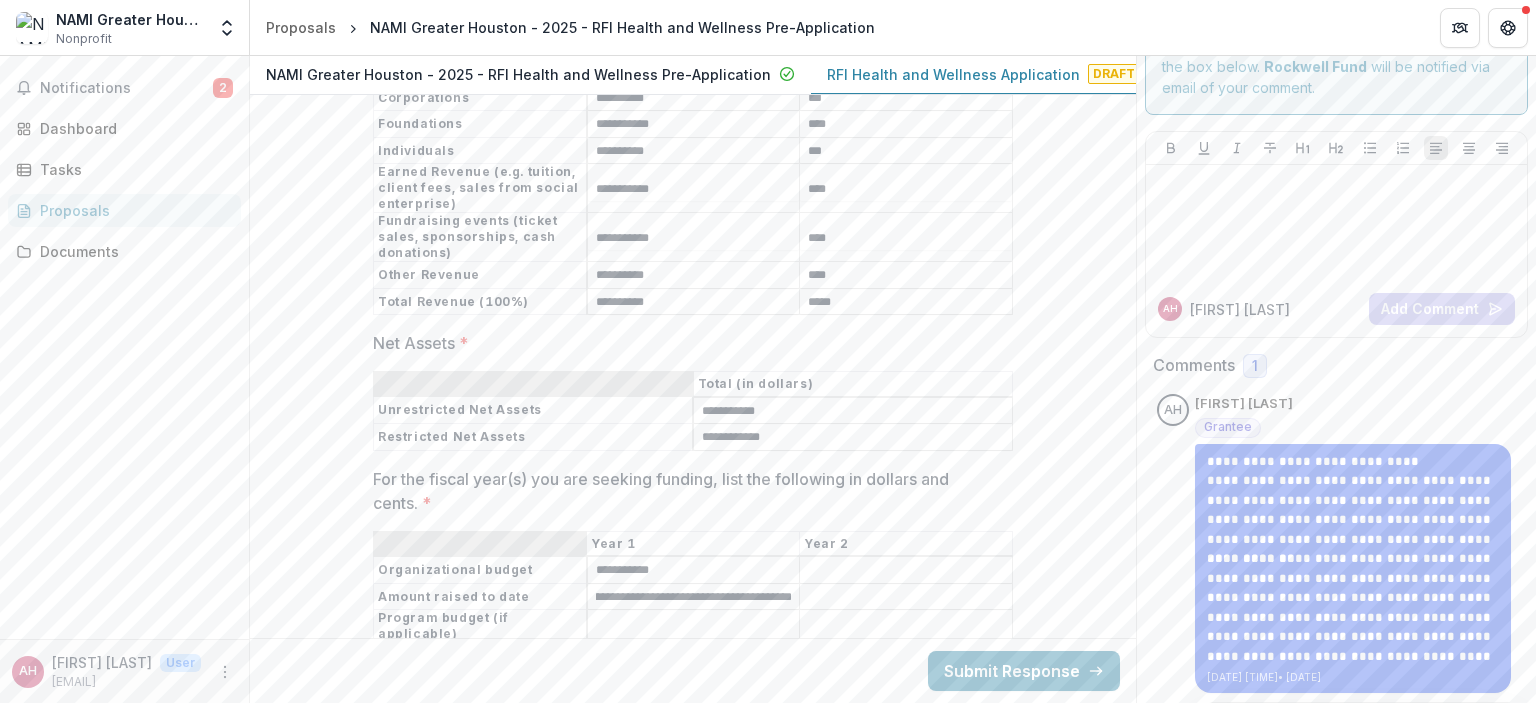 scroll, scrollTop: 0, scrollLeft: 152, axis: horizontal 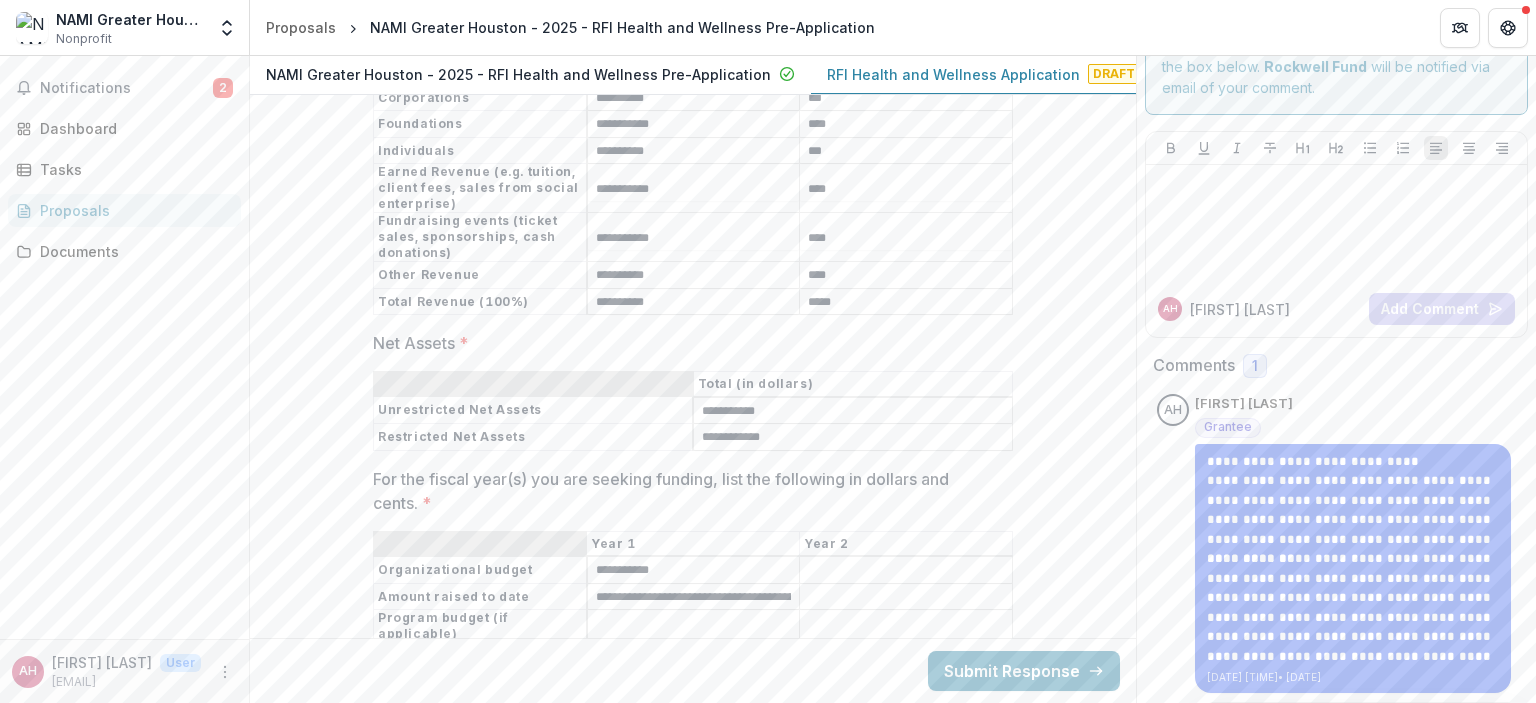click on "For the fiscal year(s) you are seeking funding, list the following in dollars and cents.  *" at bounding box center [694, 627] 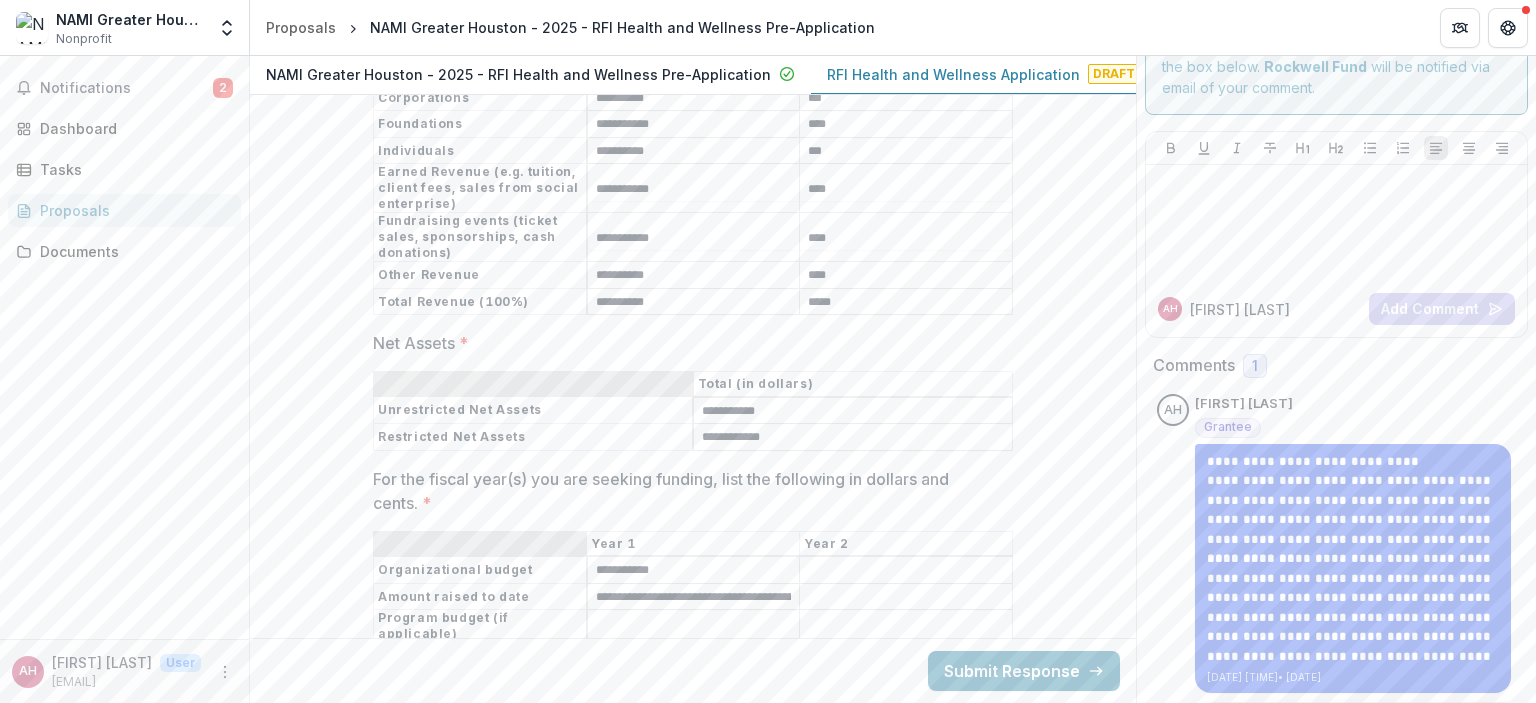 click on "**********" at bounding box center [694, 597] 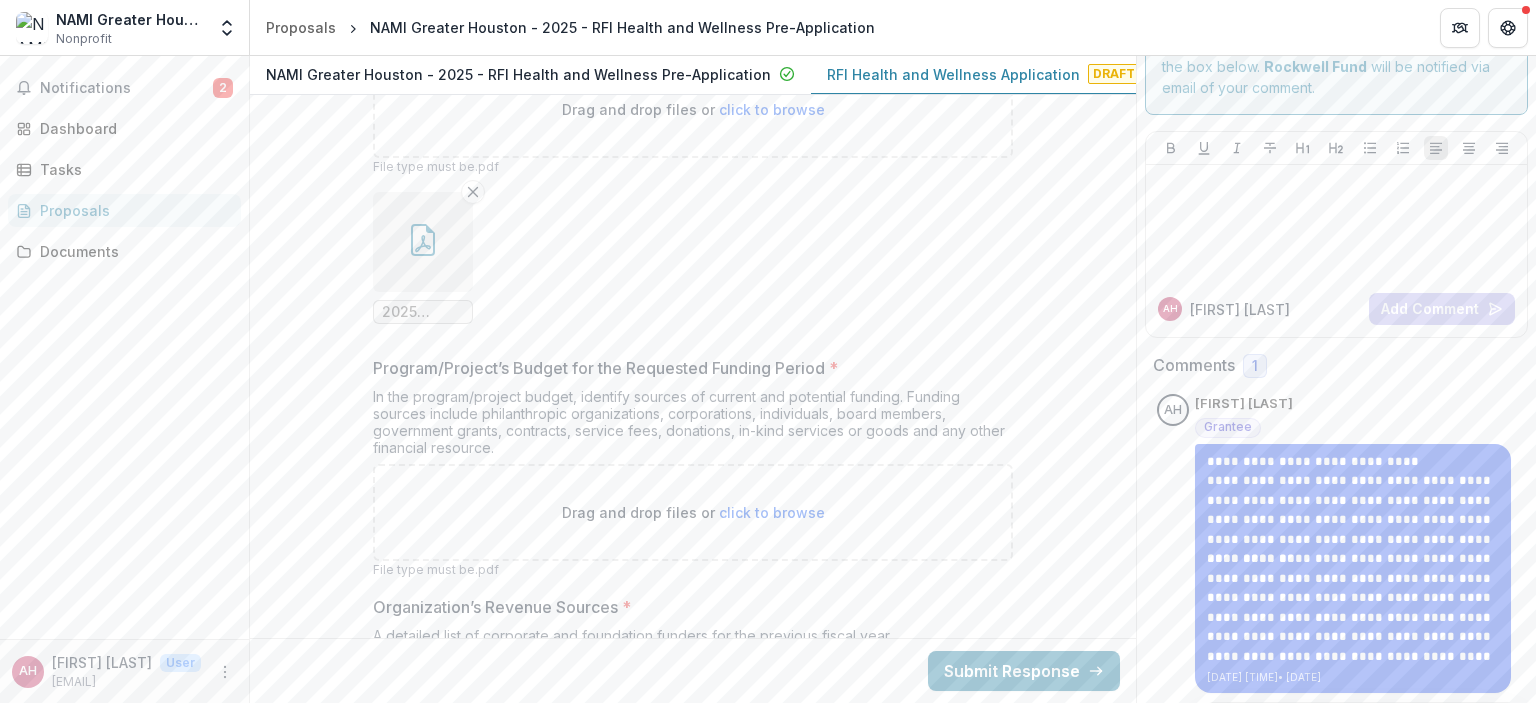 scroll, scrollTop: 15364, scrollLeft: 0, axis: vertical 